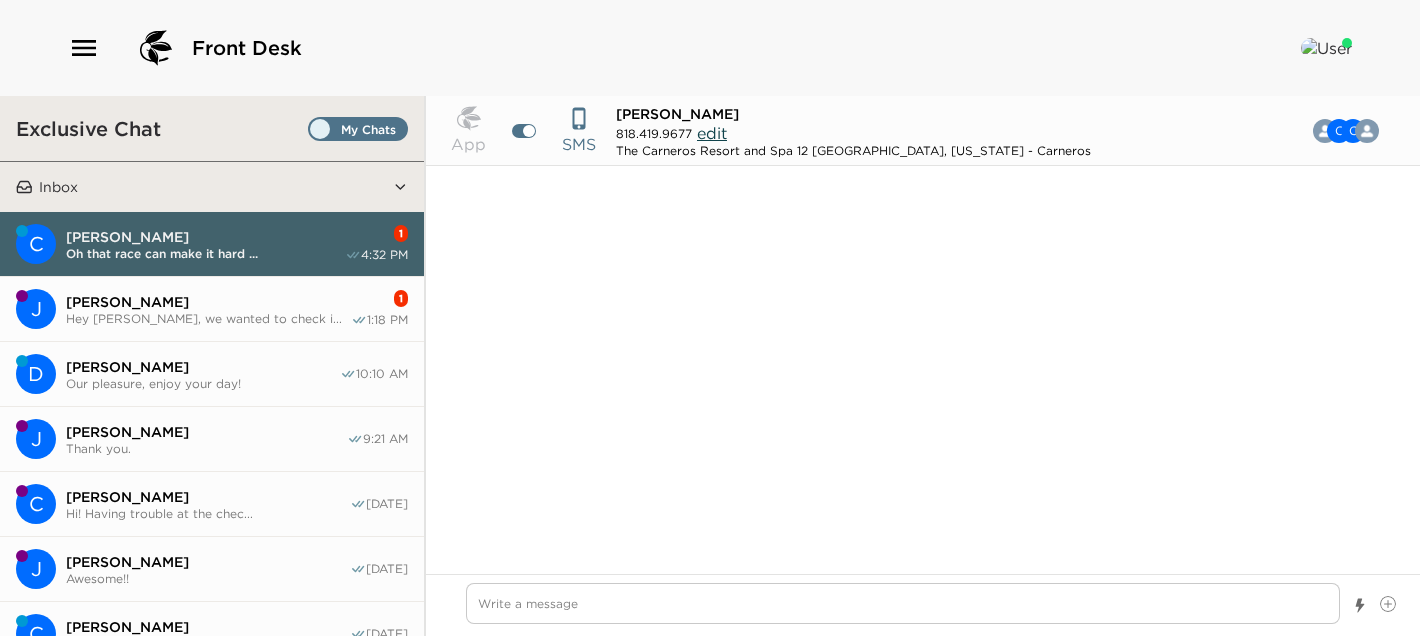 scroll, scrollTop: 0, scrollLeft: 0, axis: both 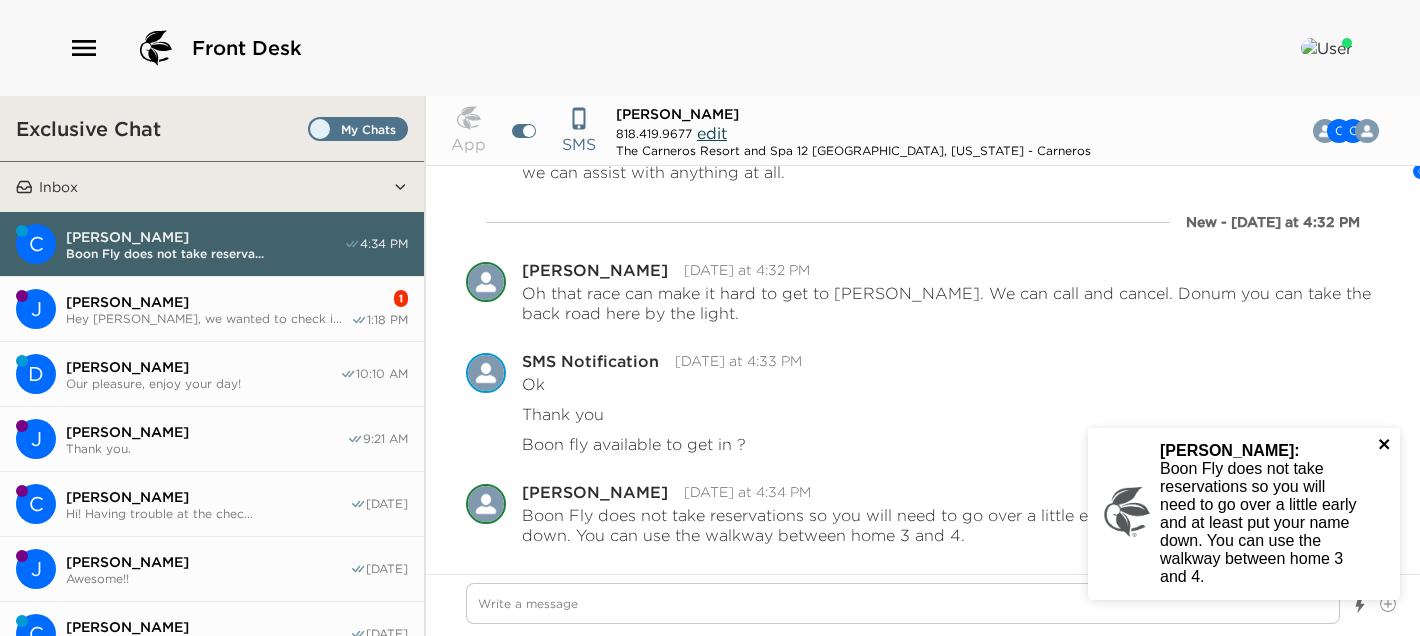 click 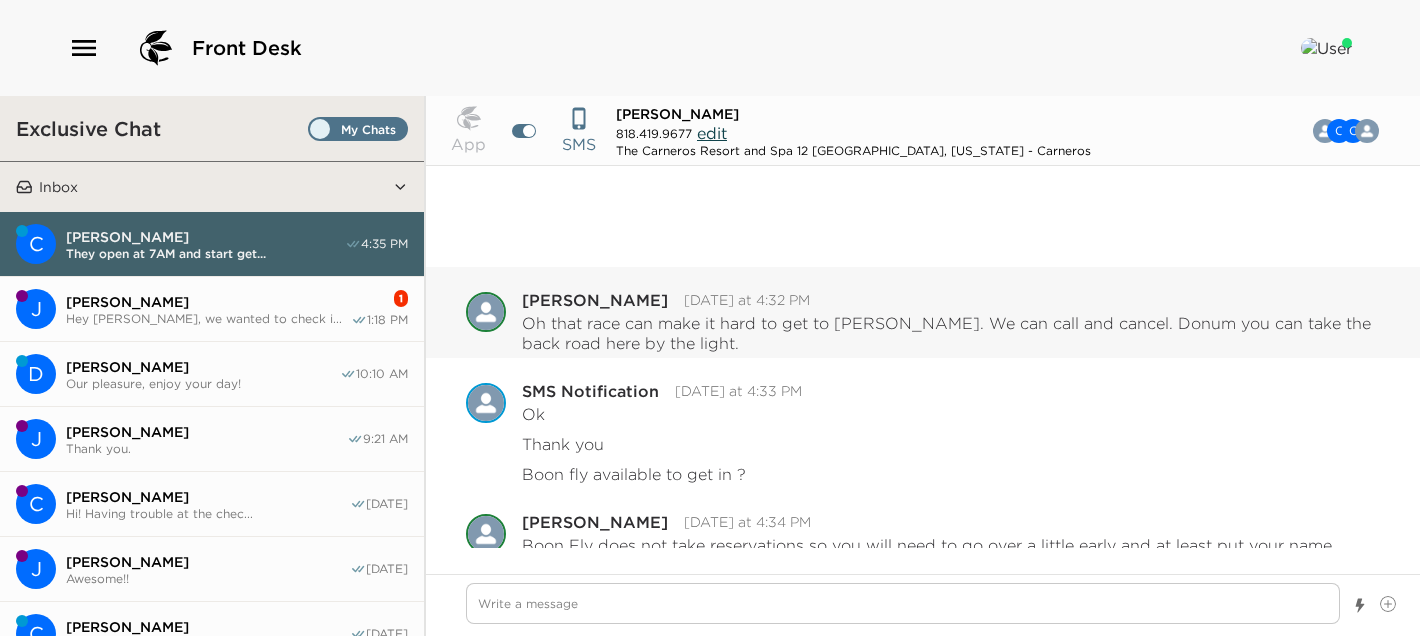 scroll, scrollTop: 1156, scrollLeft: 0, axis: vertical 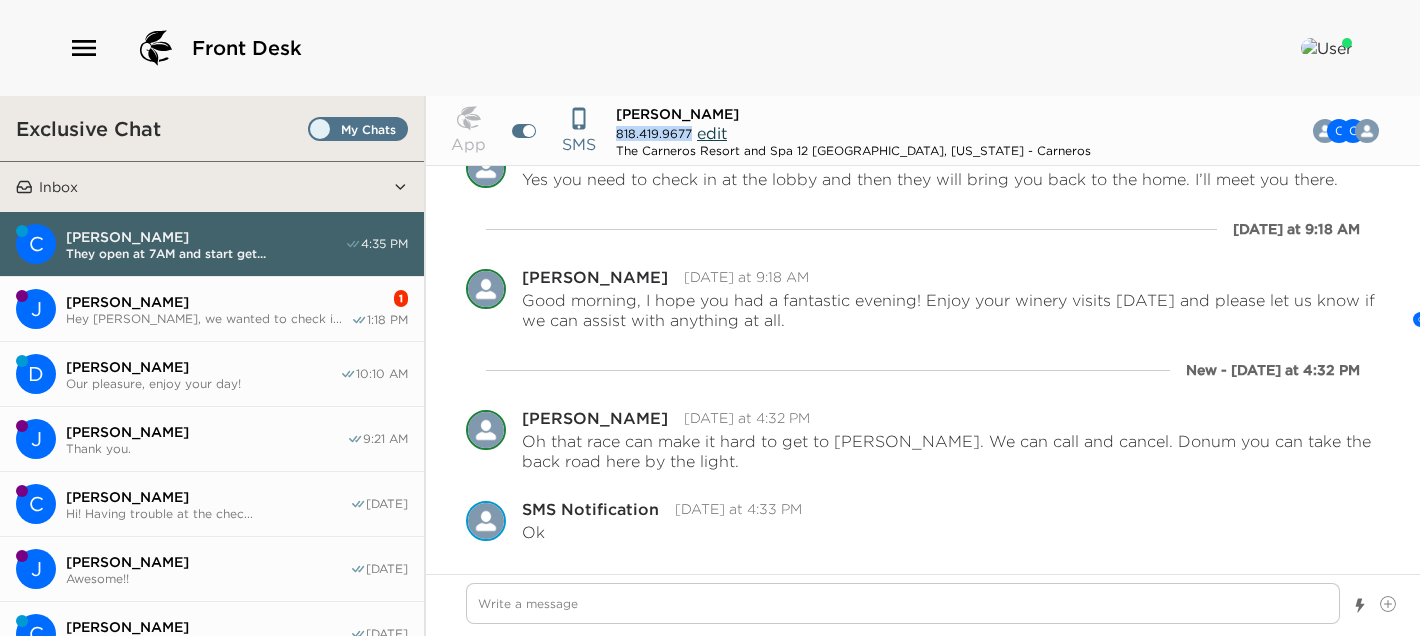 drag, startPoint x: 687, startPoint y: 128, endPoint x: 612, endPoint y: 132, distance: 75.10659 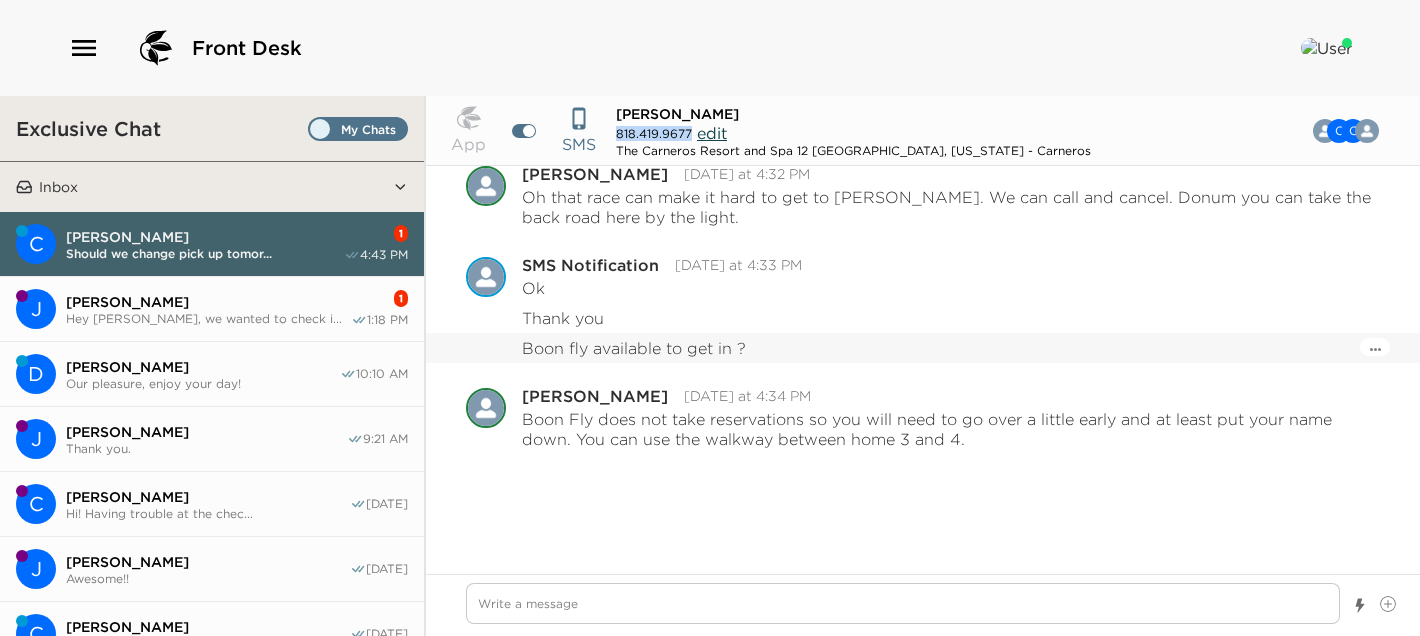 scroll, scrollTop: 1547, scrollLeft: 0, axis: vertical 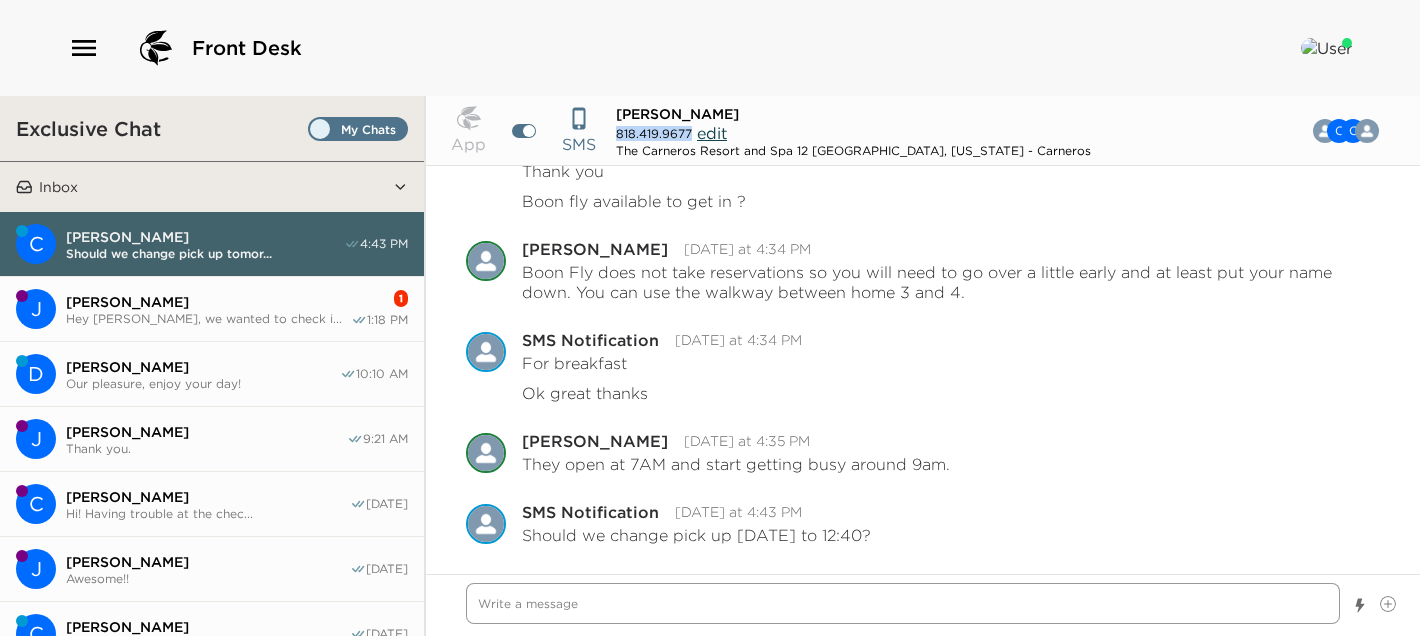 click at bounding box center (903, 603) 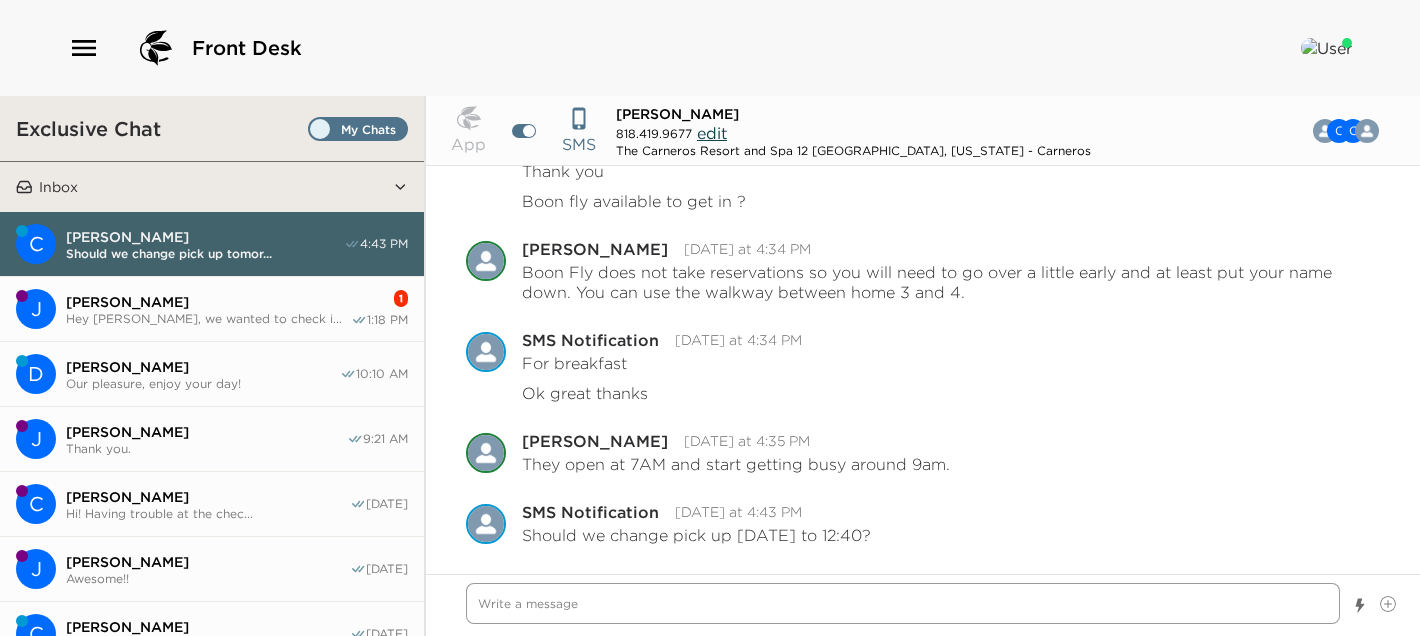 type on "C" 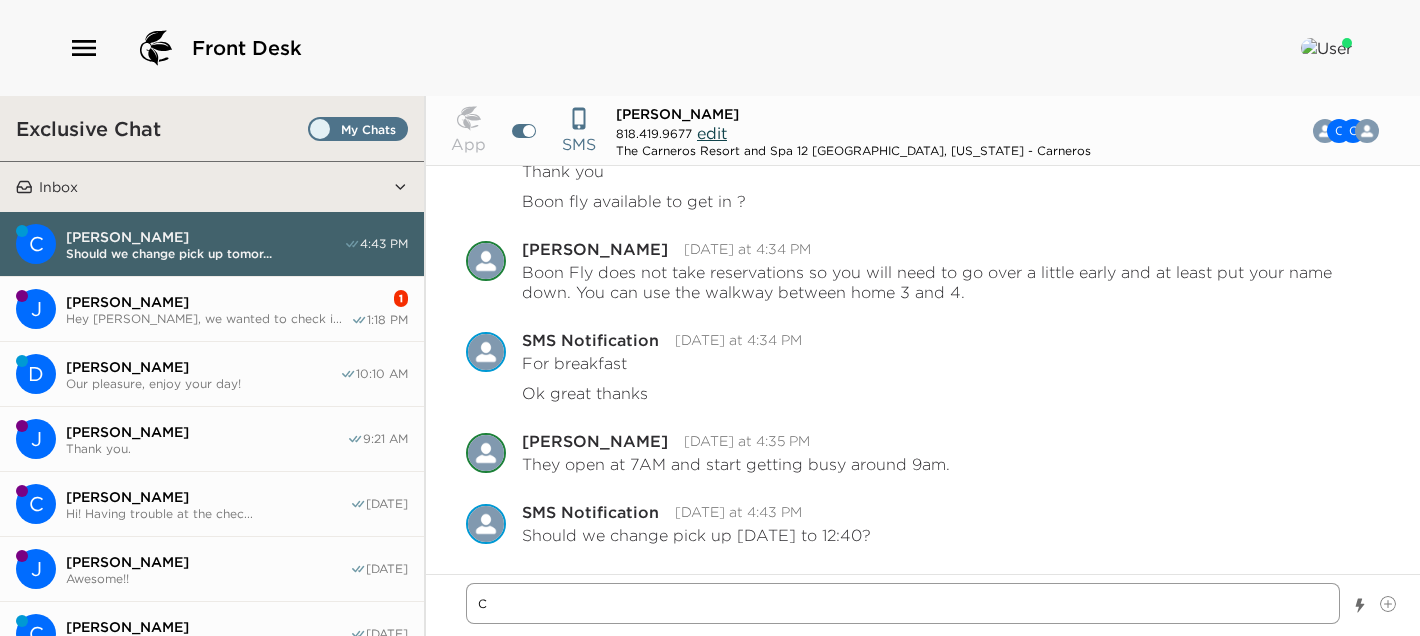 type on "x" 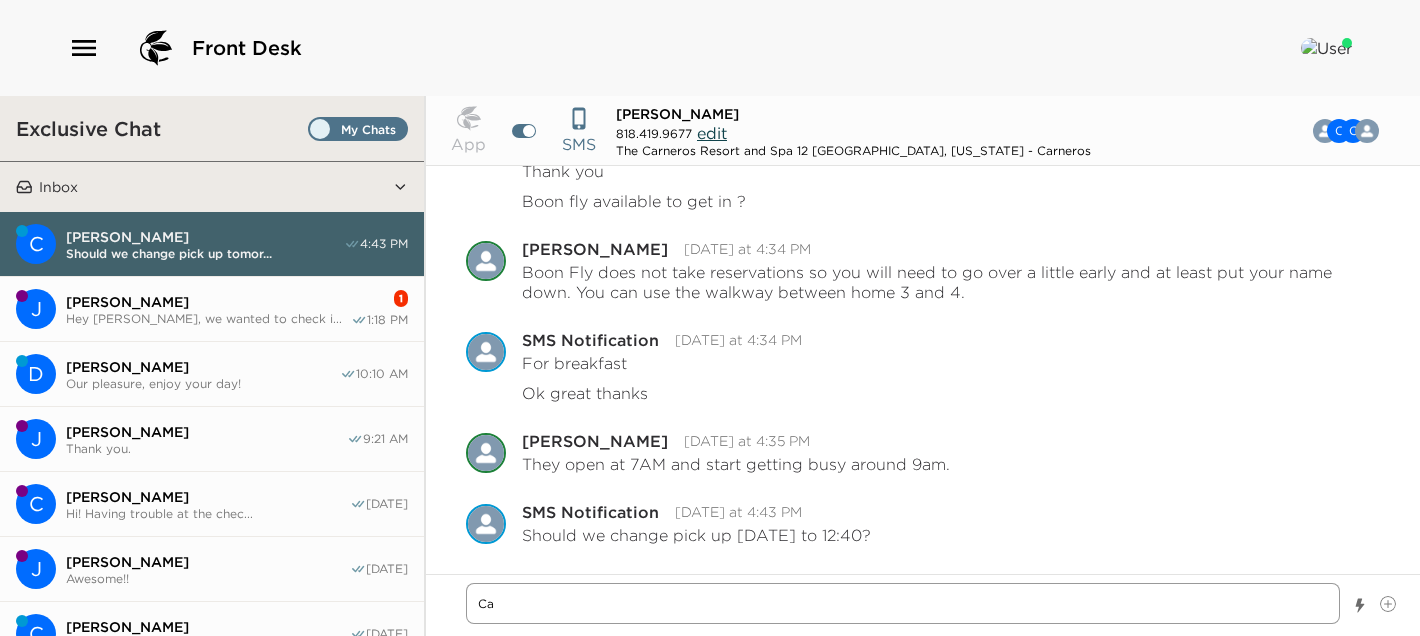 type on "Cak" 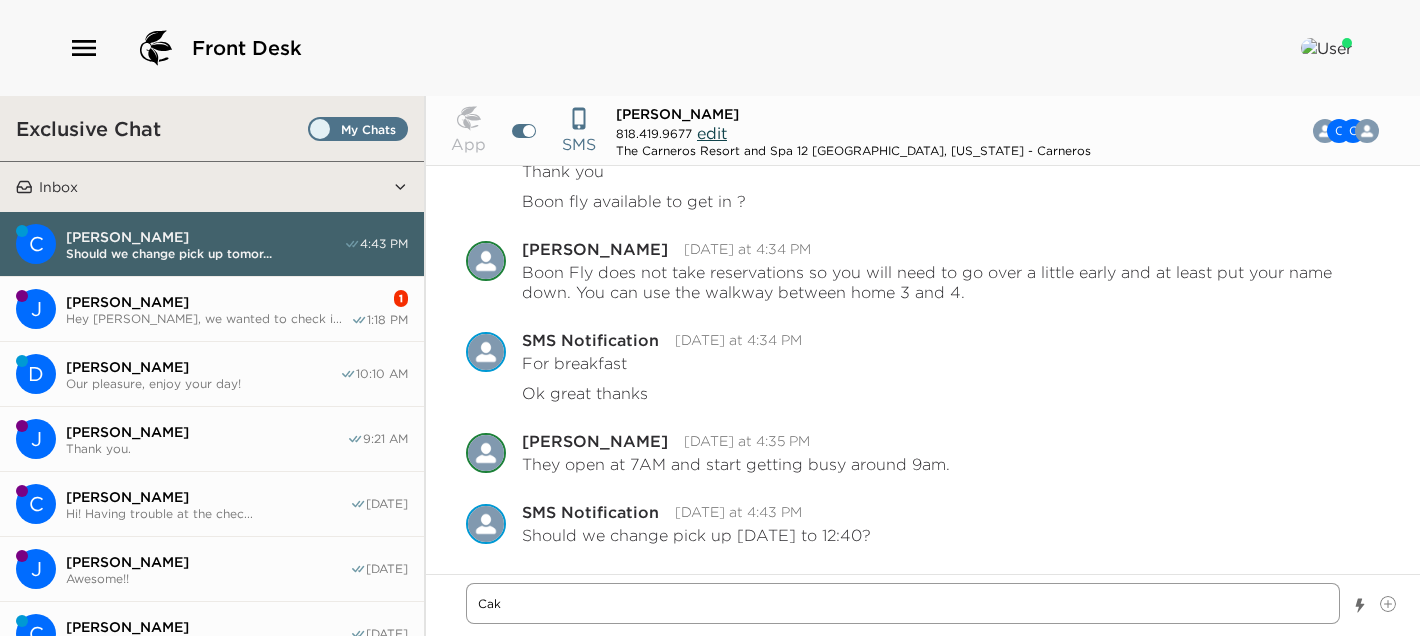 type on "Cake" 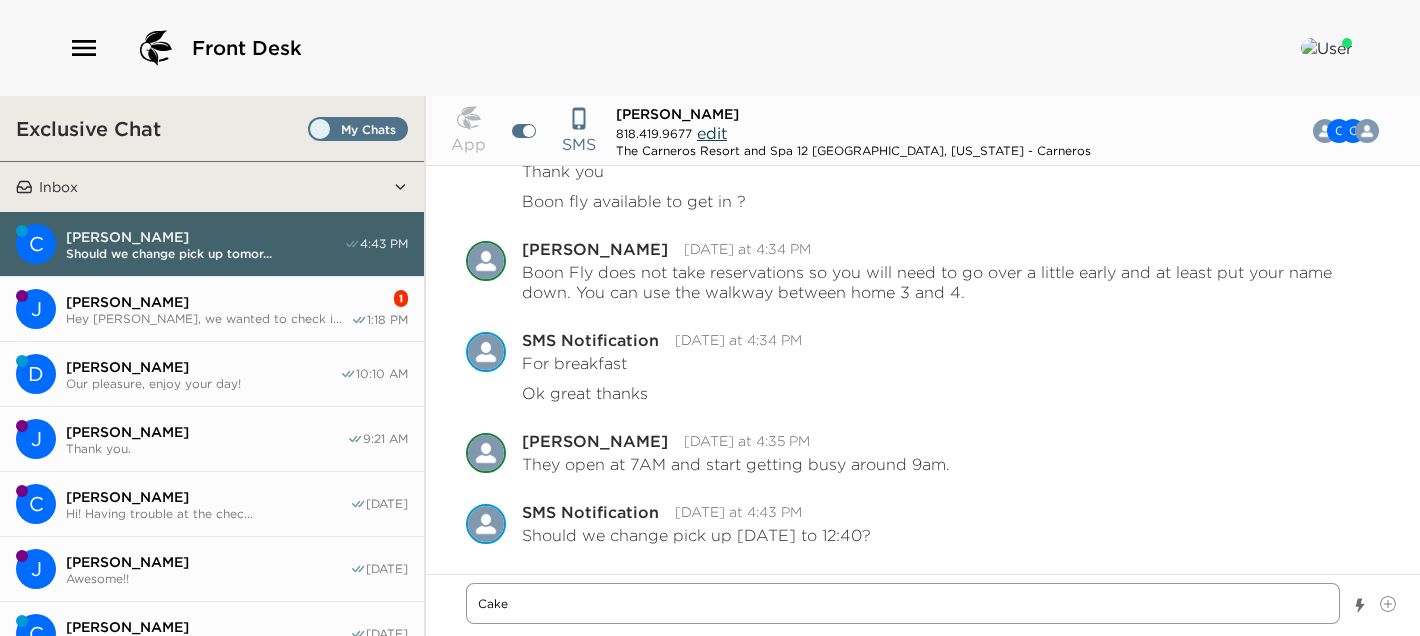 type on "Cakeb" 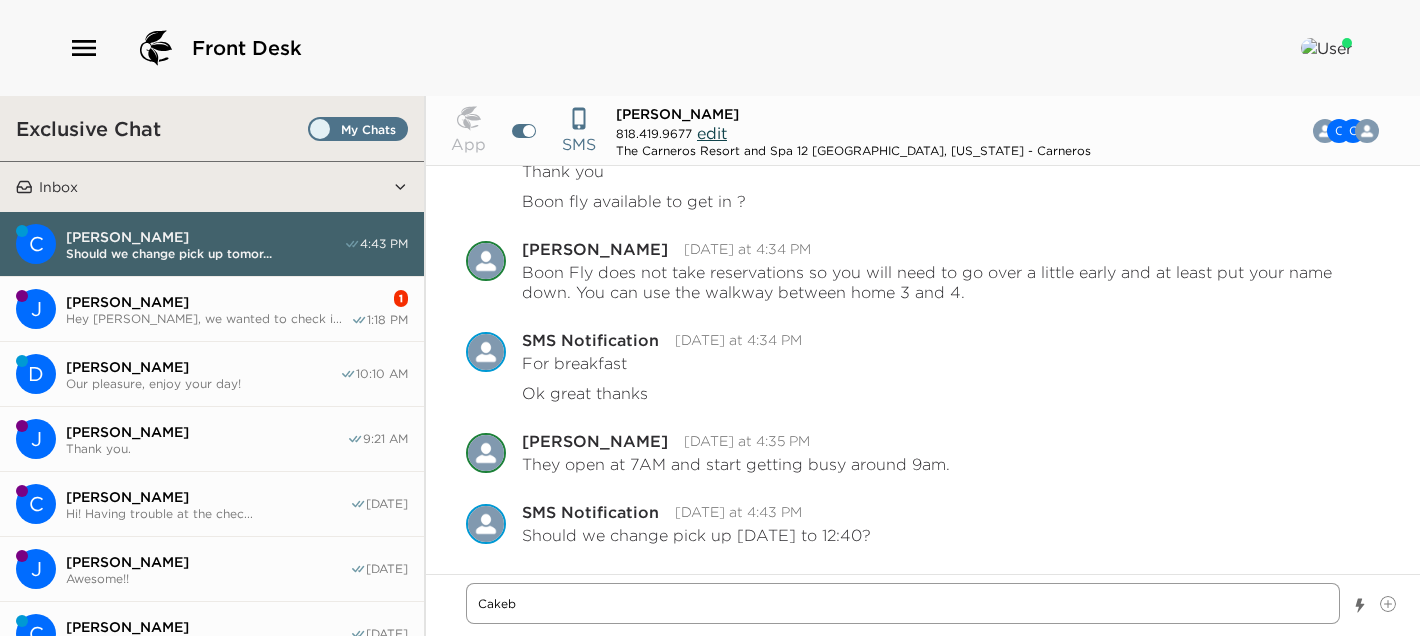 type on "Cakebr" 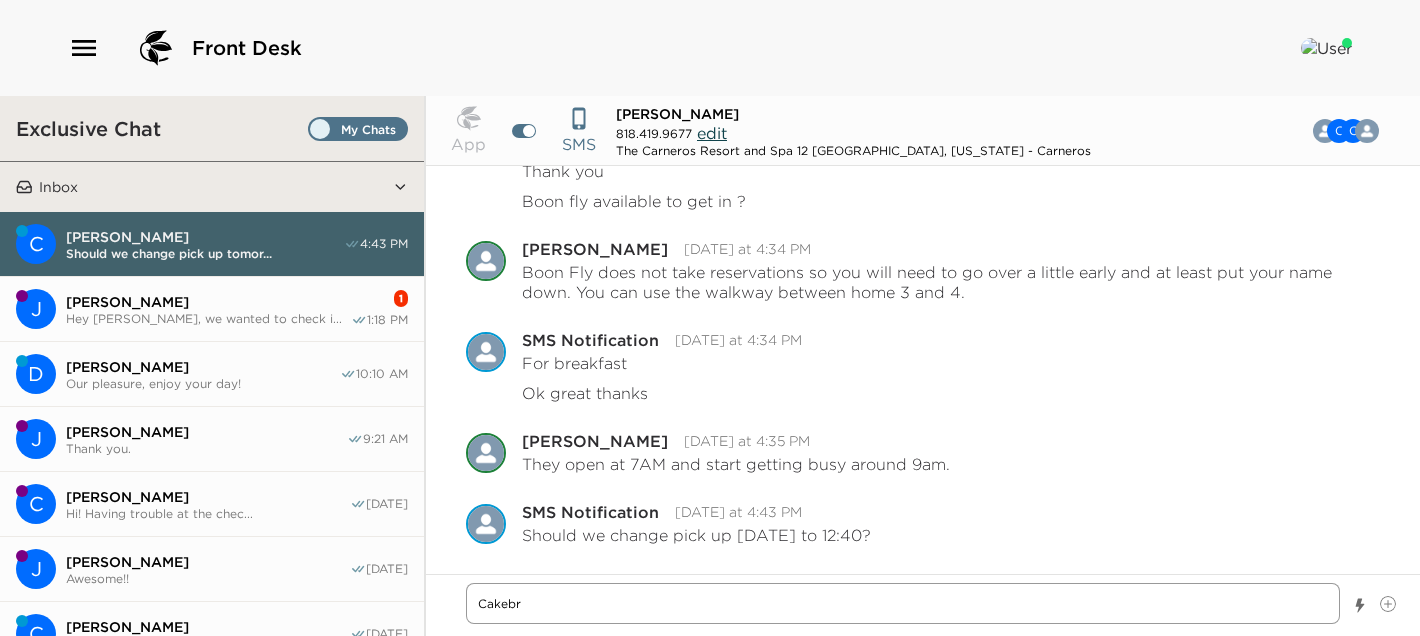 type on "Cakebre" 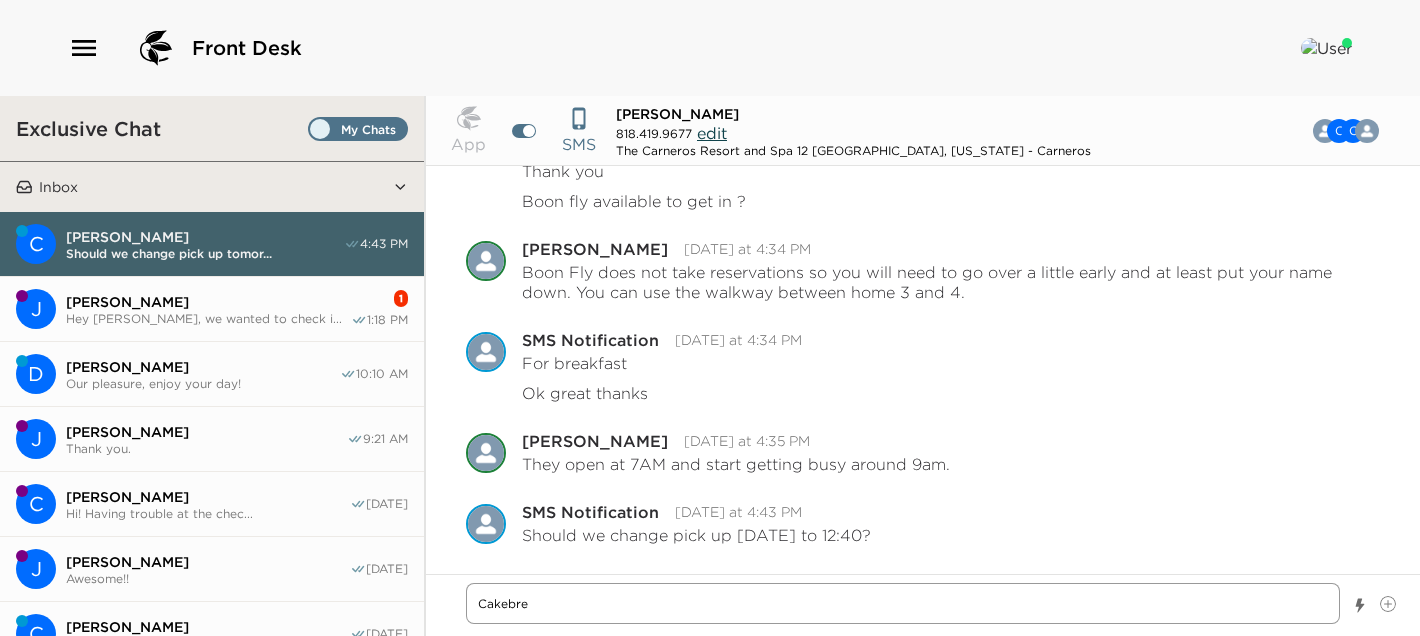 type on "Cakebrea" 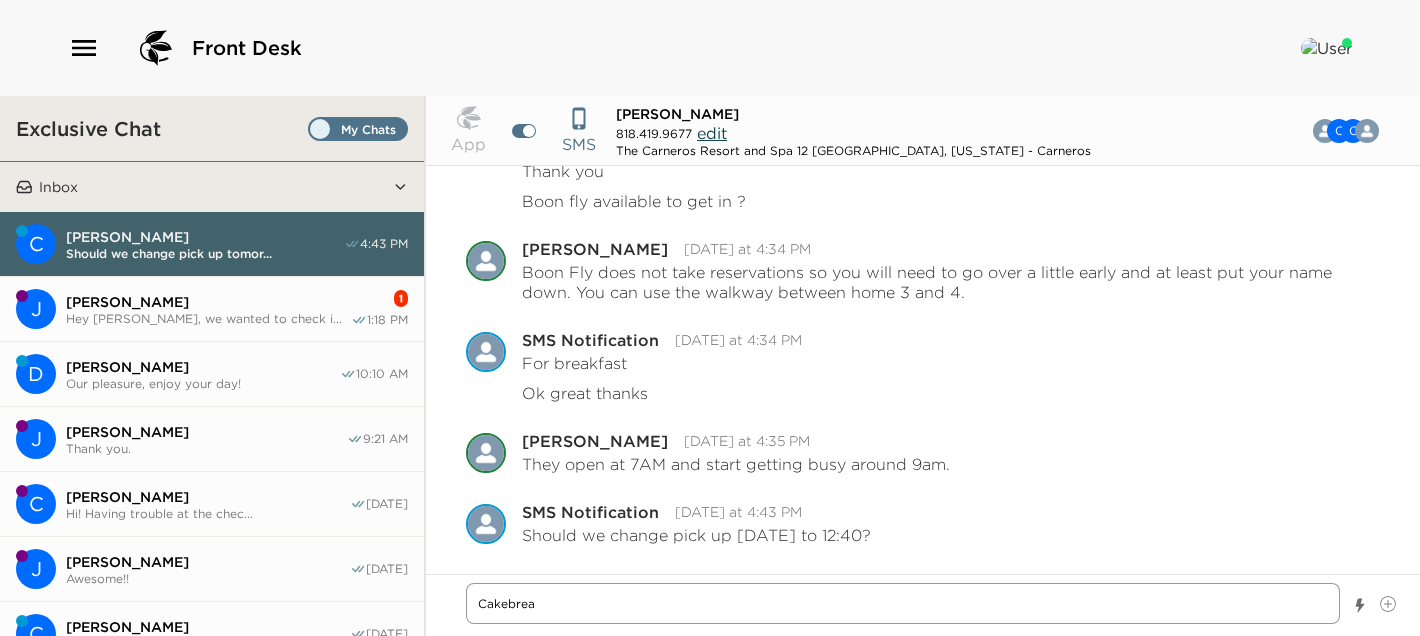 type on "Cakebread" 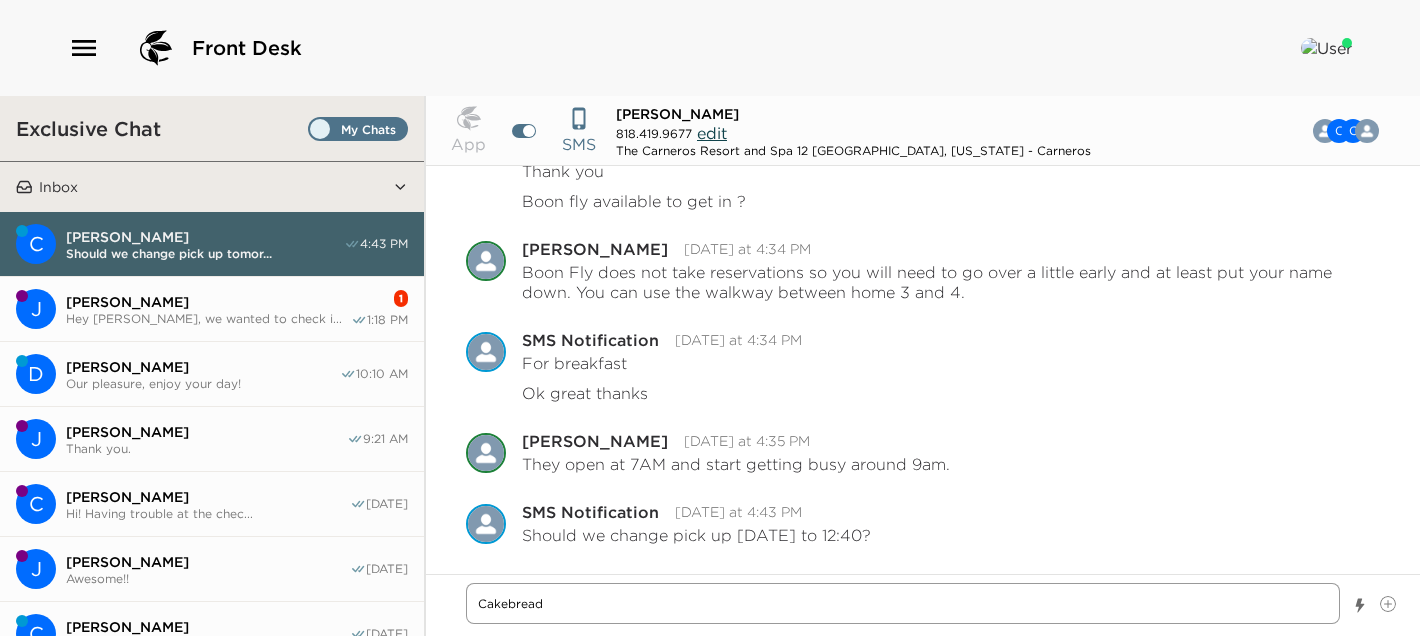 type on "Cakebread" 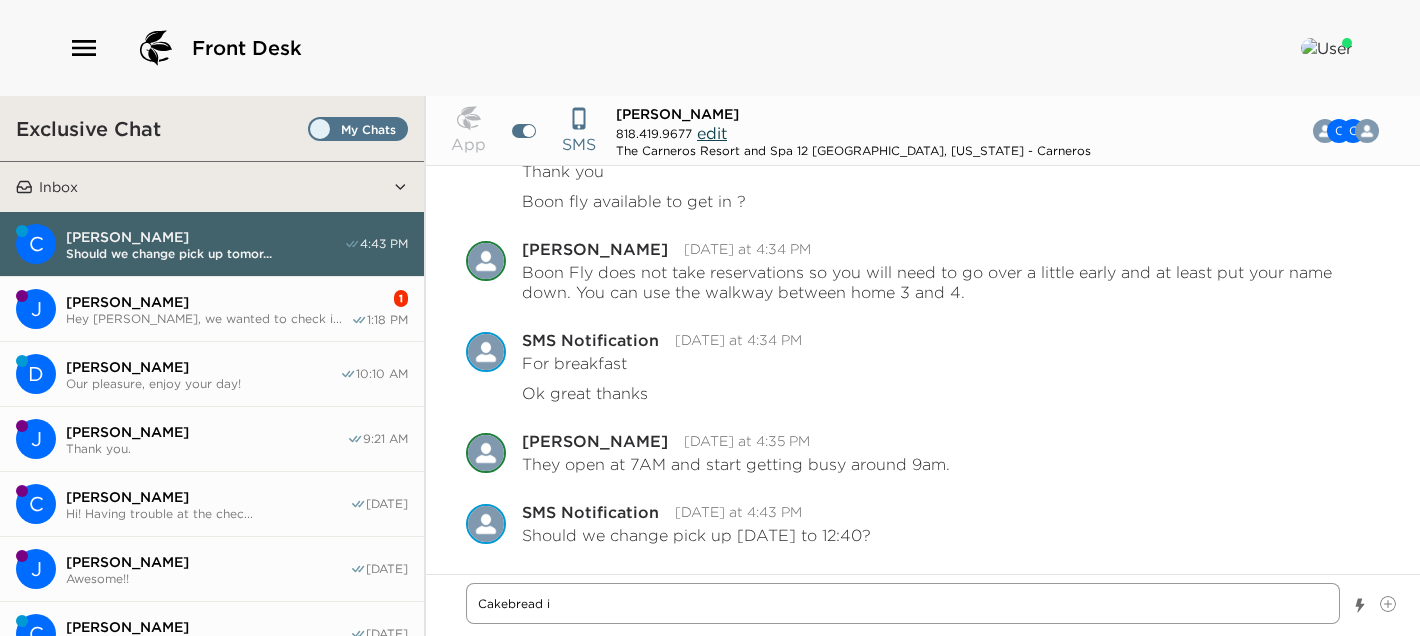 type on "Cakebread is" 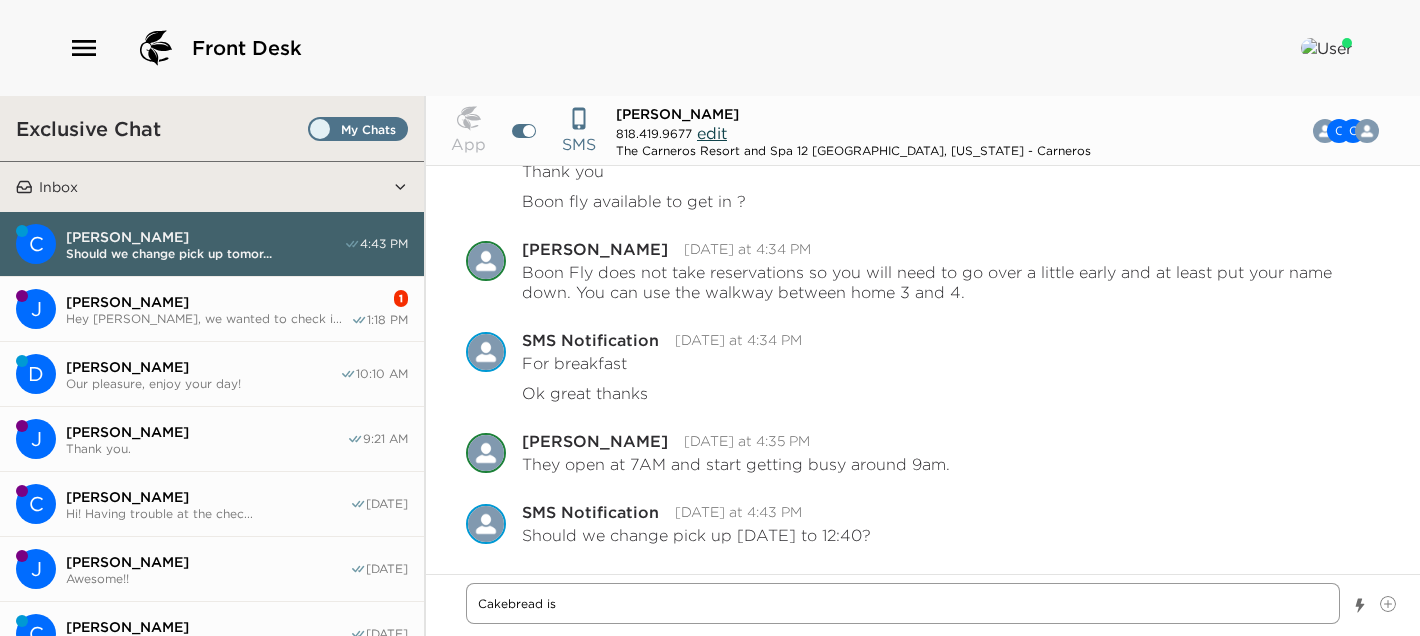 type on "Cakebread is" 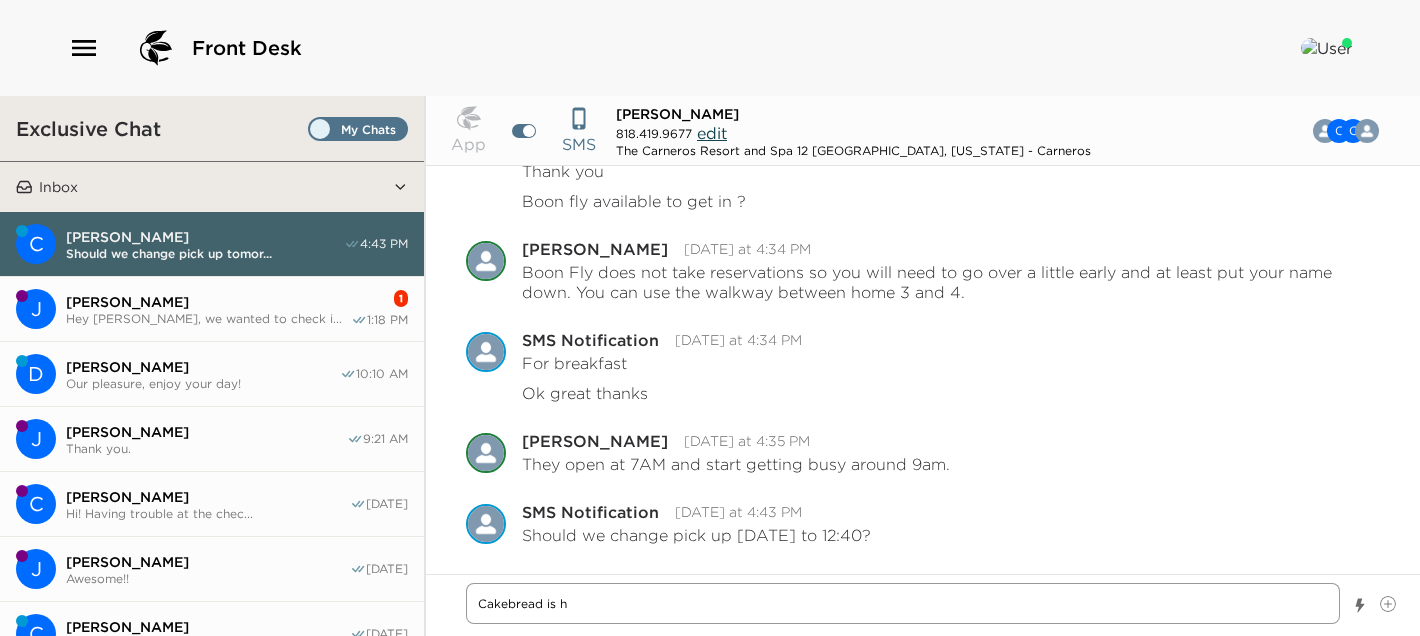 type on "x" 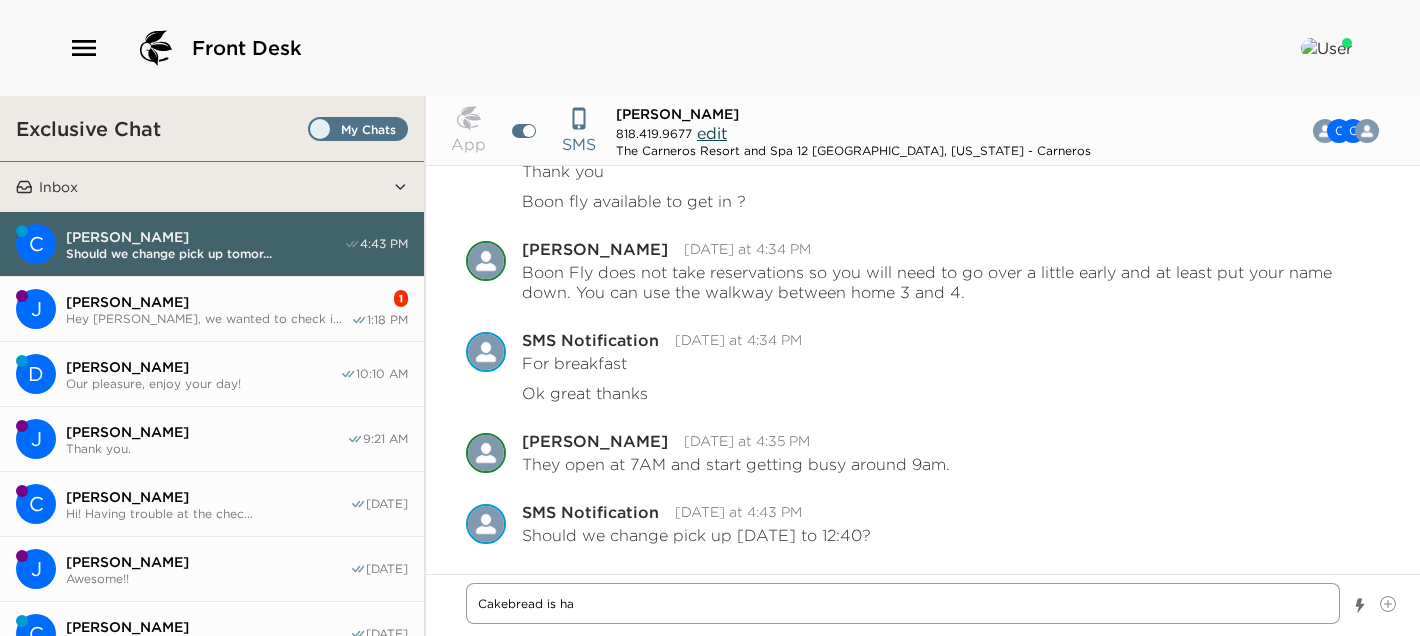 type on "x" 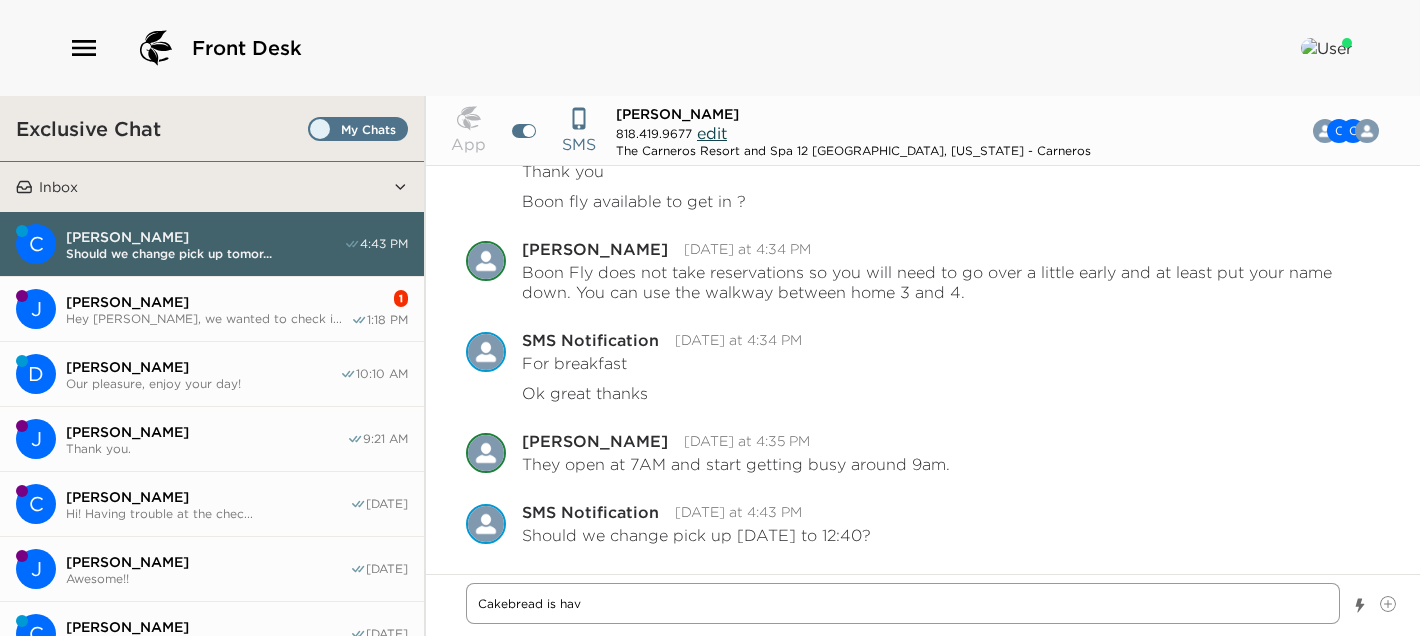 type on "Cakebread is havi" 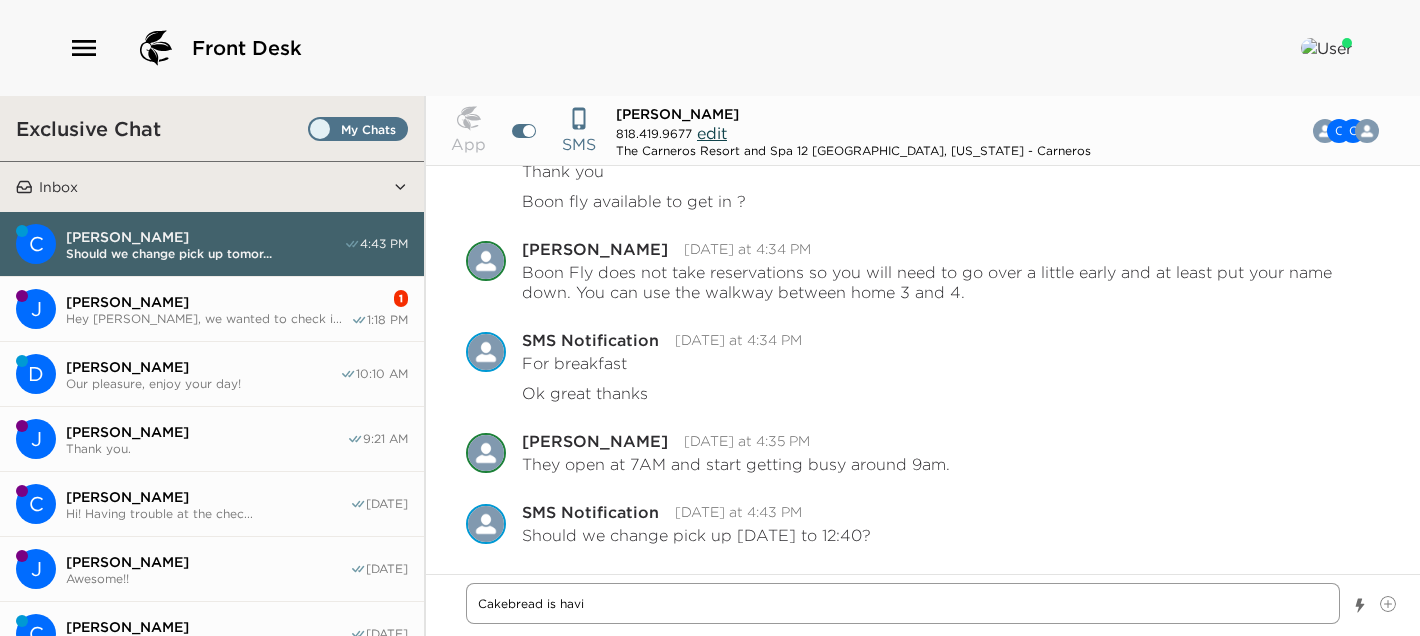 type on "Cakebread is havin" 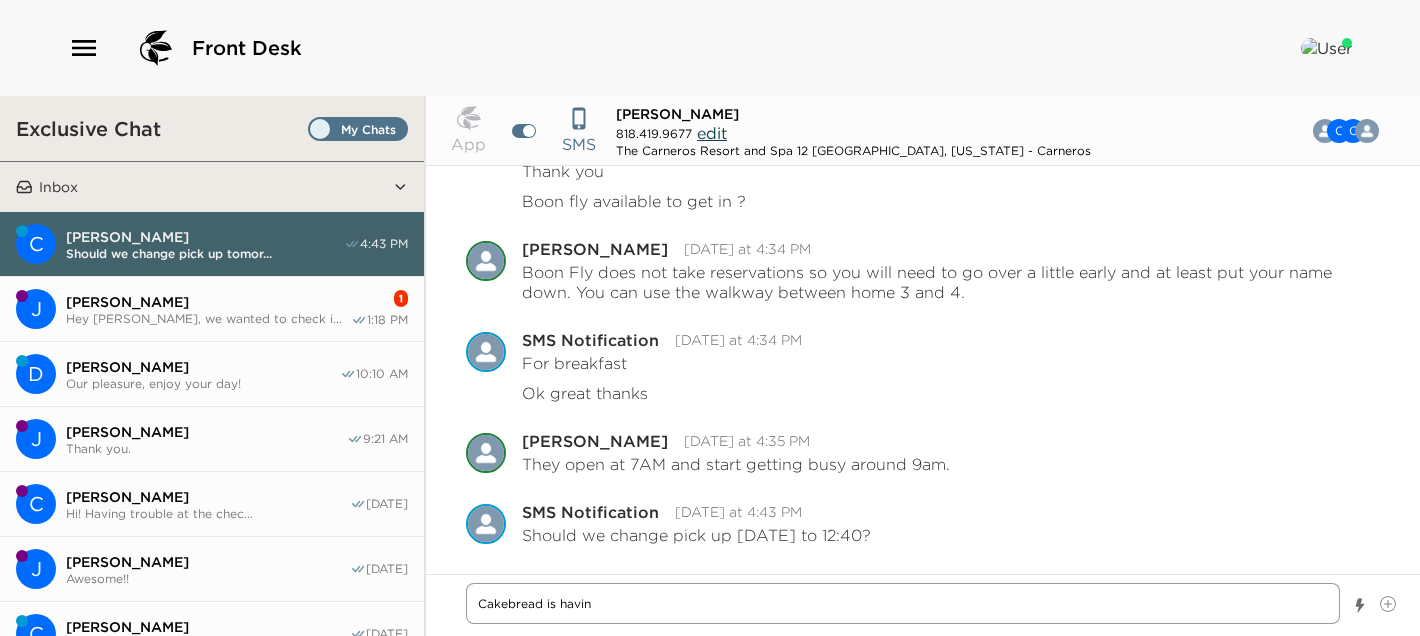 type on "Cakebread is having" 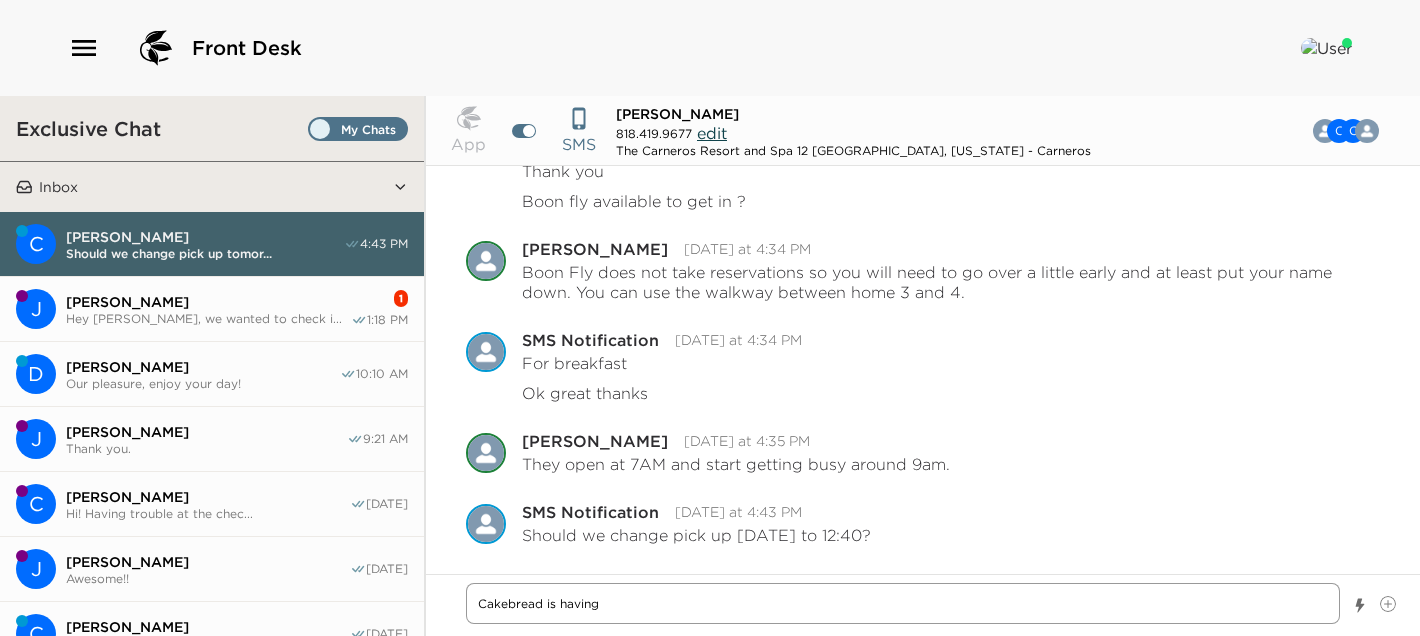 type on "Cakebread is having" 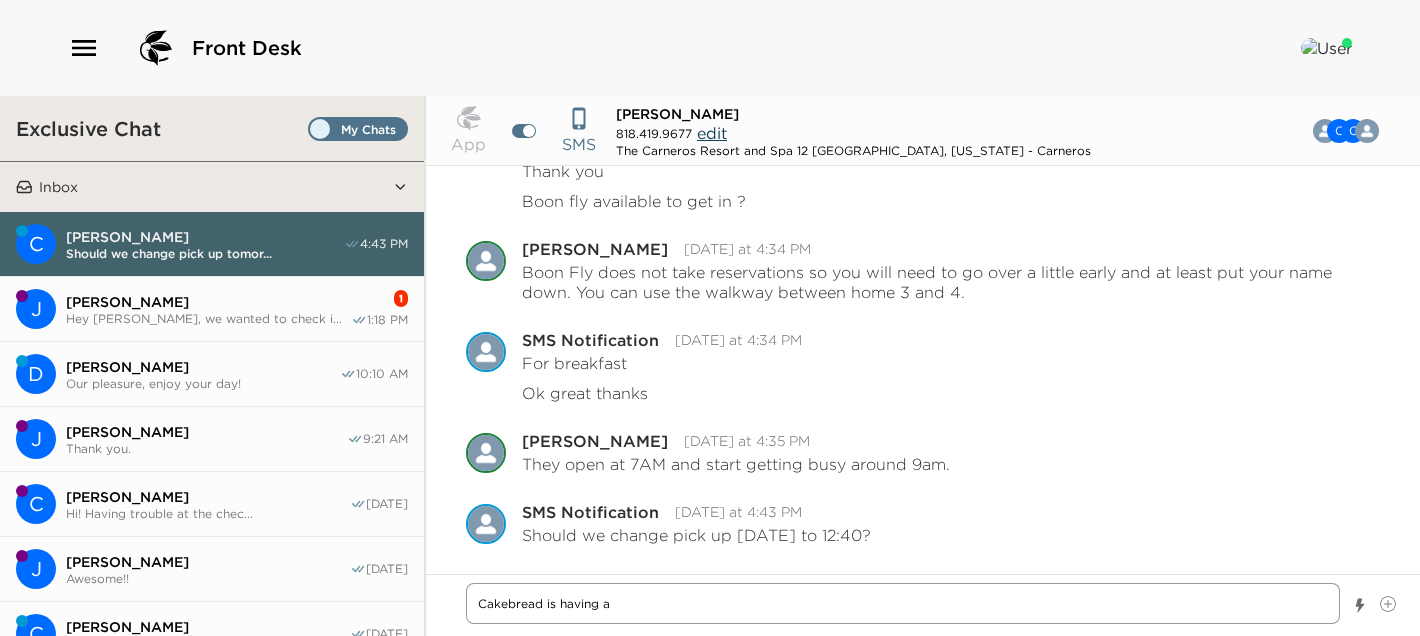 type on "Cakebread is having a" 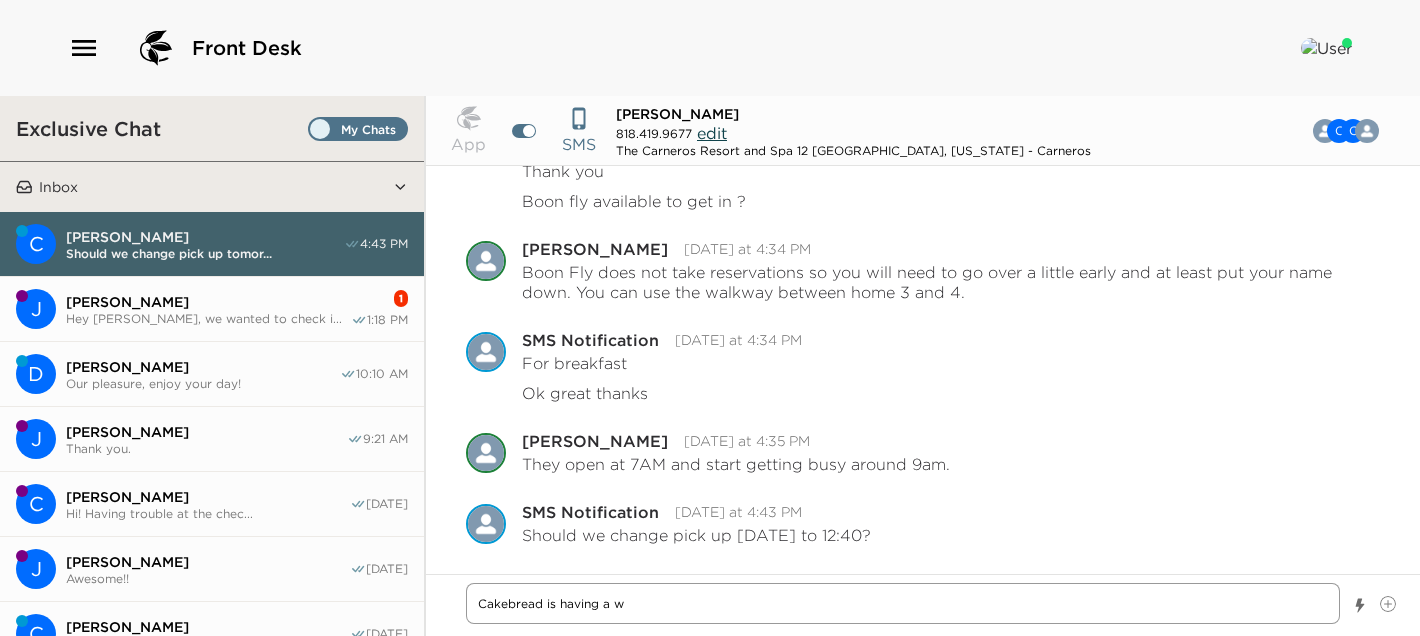 type on "Cakebread is having a wi" 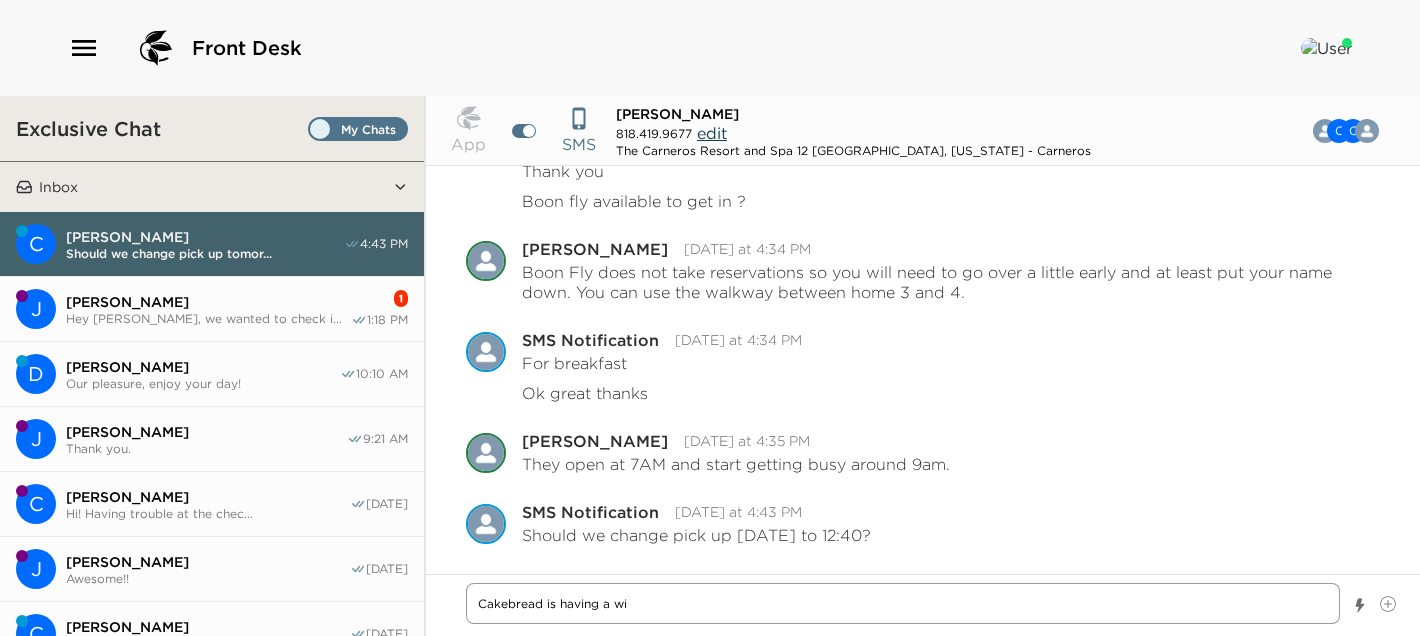 type on "Cakebread is having a win" 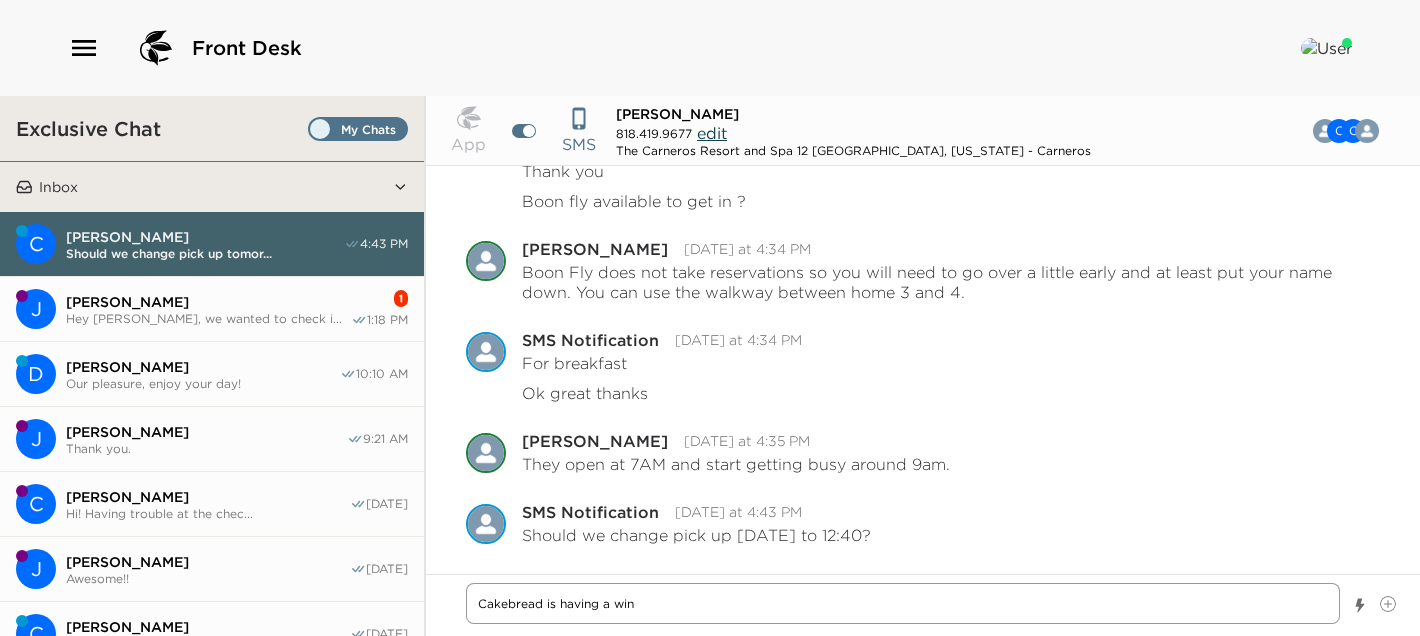 type on "Cakebread is having a wine" 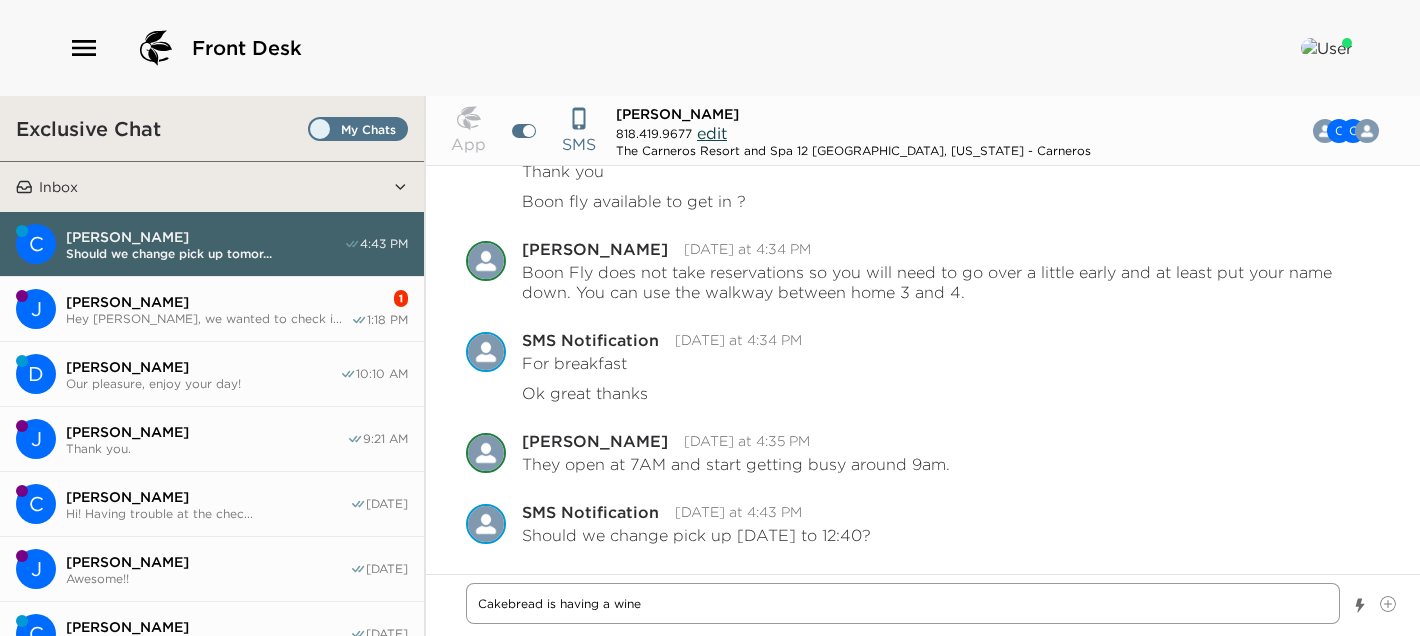 type on "Cakebread is having a wine" 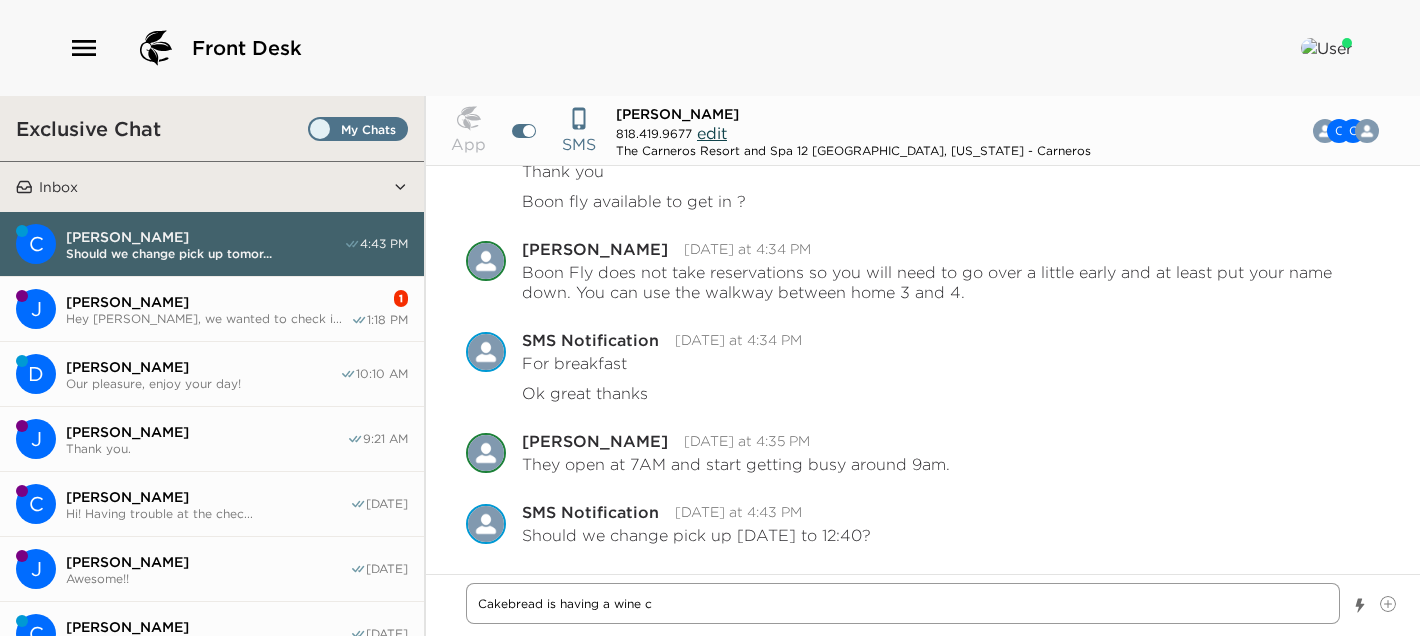 type on "Cakebread is having a wine cl" 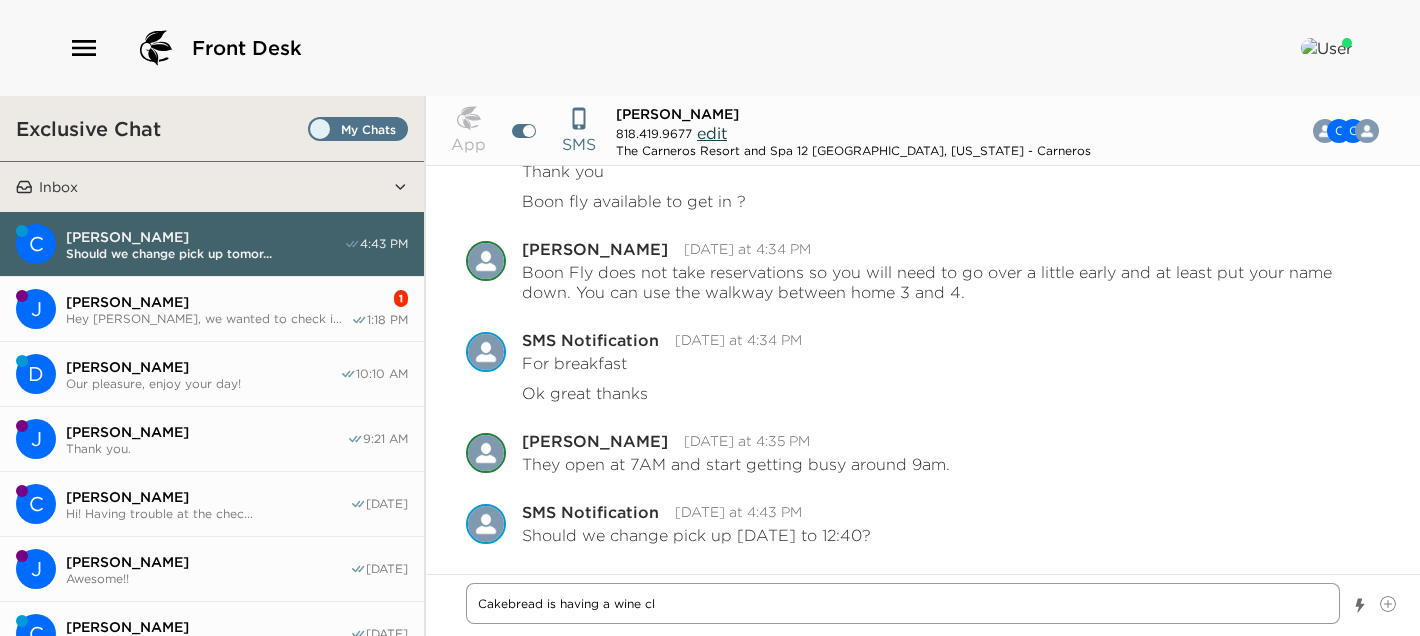 type on "Cakebread is having a wine clu" 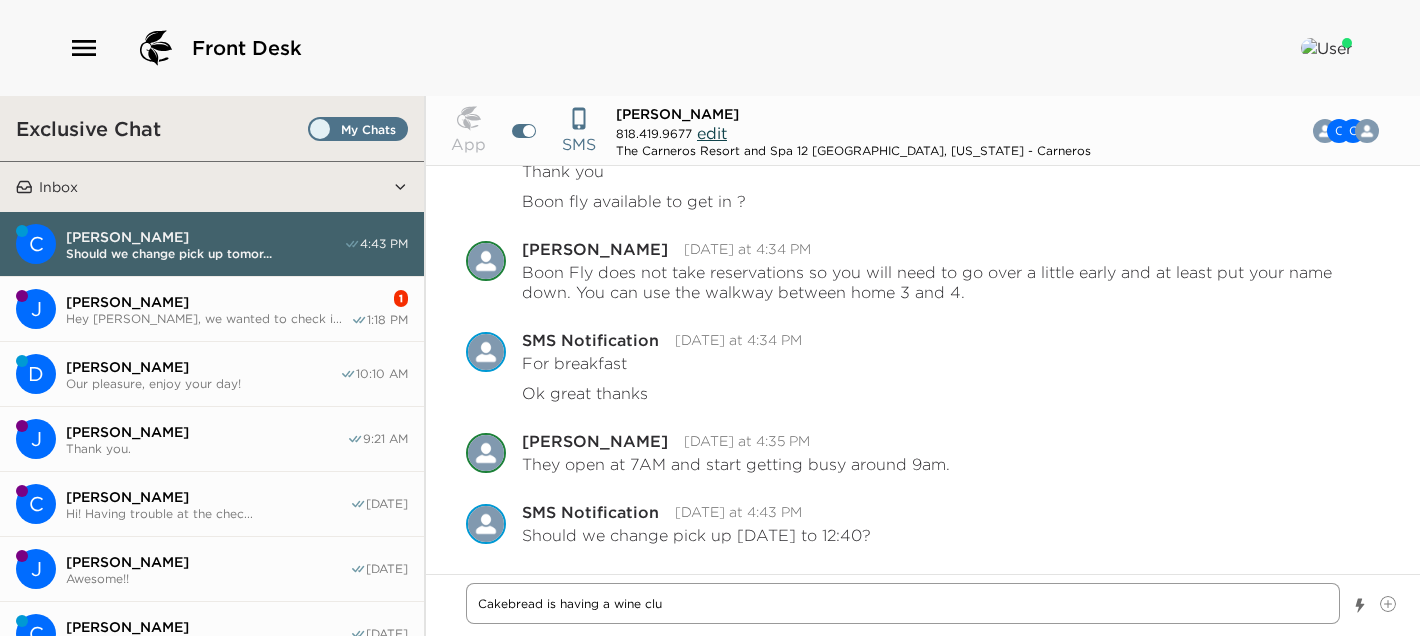 type on "Cakebread is having a wine club" 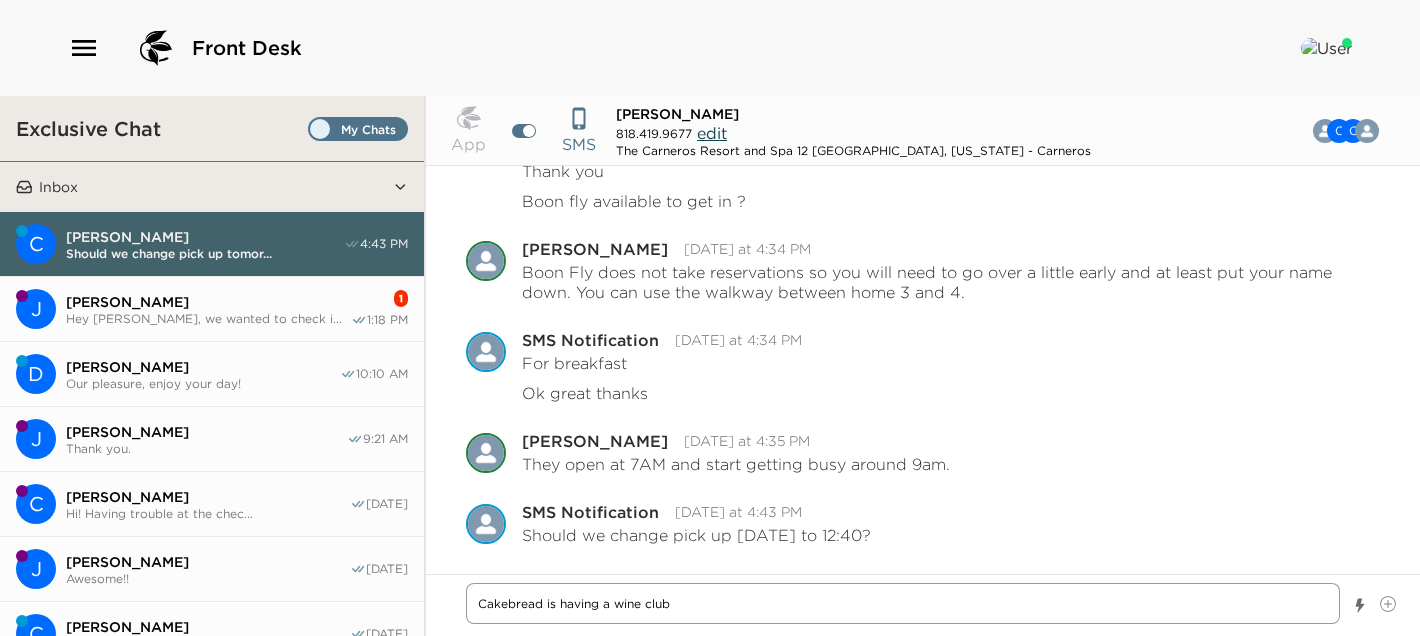 type on "Cakebread is having a wine club" 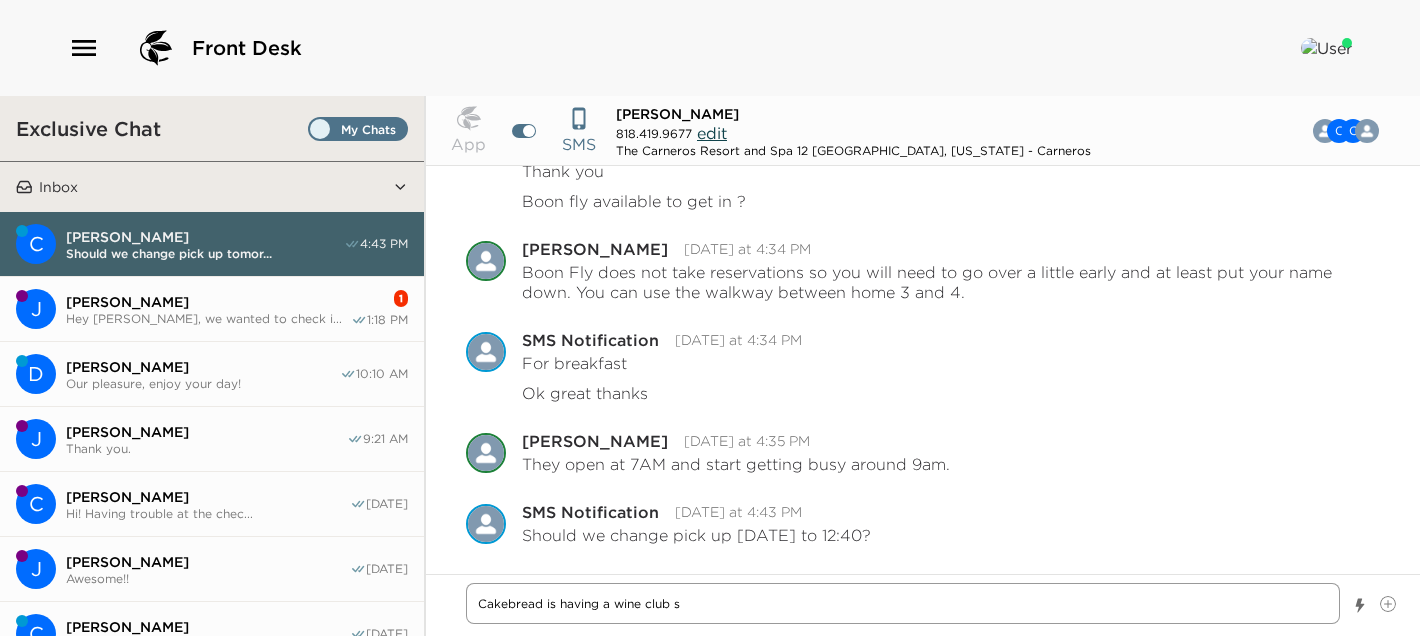 type on "Cakebread is having a wine club so" 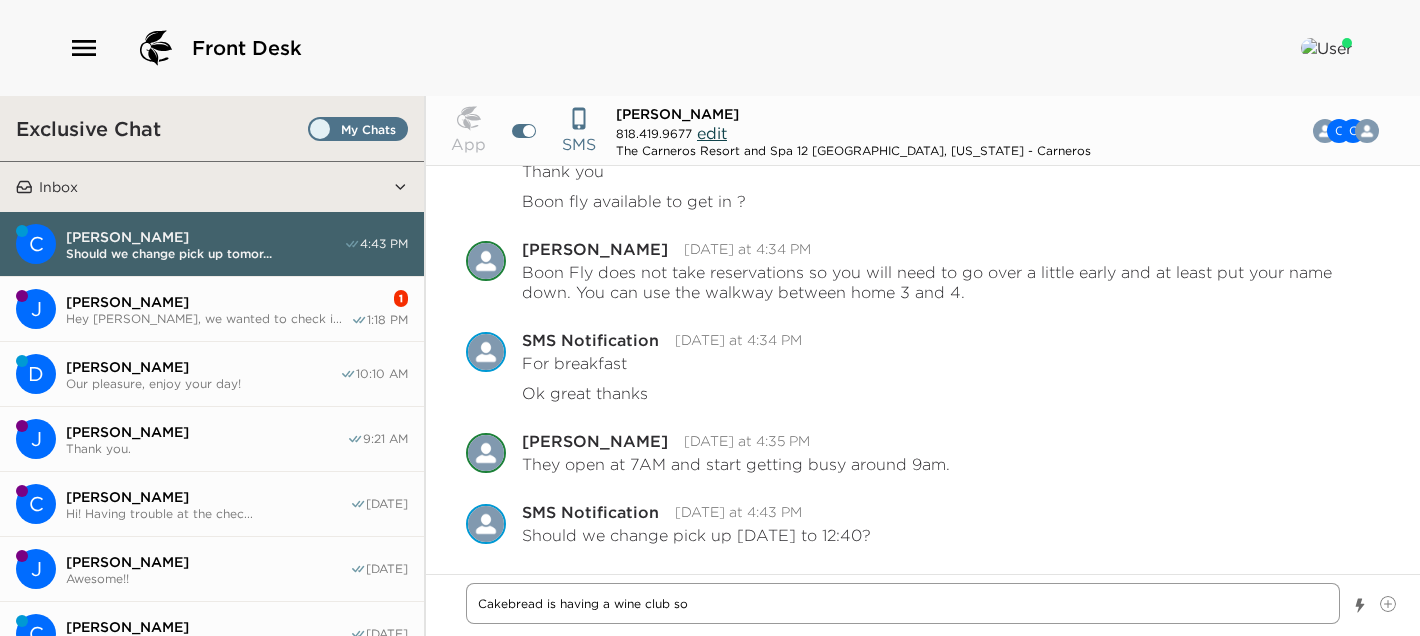 type on "Cakebread is having a wine club soc" 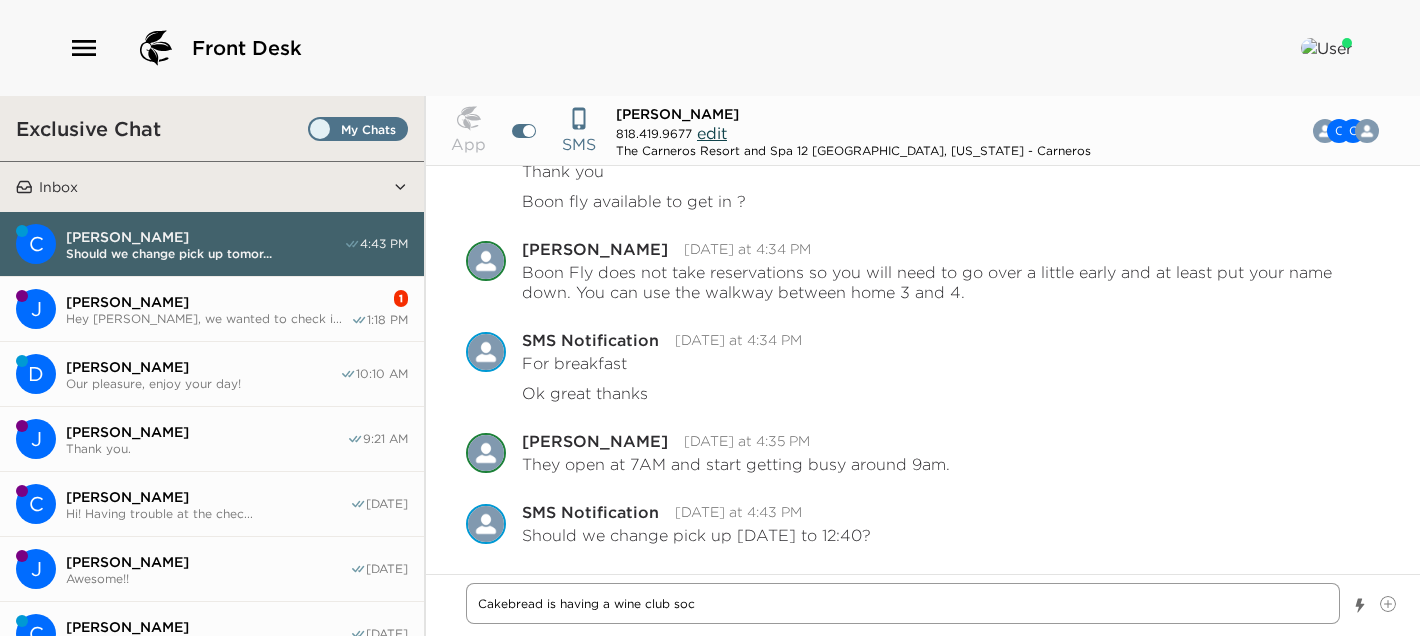 type on "Cakebread is having a wine club soci" 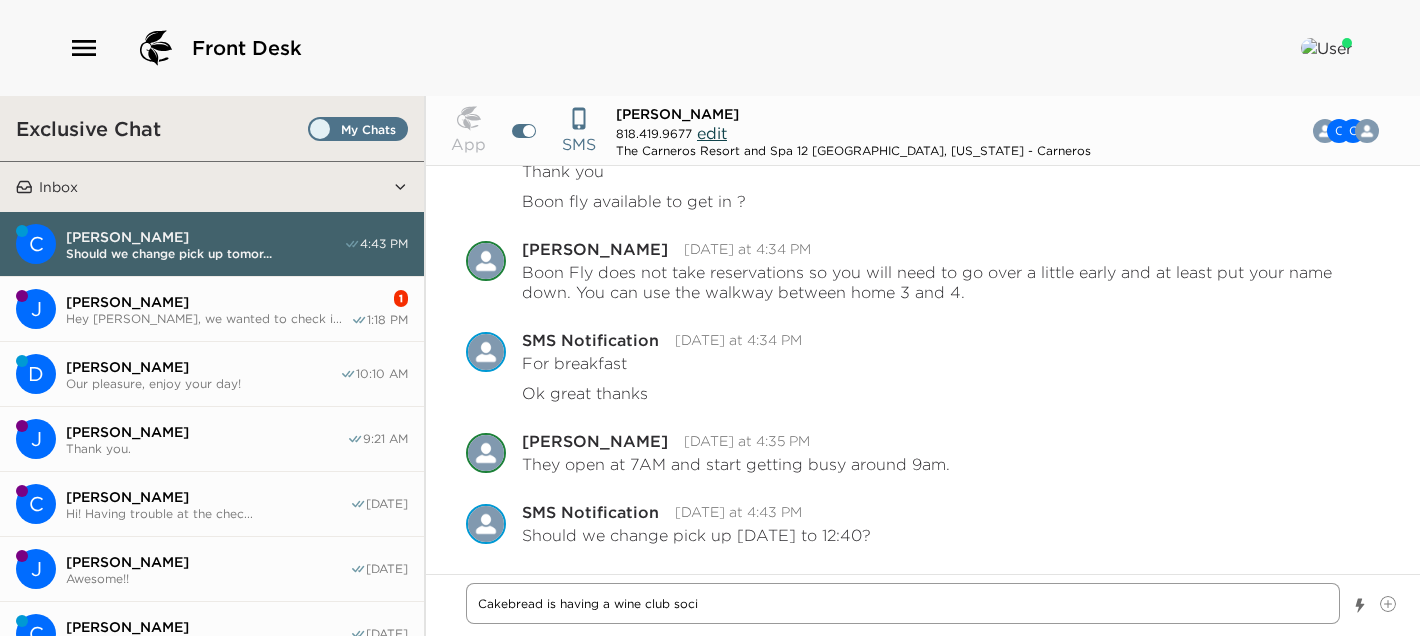 type on "Cakebread is having a wine club [PERSON_NAME]" 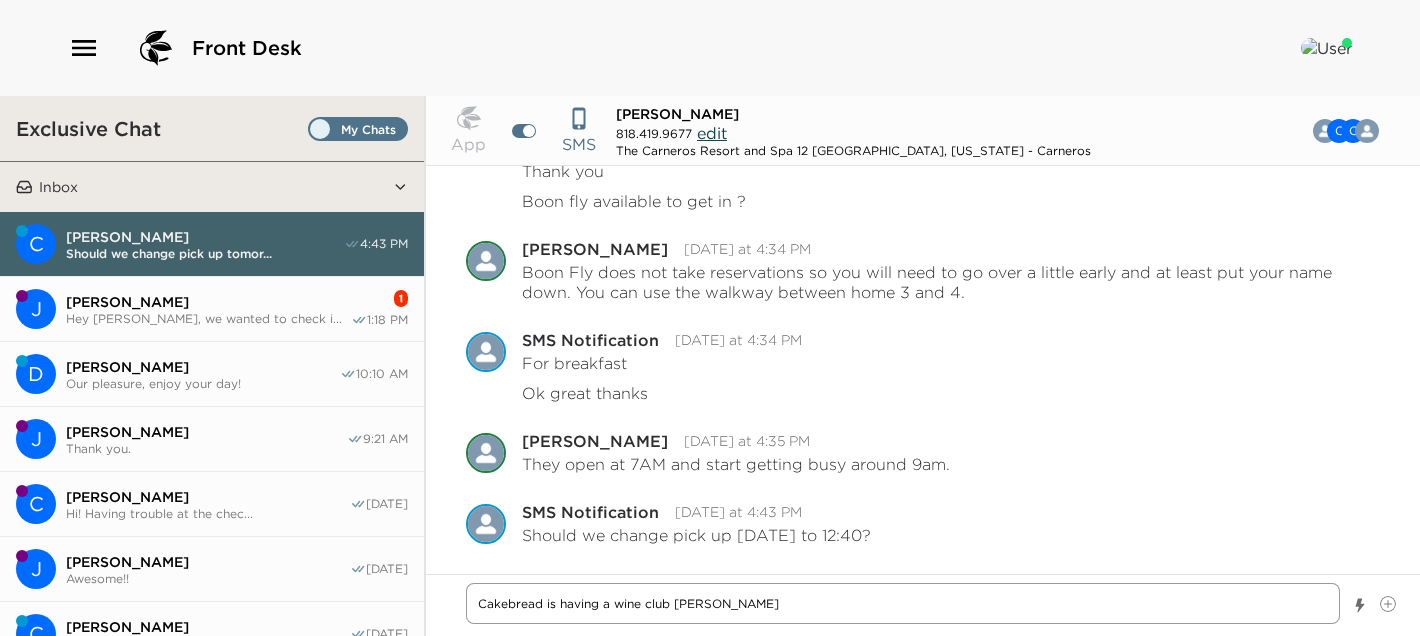 type on "Cakebread is having a wine club social" 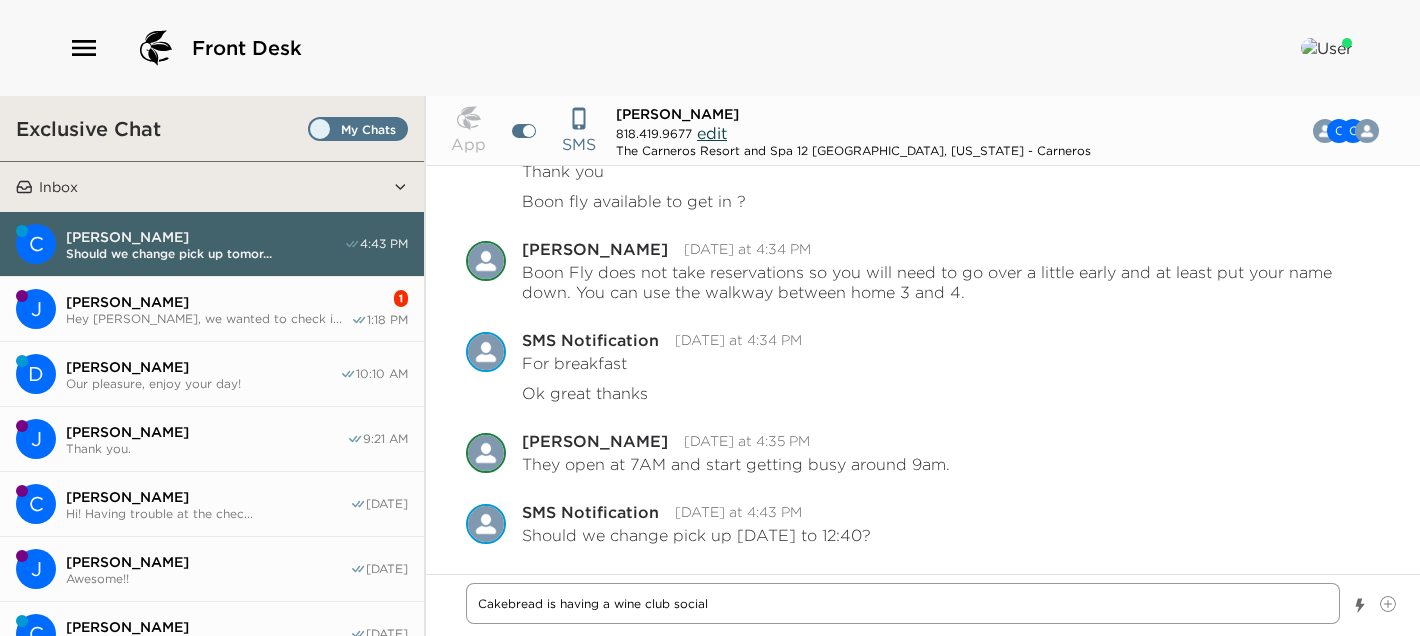 type on "Cakebread is having a wine club social" 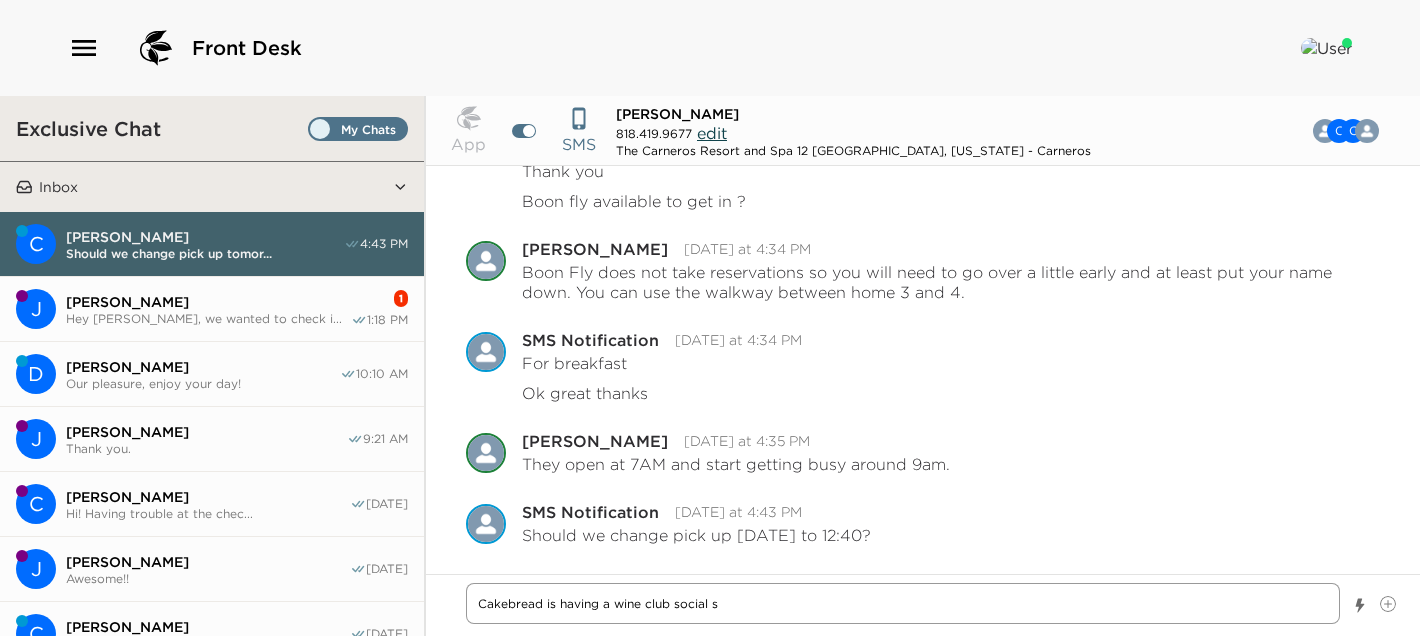 type on "Cakebread is having a wine club social st" 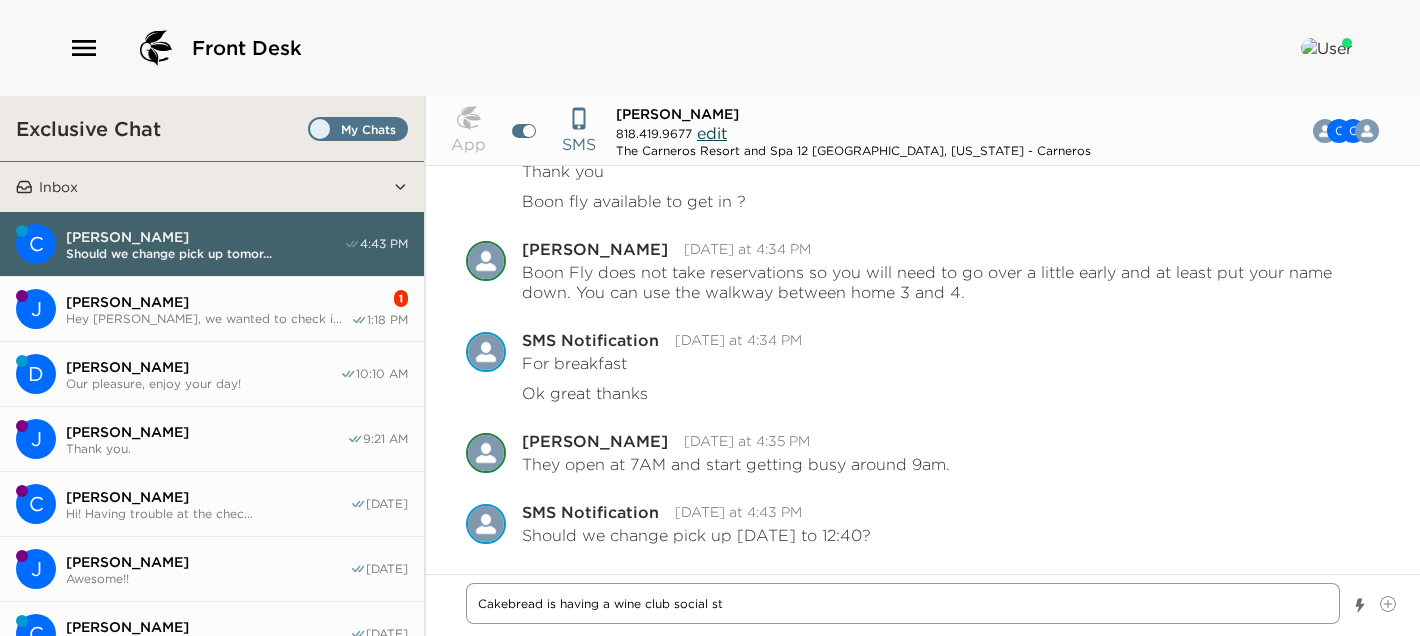 type on "x" 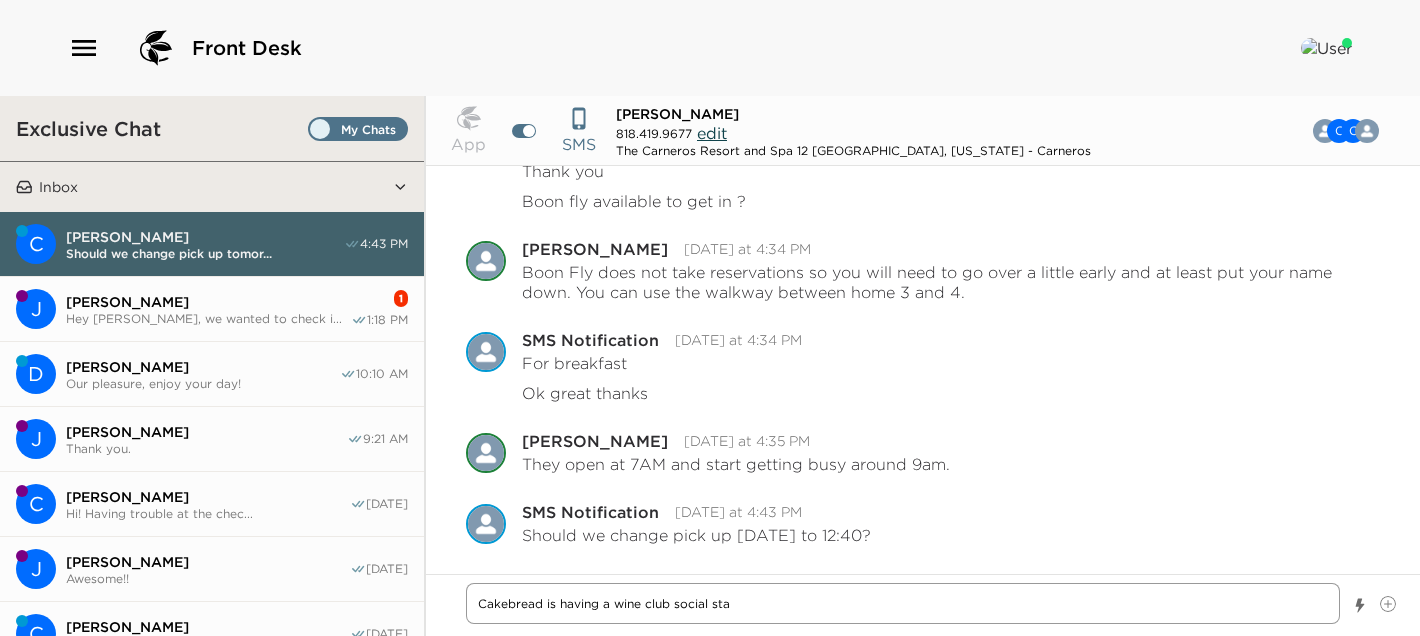 type on "Cakebread is having a wine club social star" 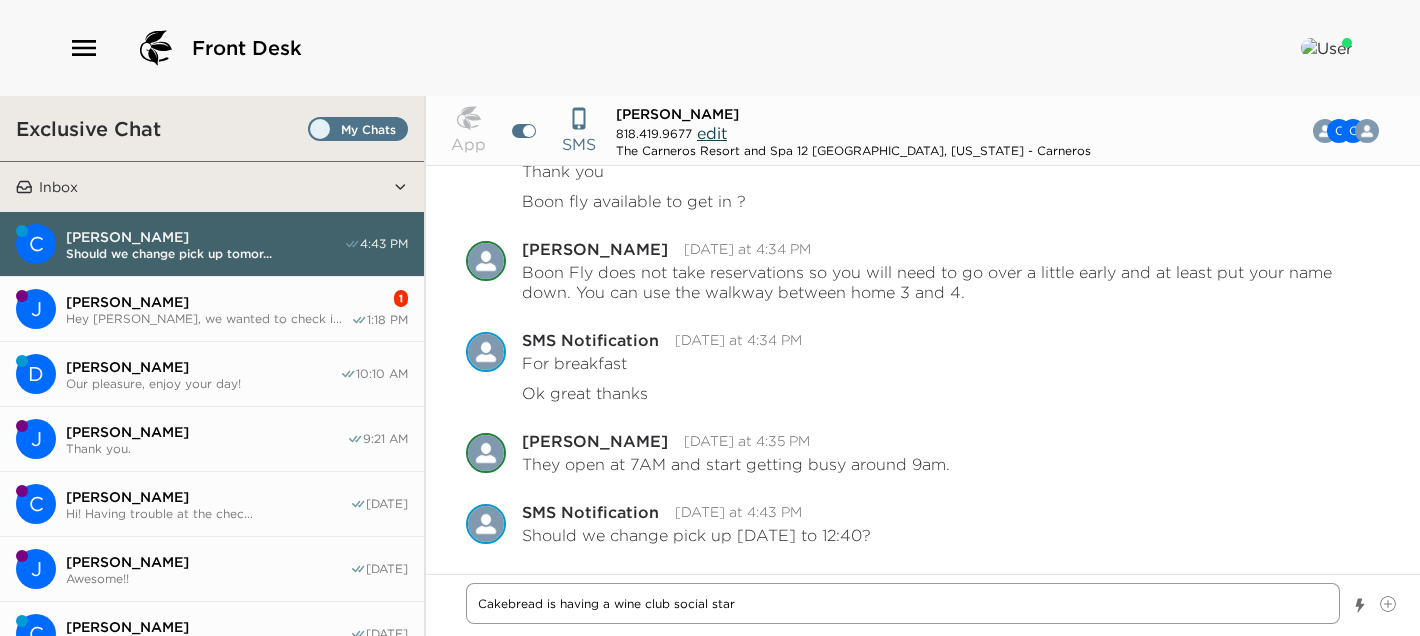 type on "Cakebread is having a wine club social start" 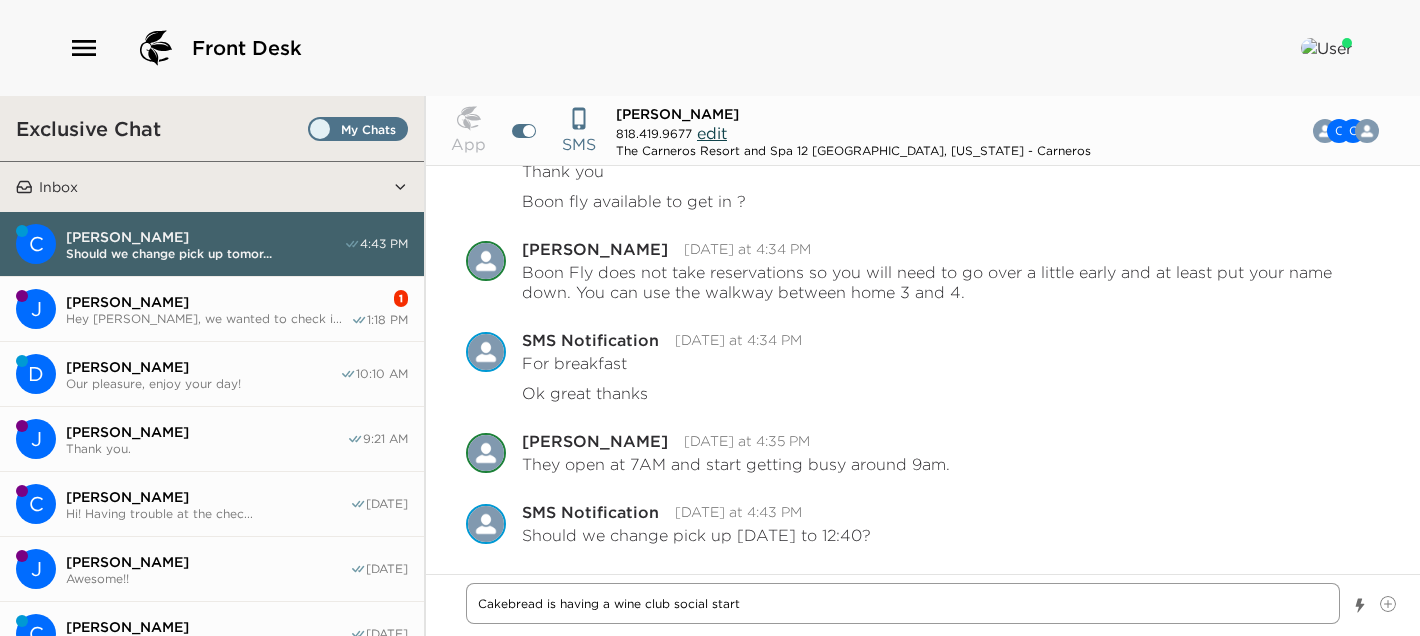 type on "Cakebread is having a wine club social starti" 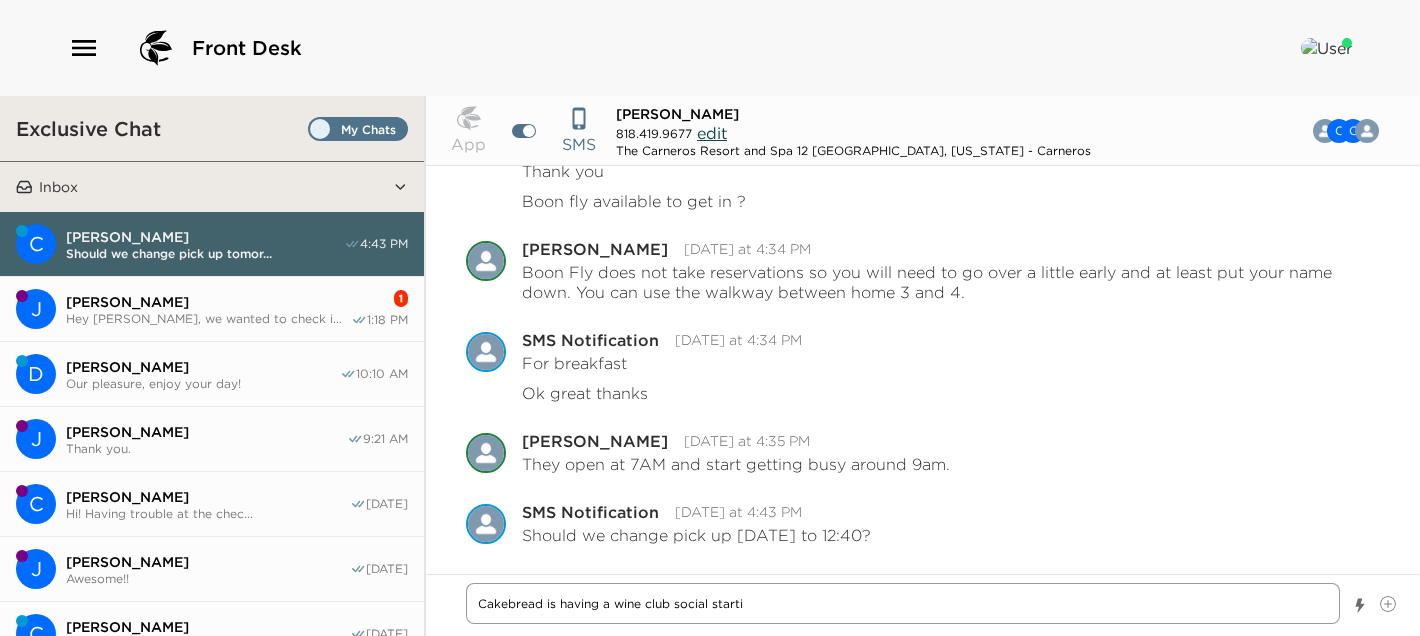 type on "Cakebread is having a wine club social startin" 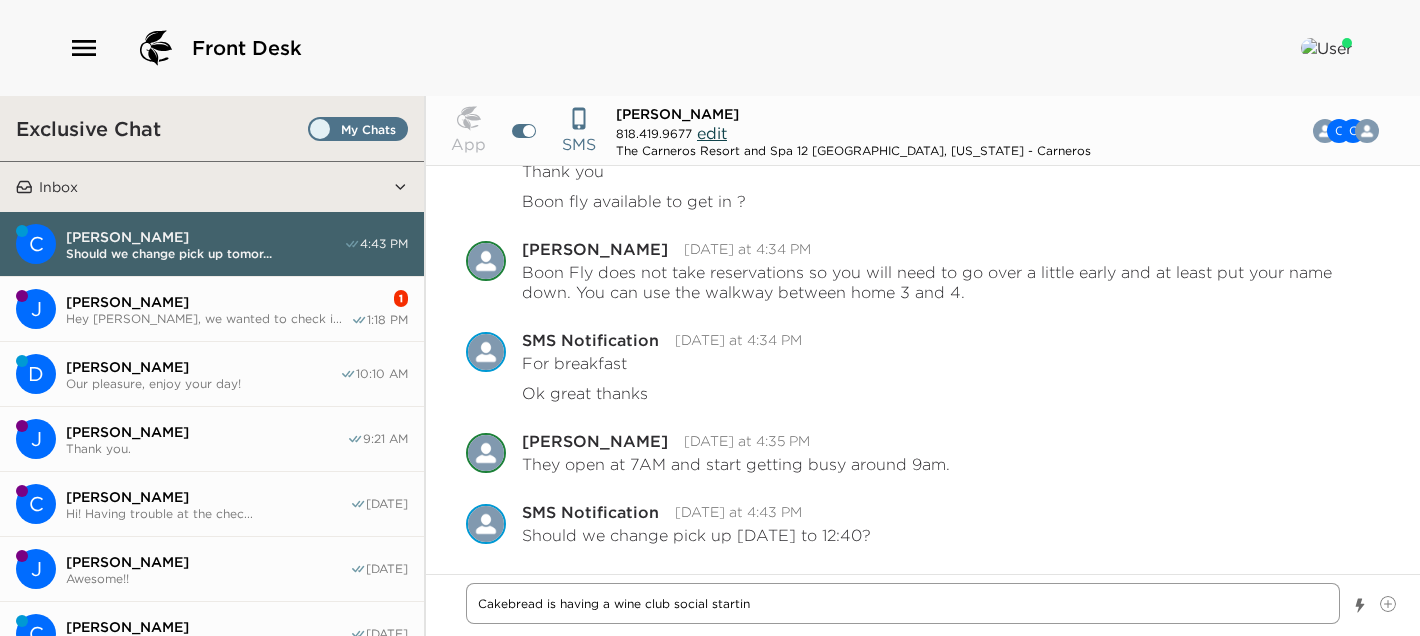 type on "Cakebread is having a wine club social starting" 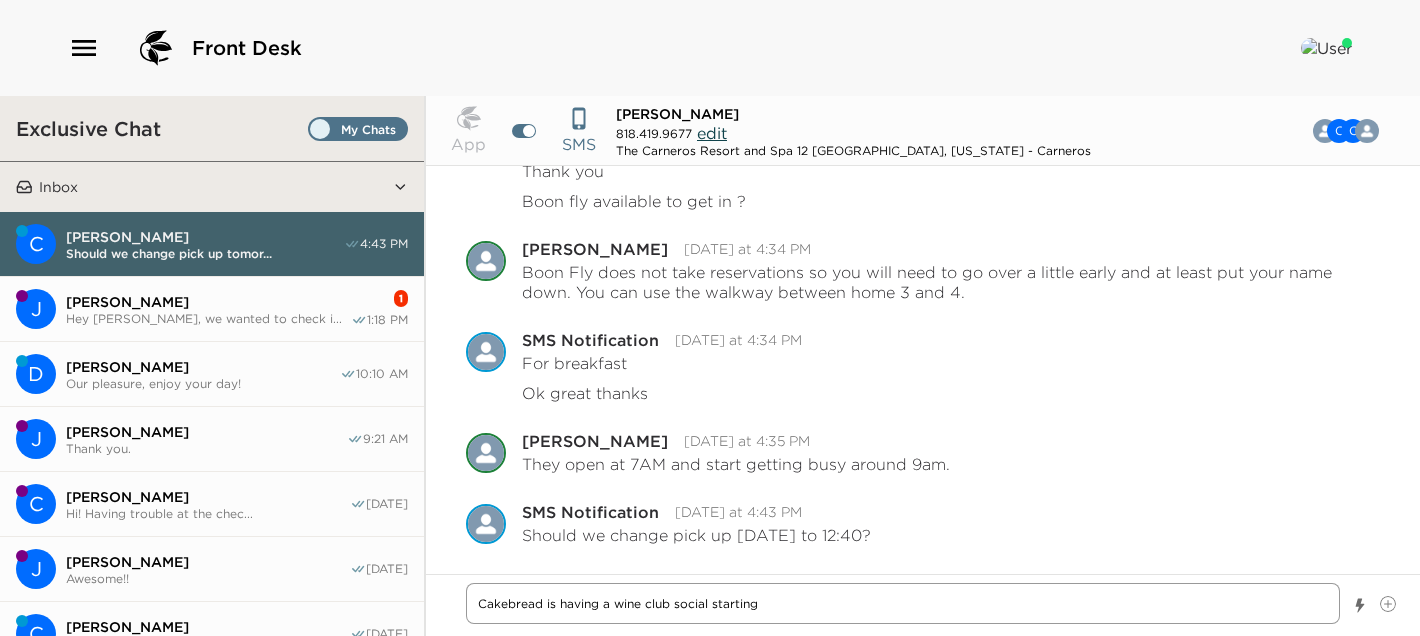 type on "Cakebread is having a wine club social starting" 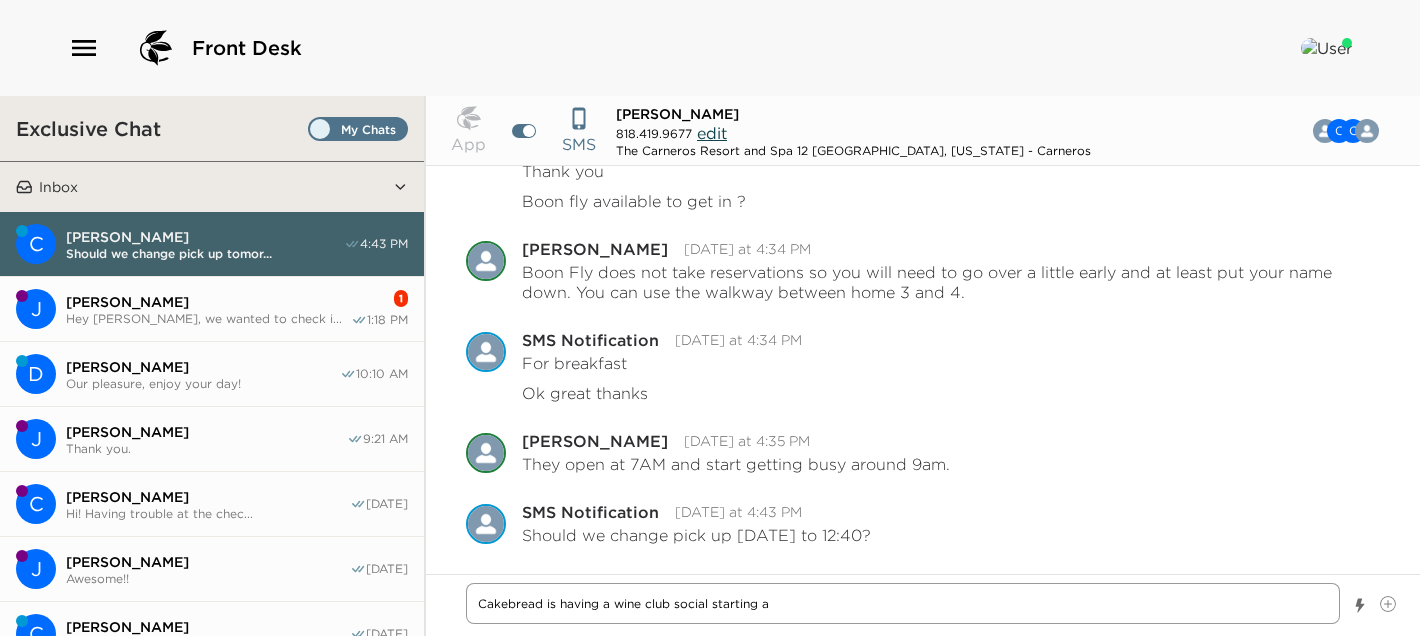 type on "Cakebread is having a wine club social starting at" 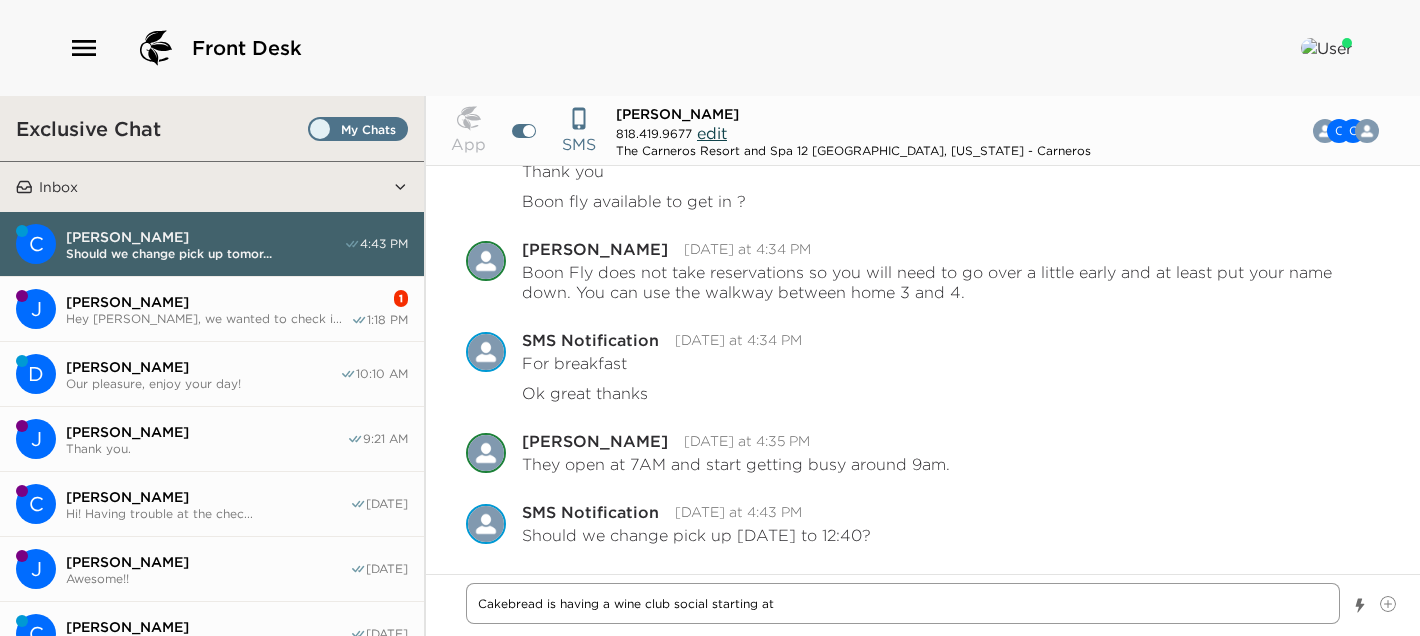 type on "Cakebread is having a wine club social starting at" 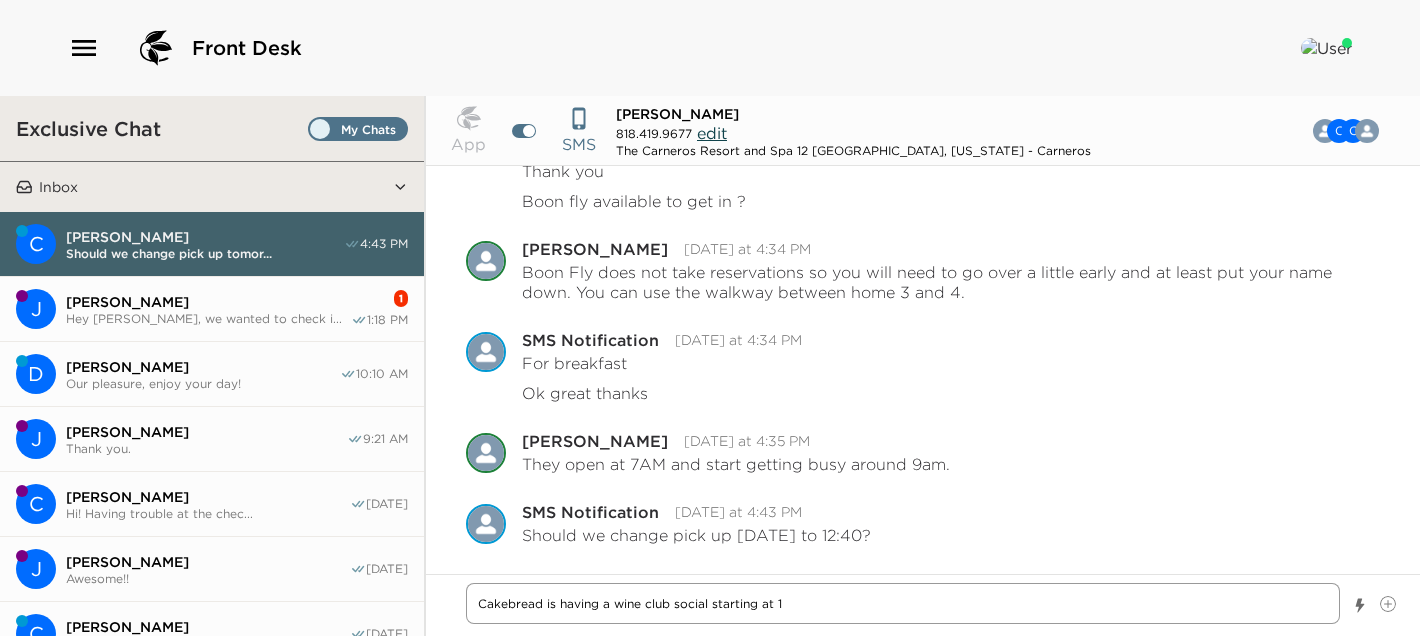 type on "Cakebread is having a wine club social starting at 11" 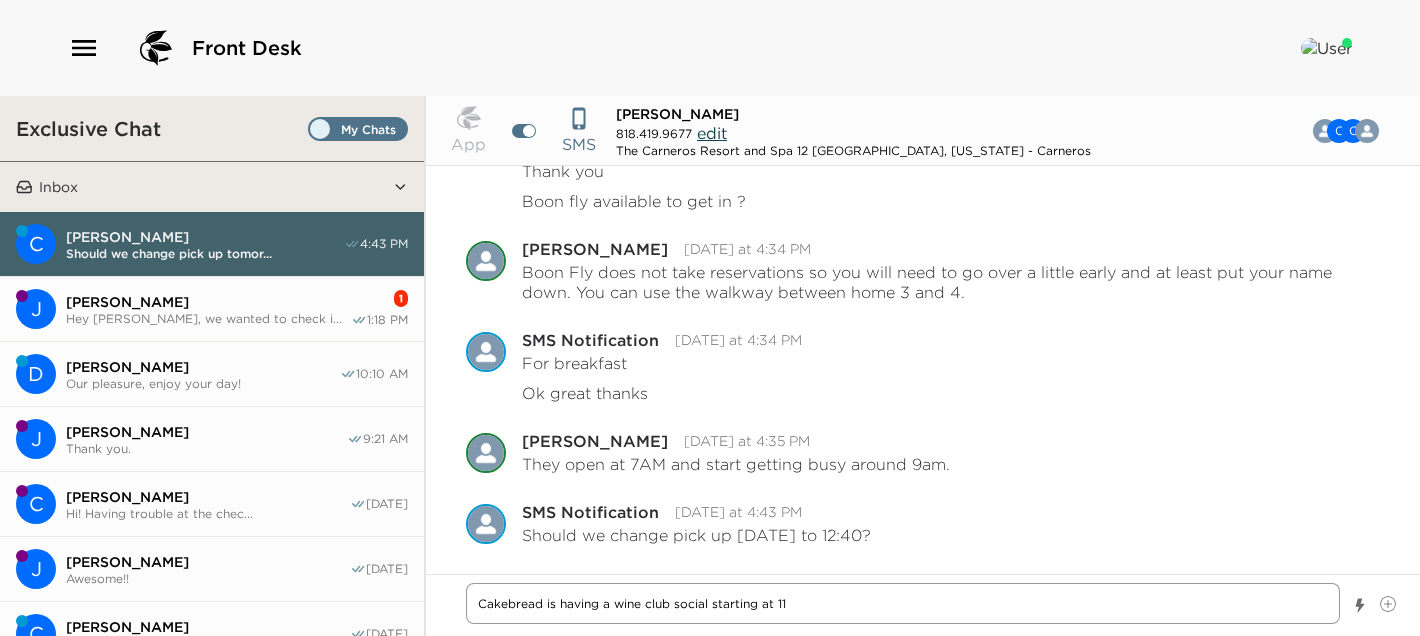 type on "x" 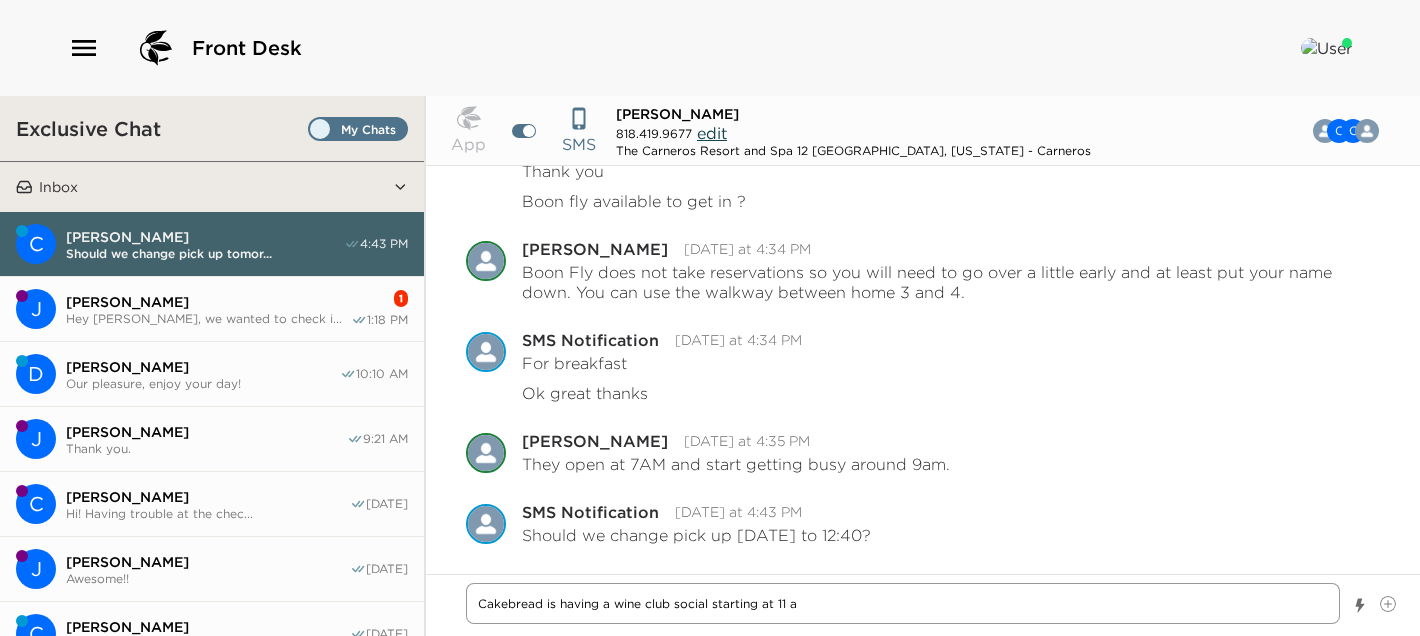 type on "Cakebread is having a wine club social starting at 11 am" 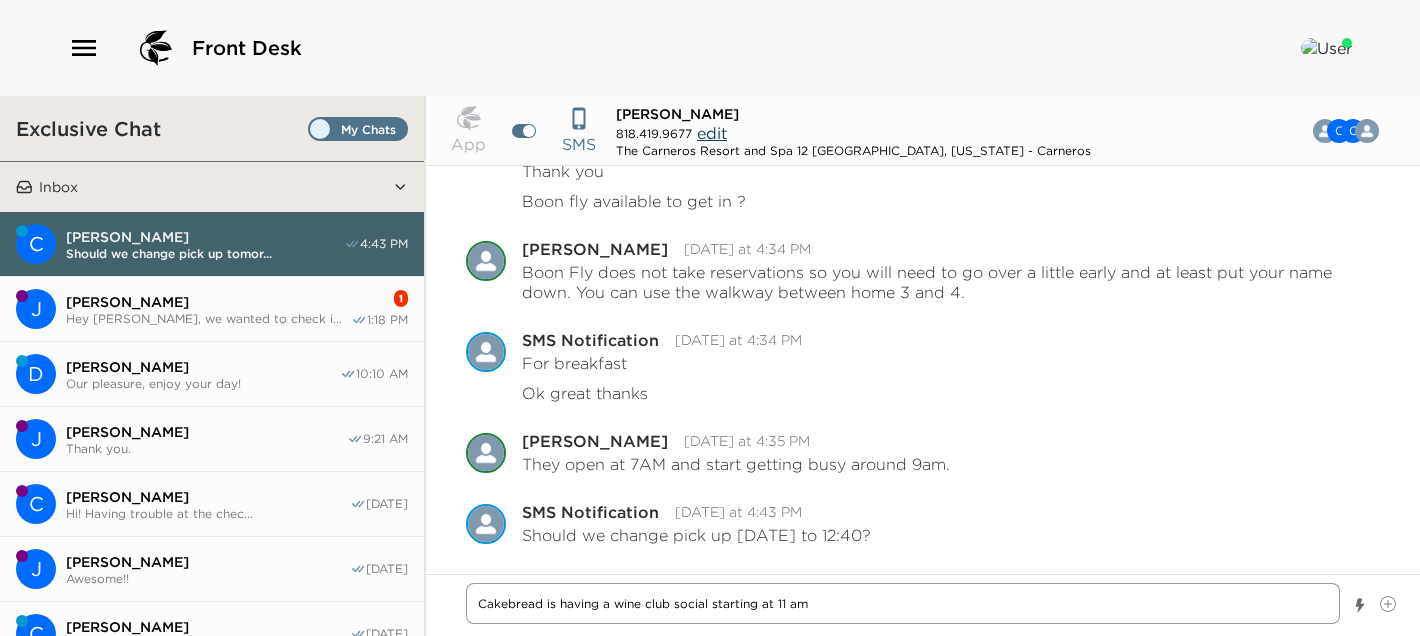 type on "Cakebread is having a wine club social starting at 11 am" 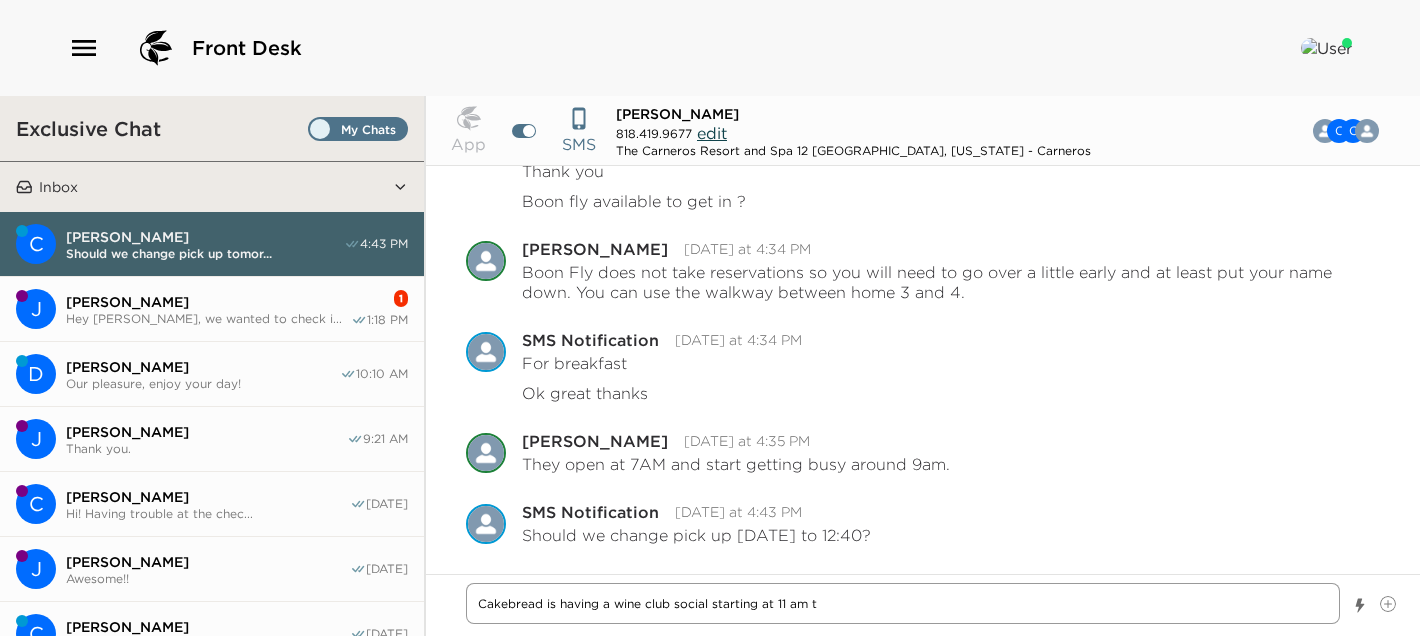 type on "Cakebread is having a wine club social starting at 11 am to" 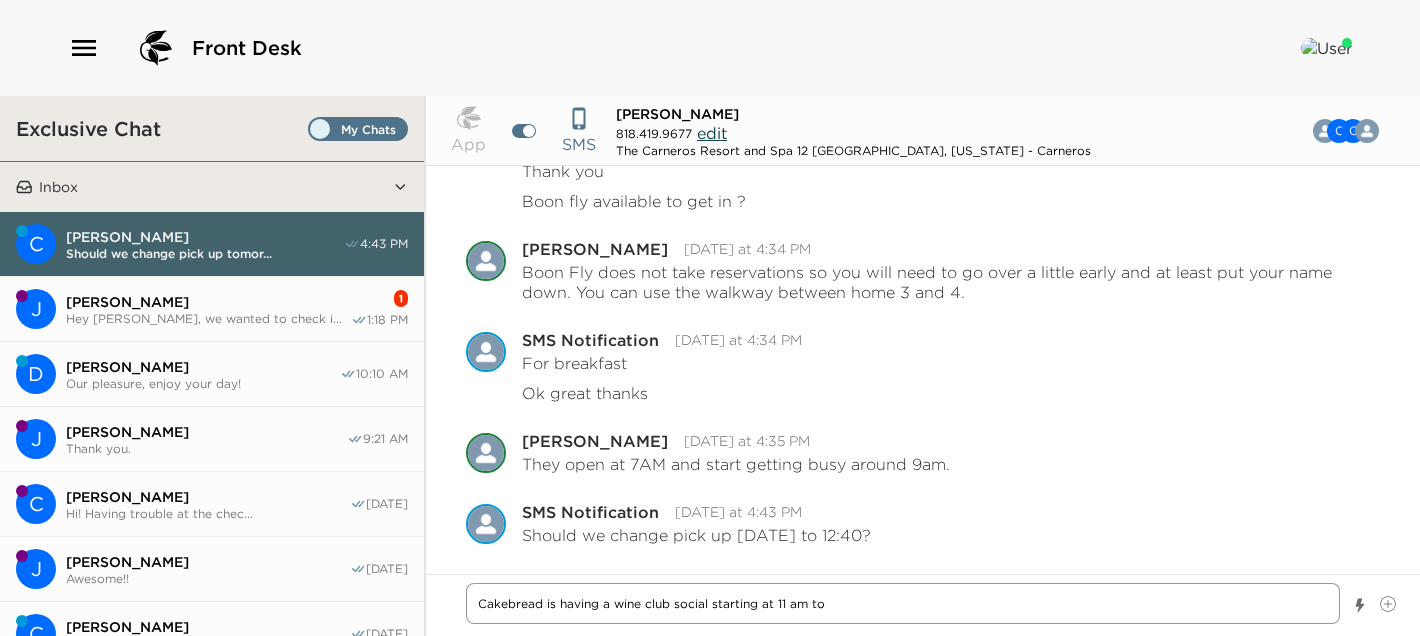 type on "Cakebread is having a wine club social starting at 11 am [PERSON_NAME]" 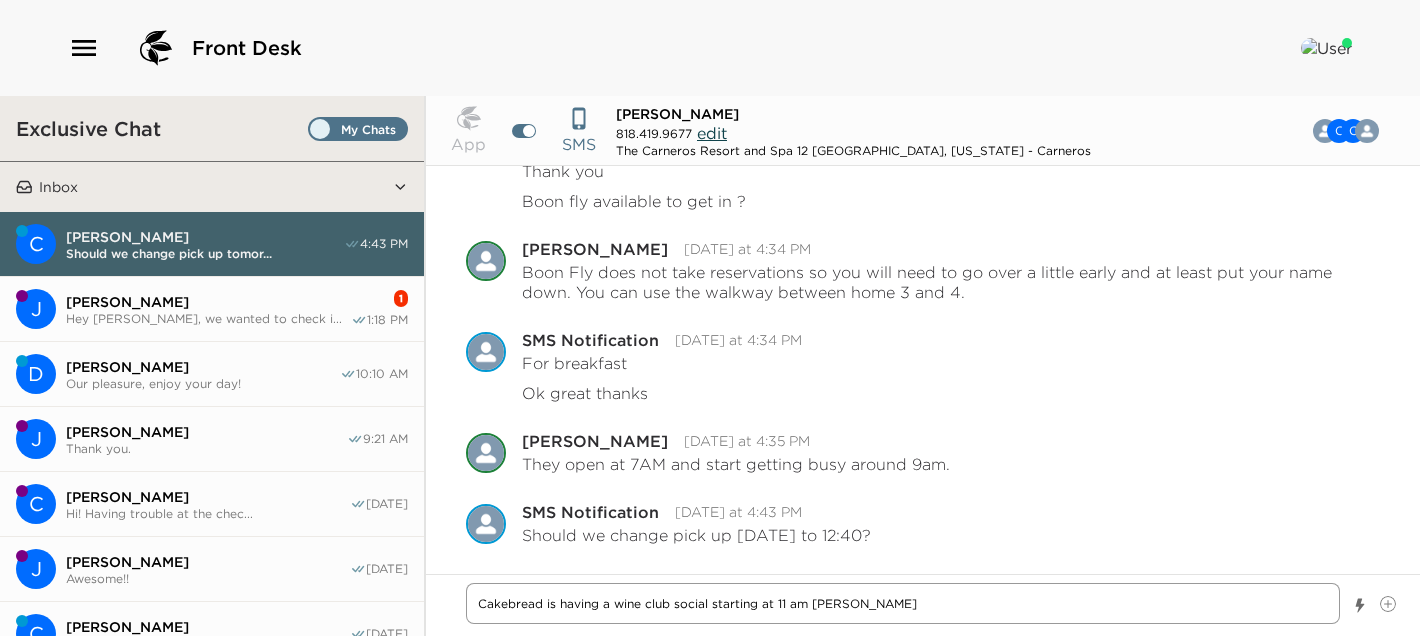 type on "Cakebread is having a wine club social starting at 11 am tomo" 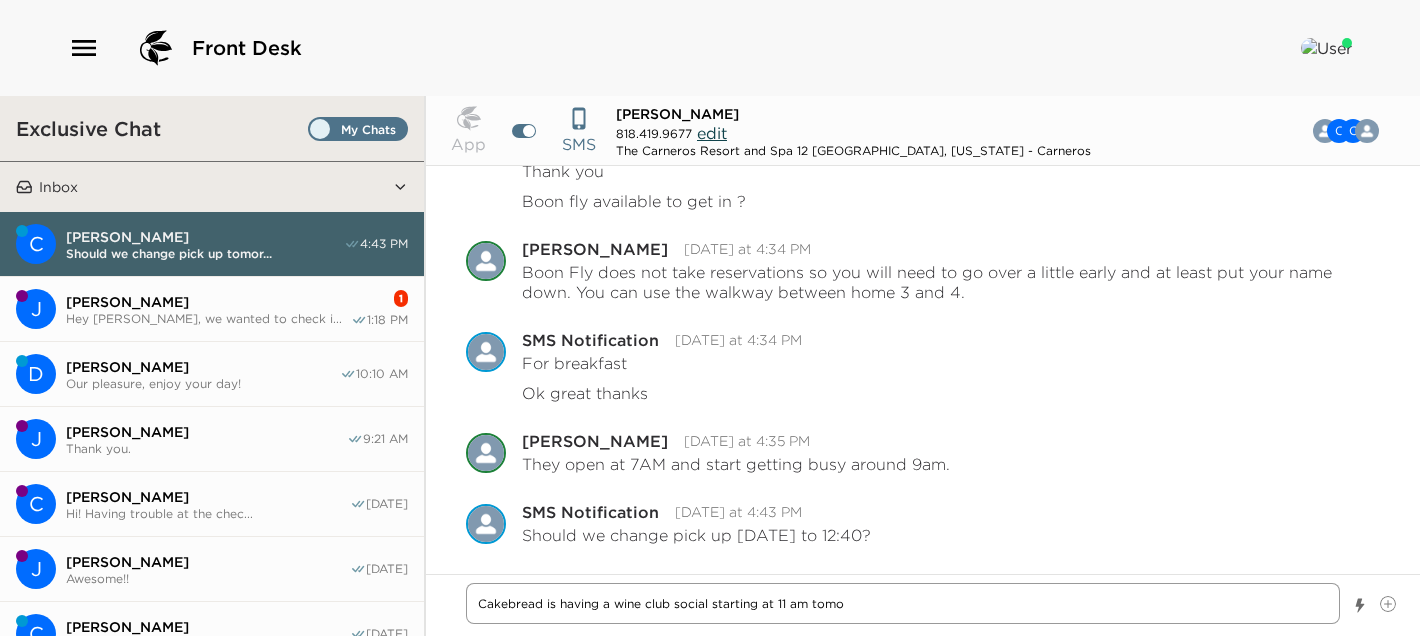 type on "Cakebread is having a wine club social starting at 11 am tomor" 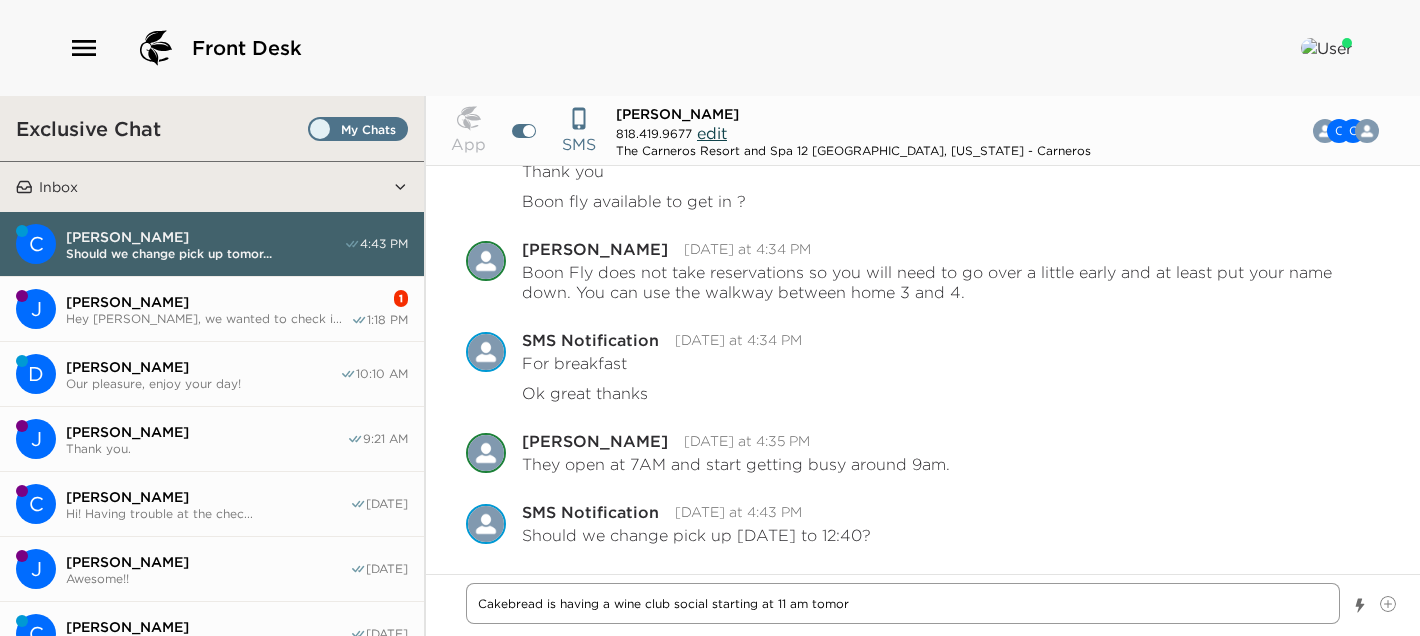 type on "Cakebread is having a wine club social starting at 11 am tomorr" 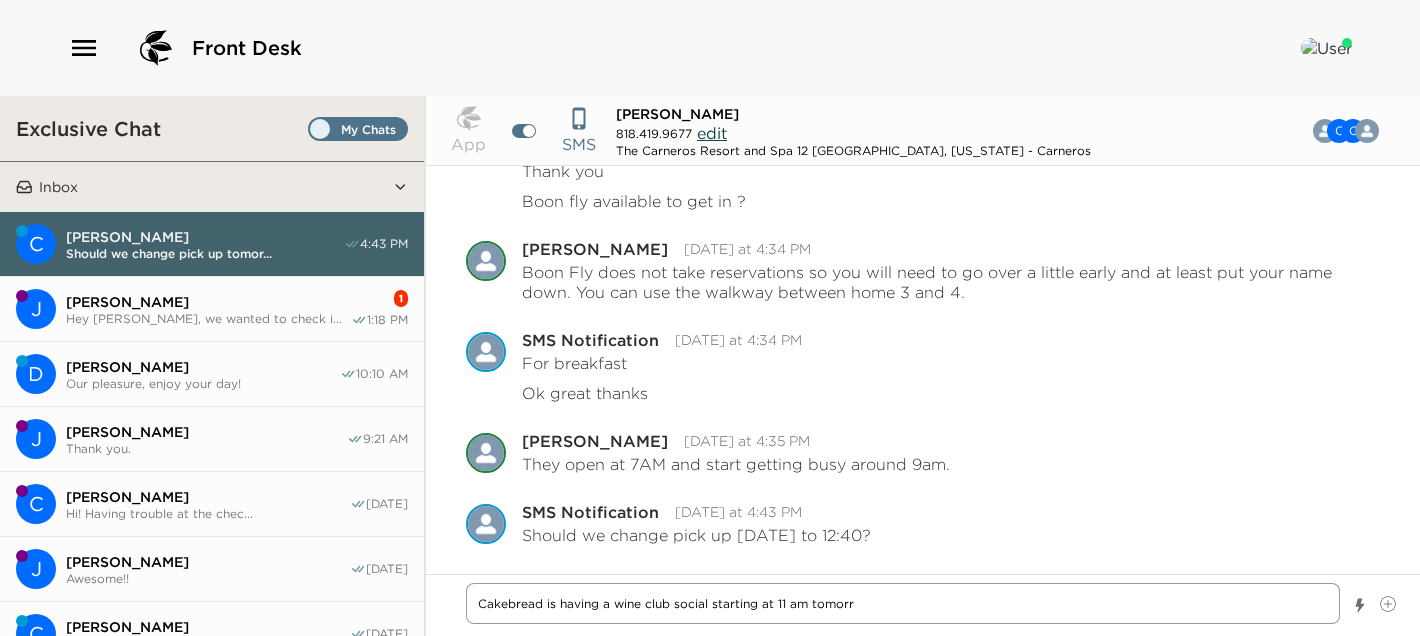 type on "Cakebread is having a wine club social starting at 11 am tomorro" 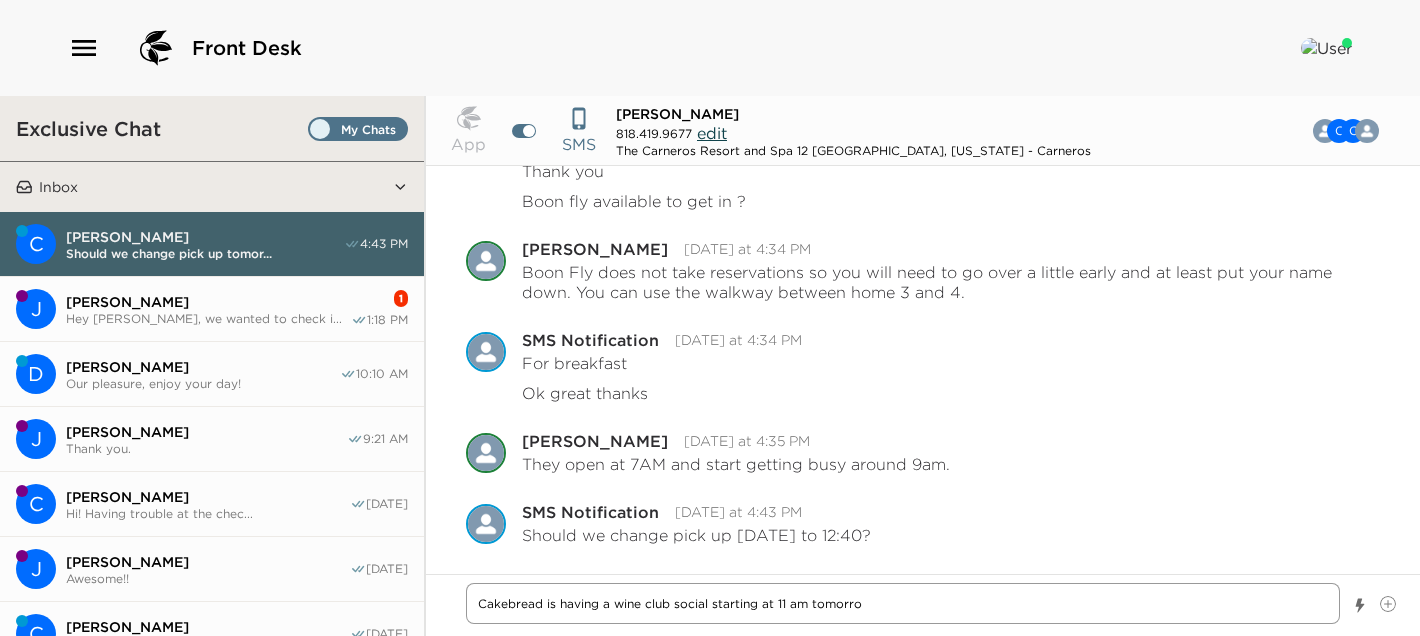 type on "Cakebread is having a wine club social starting at 11 am [DATE]" 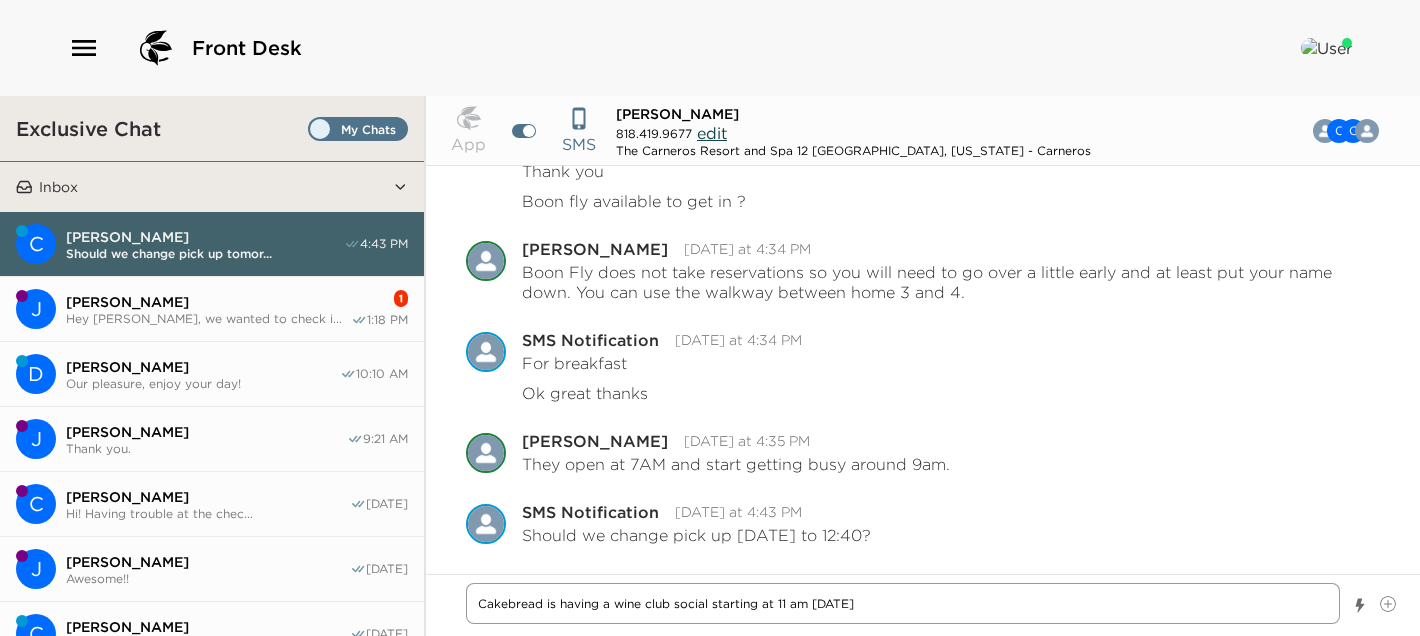 type on "x" 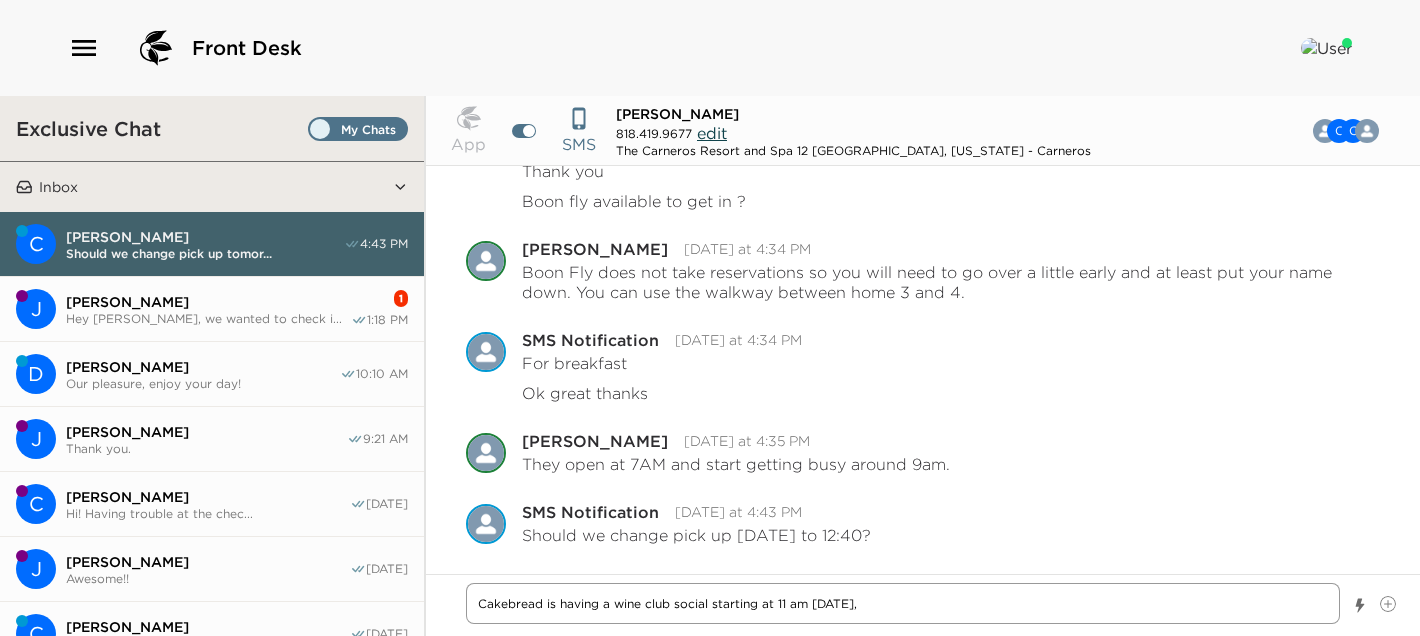 type on "Cakebread is having a wine club social starting at 11 am [DATE]," 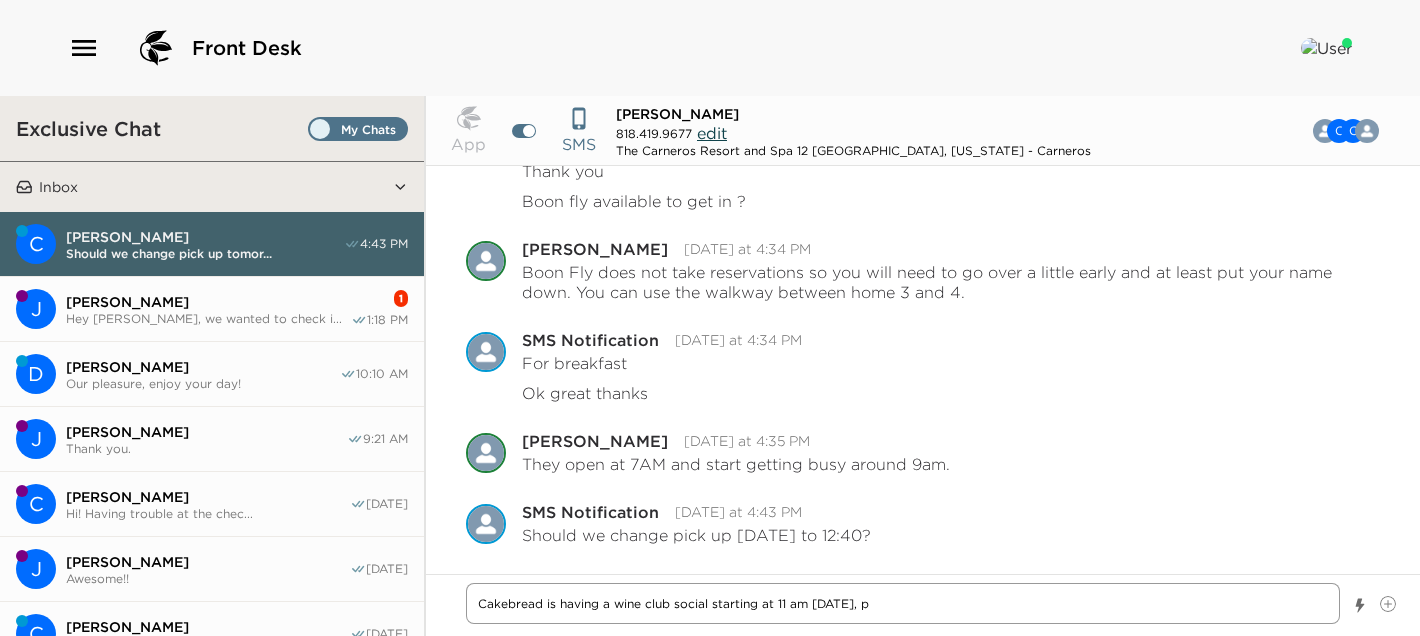 type on "Cakebread is having a wine club social starting at 11 am [DATE], pe" 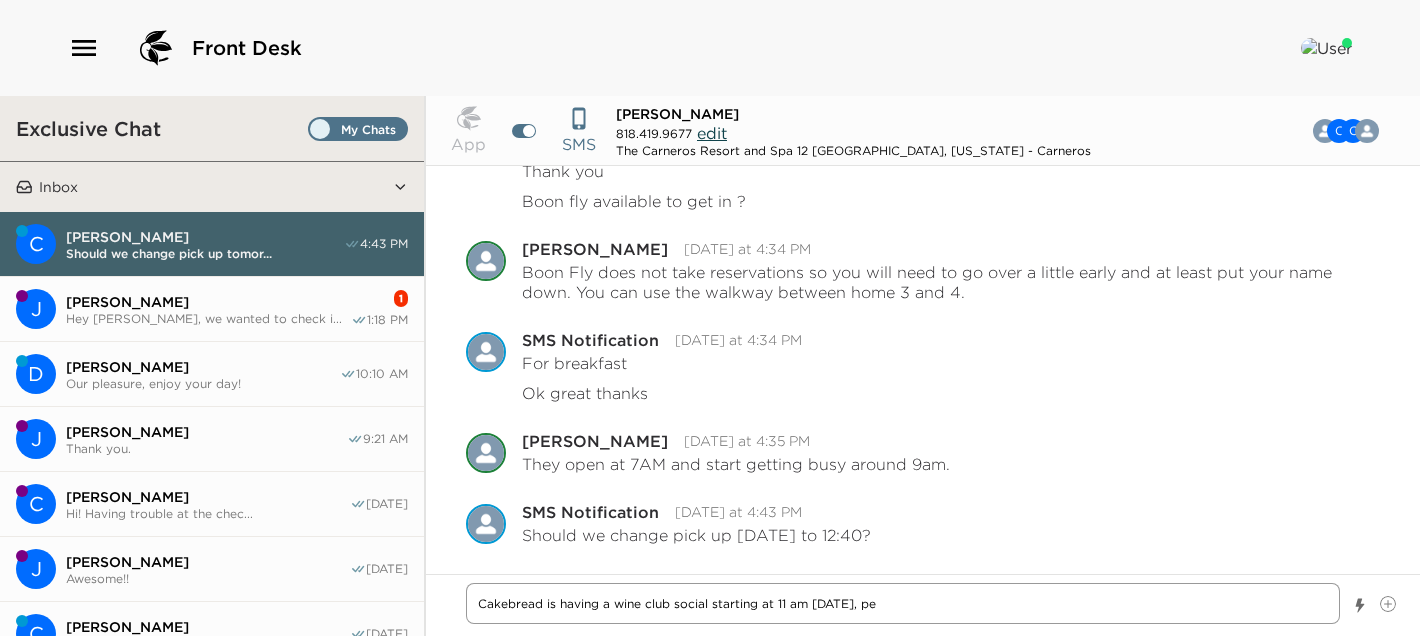 type on "Cakebread is having a wine club social starting at 11 am [DATE], per" 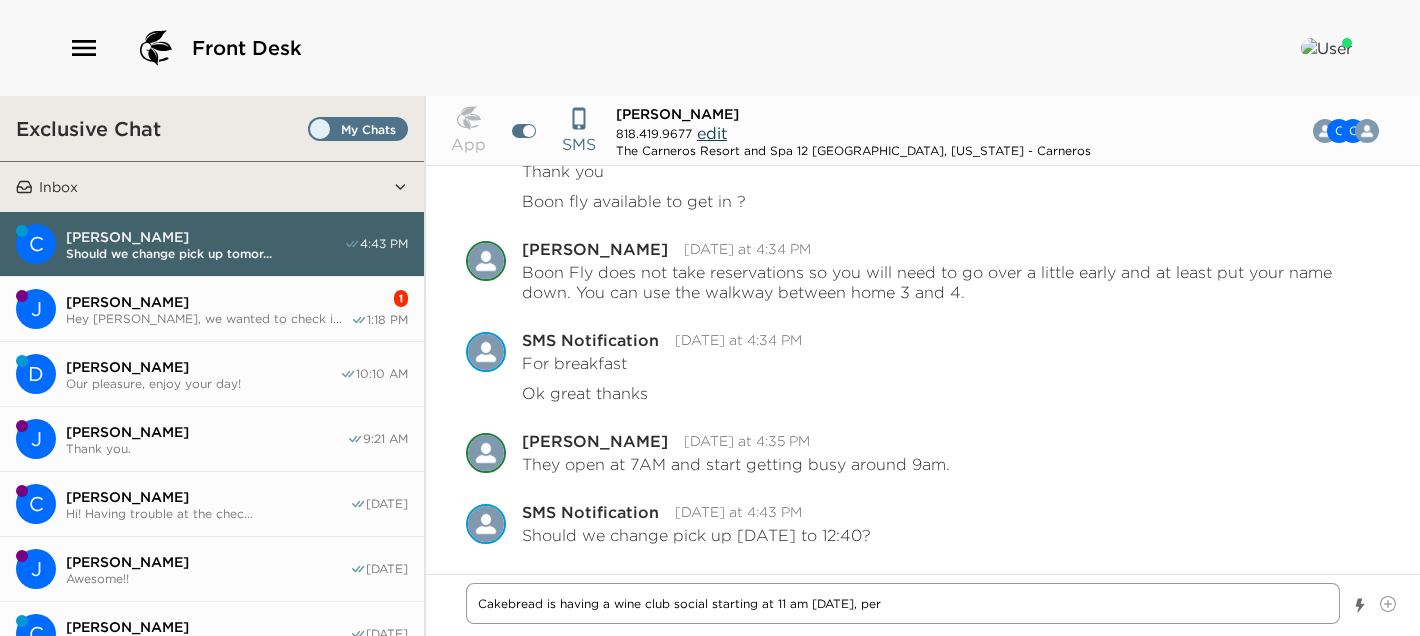 type on "Cakebread is having a wine club social starting at 11 am [DATE], perh" 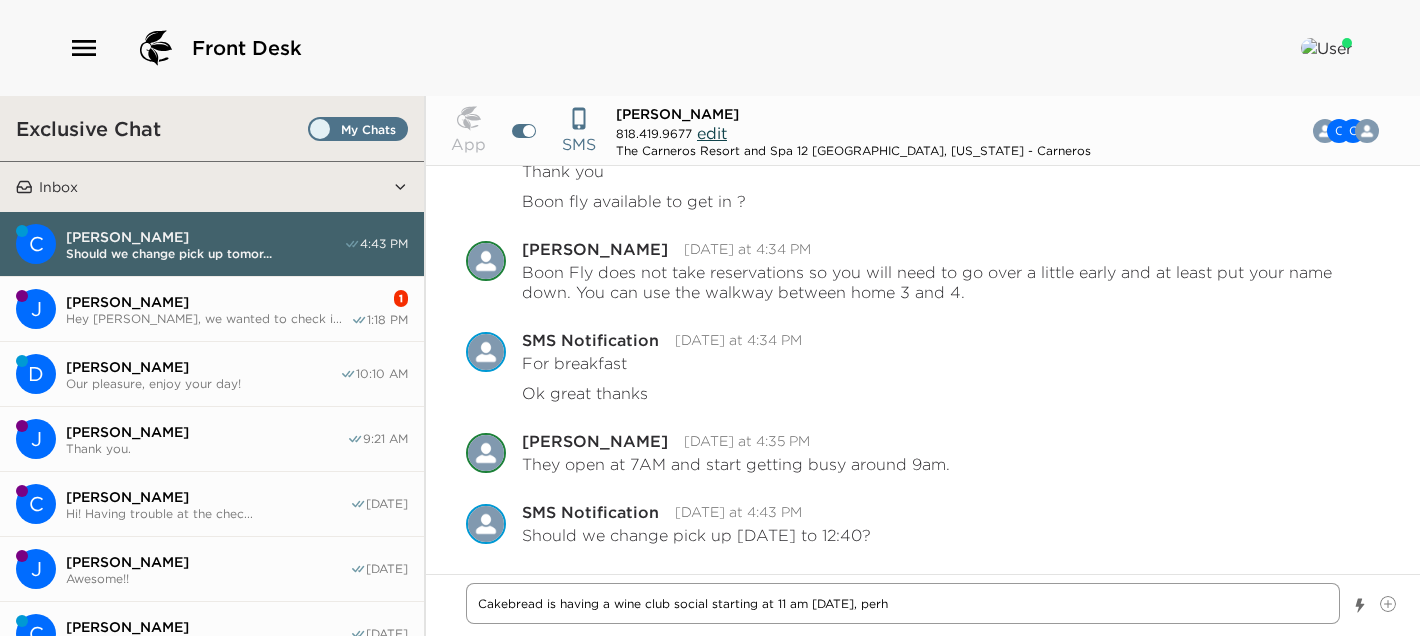 type on "Cakebread is having a wine club social starting at 11 am [DATE], perha" 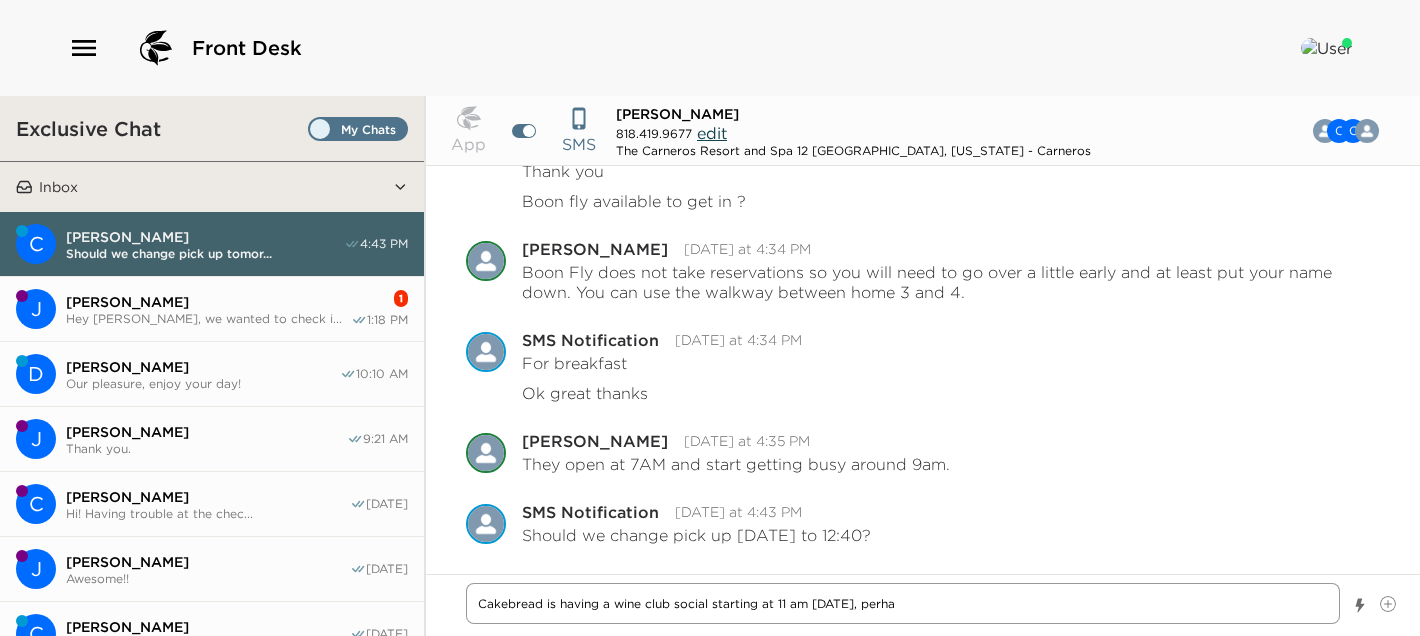 type on "Cakebread is having a wine club social starting at 11 am [DATE], perhap" 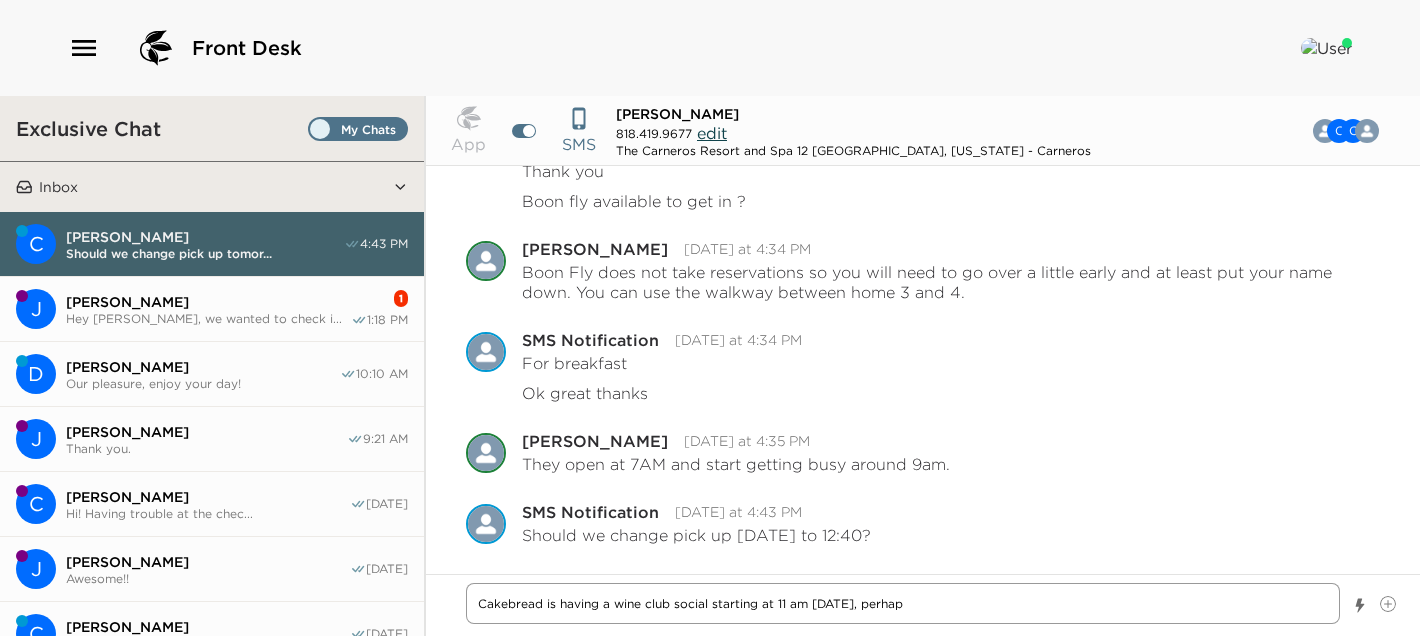 type on "Cakebread is having a wine club social starting at 11 am [DATE], perhaps" 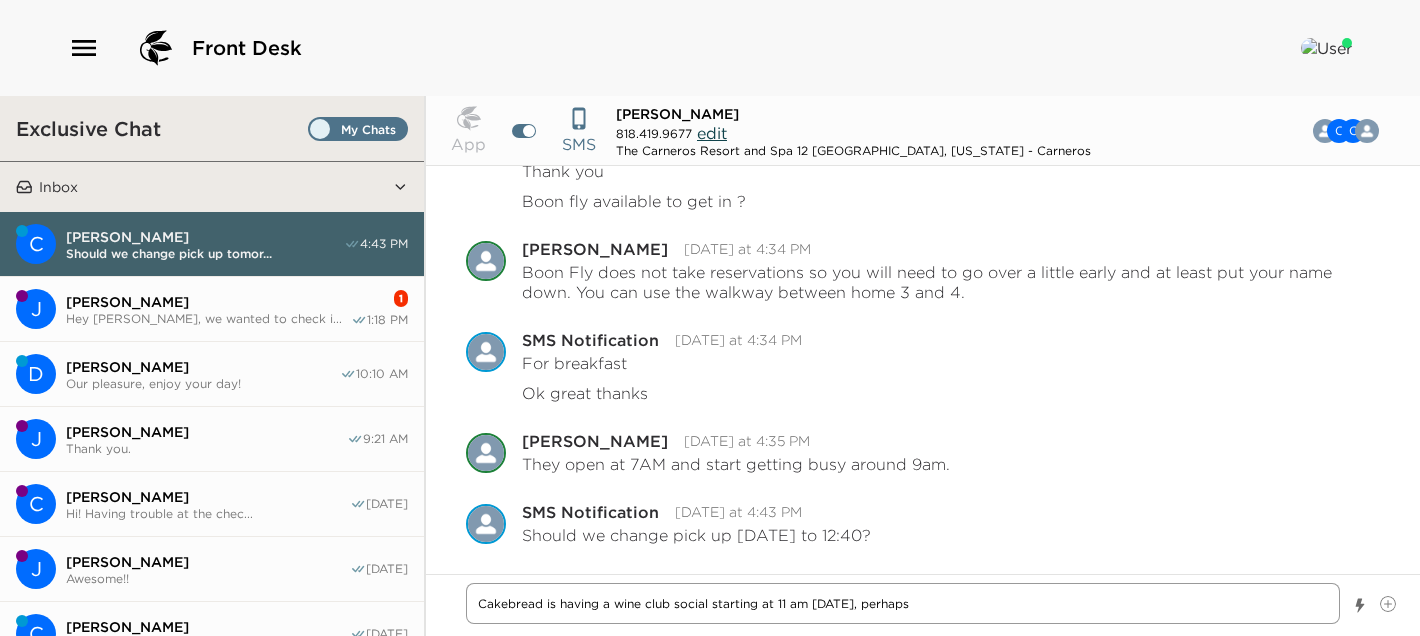 type on "Cakebread is having a wine club social starting at 11 am [DATE], perhaps" 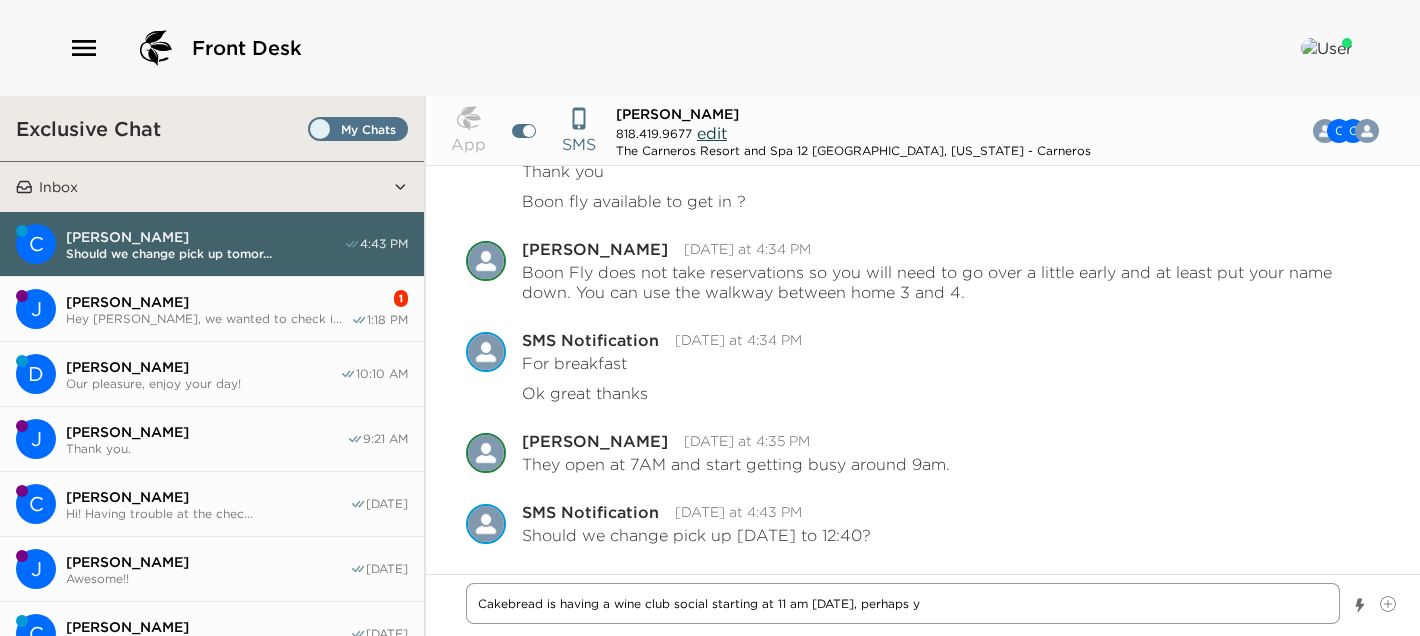 type on "Cakebread is having a wine club social starting at 11 am [DATE], perhaps yo" 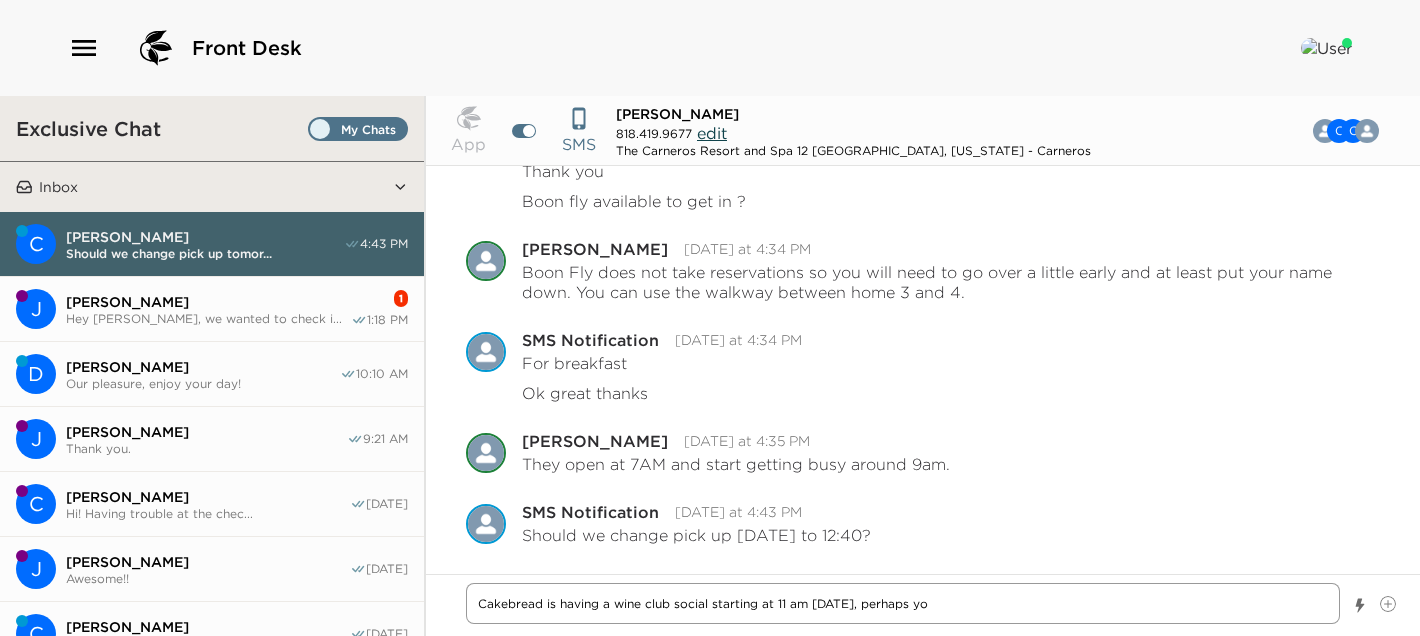 type on "Cakebread is having a wine club social starting at 11 am [DATE], perhaps you" 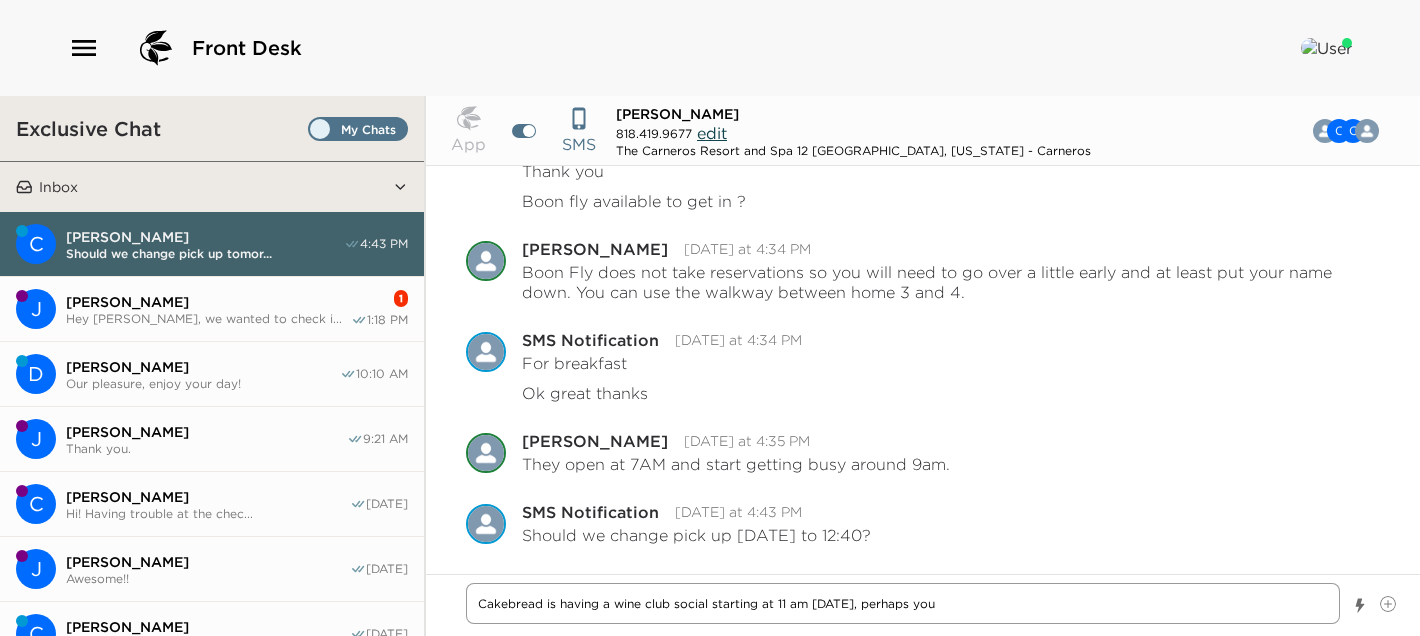 type on "Cakebread is having a wine club social starting at 11 am [DATE], perhaps you" 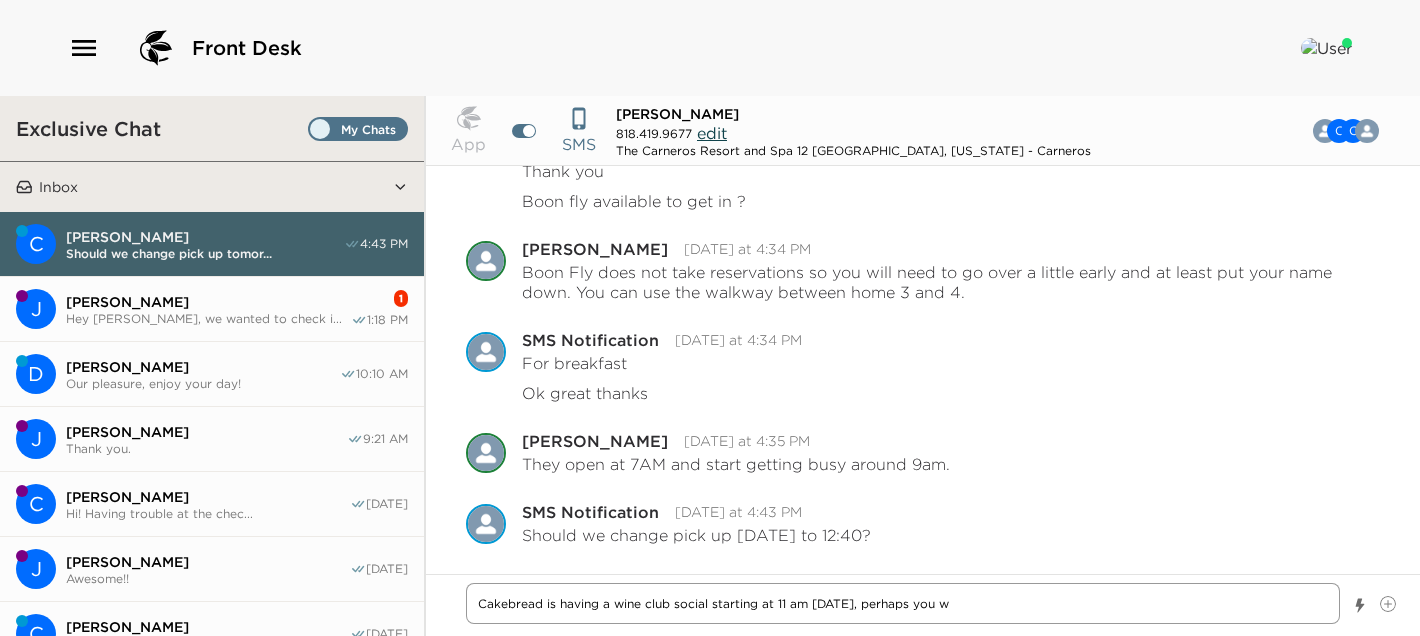 type on "Cakebread is having a wine club social starting at 11 am [DATE], perhaps you wo" 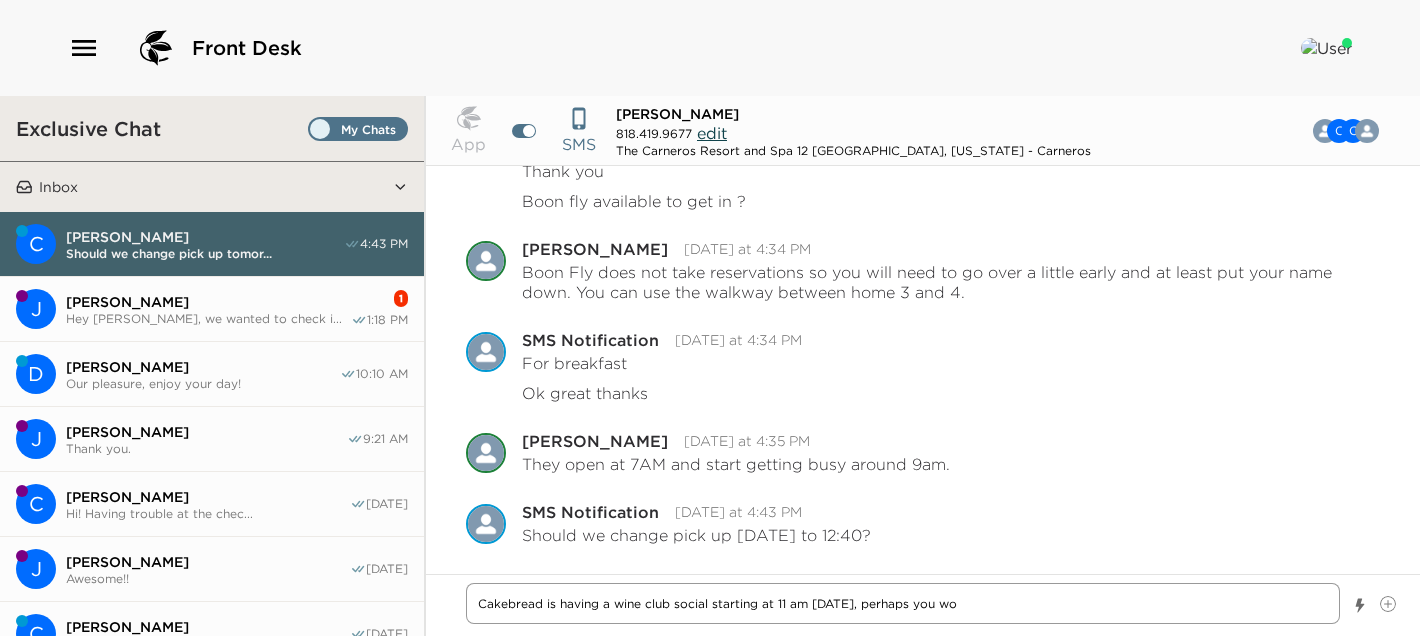 type on "Cakebread is having a wine club social starting at 11 am [DATE], perhaps you wou" 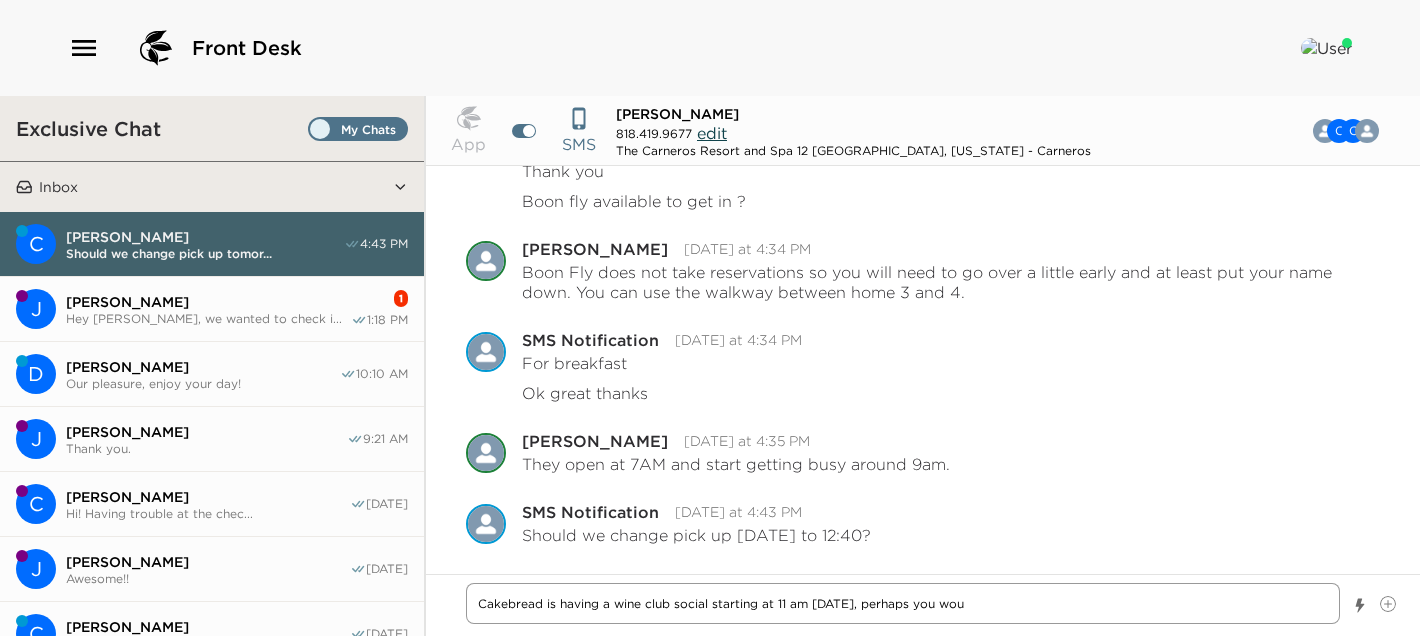 type on "Cakebread is having a wine club social starting at 11 am [DATE], perhaps you woul" 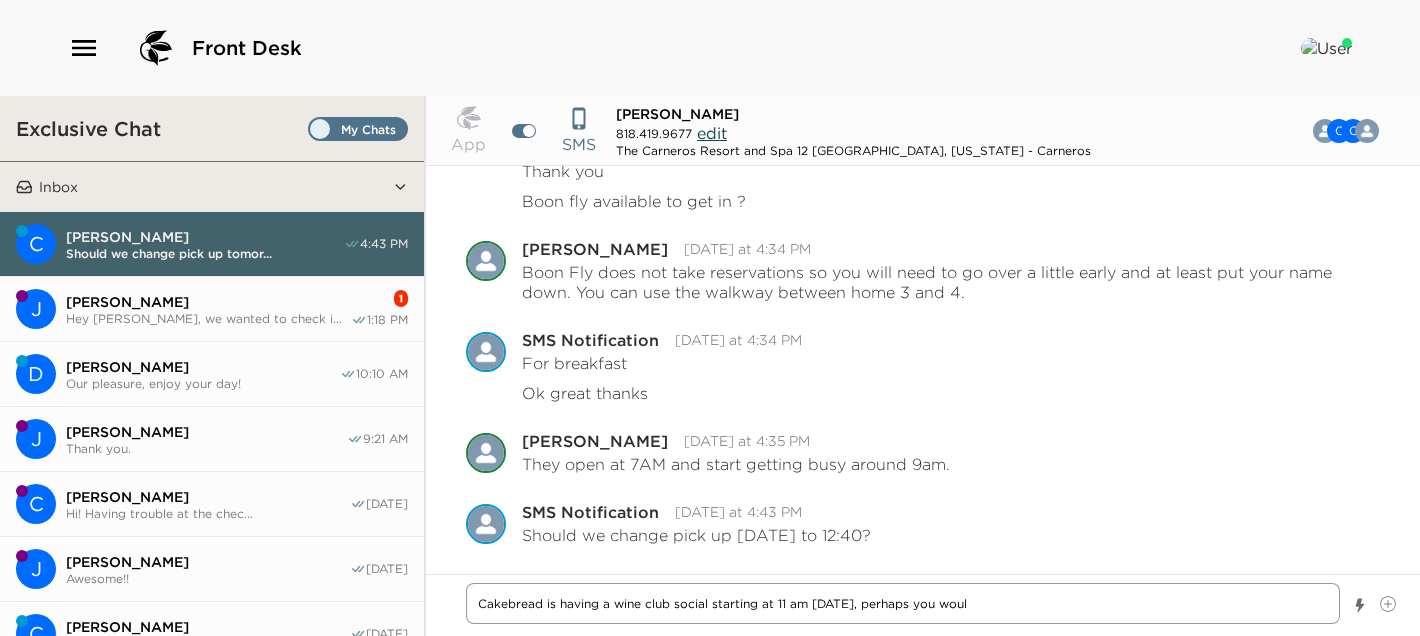 type on "Cakebread is having a wine club social starting at 11 am [DATE], perhaps you would" 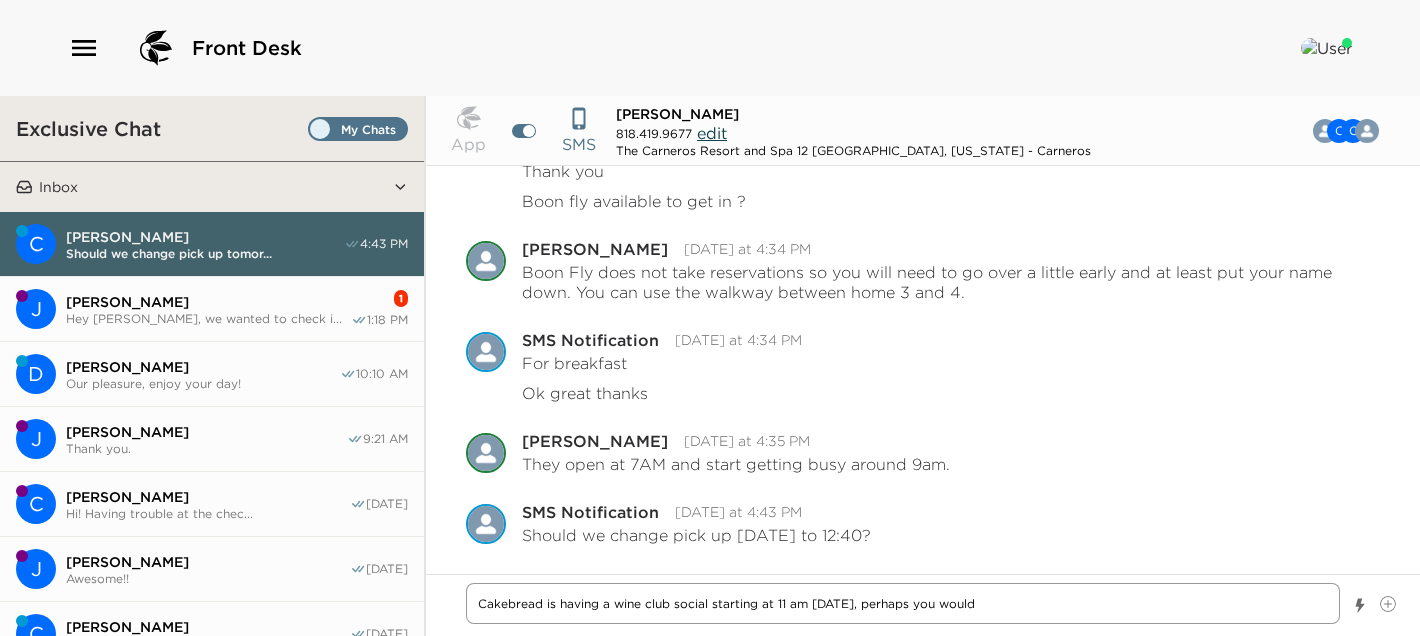 type on "Cakebread is having a wine club social starting at 11 am [DATE], perhaps you would" 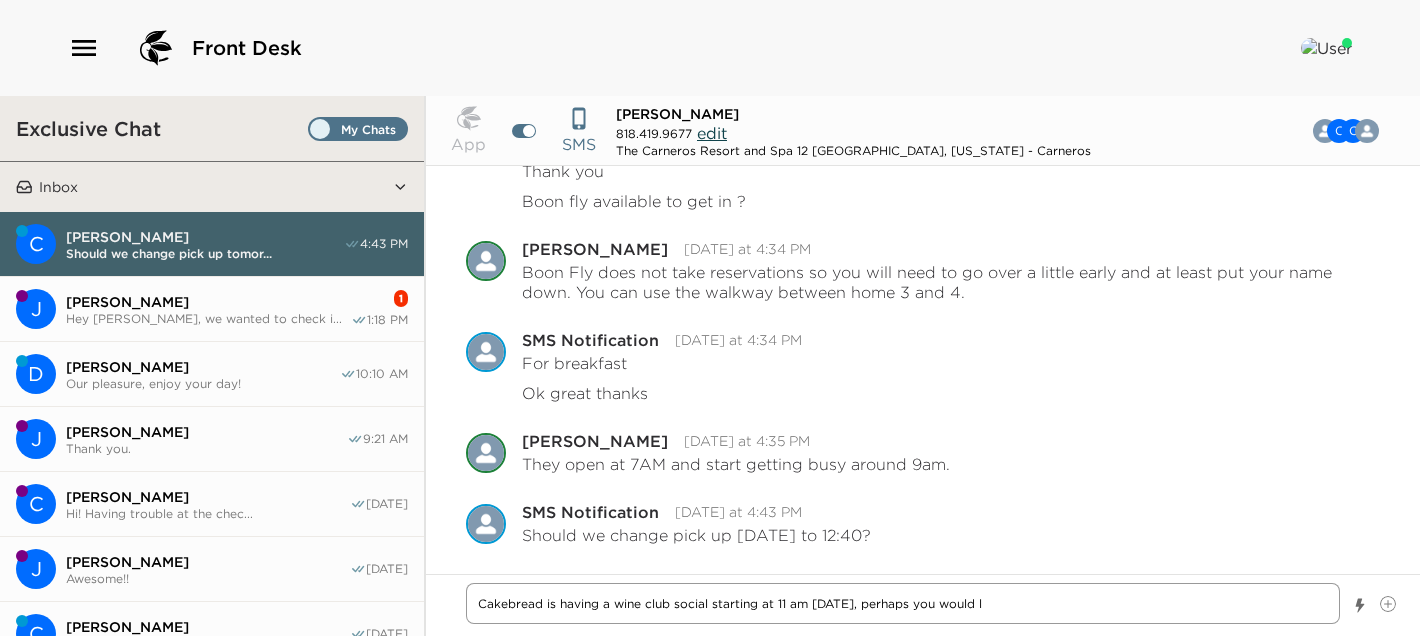 type on "Cakebread is having a wine club social starting at 11 am [DATE], perhaps you would li" 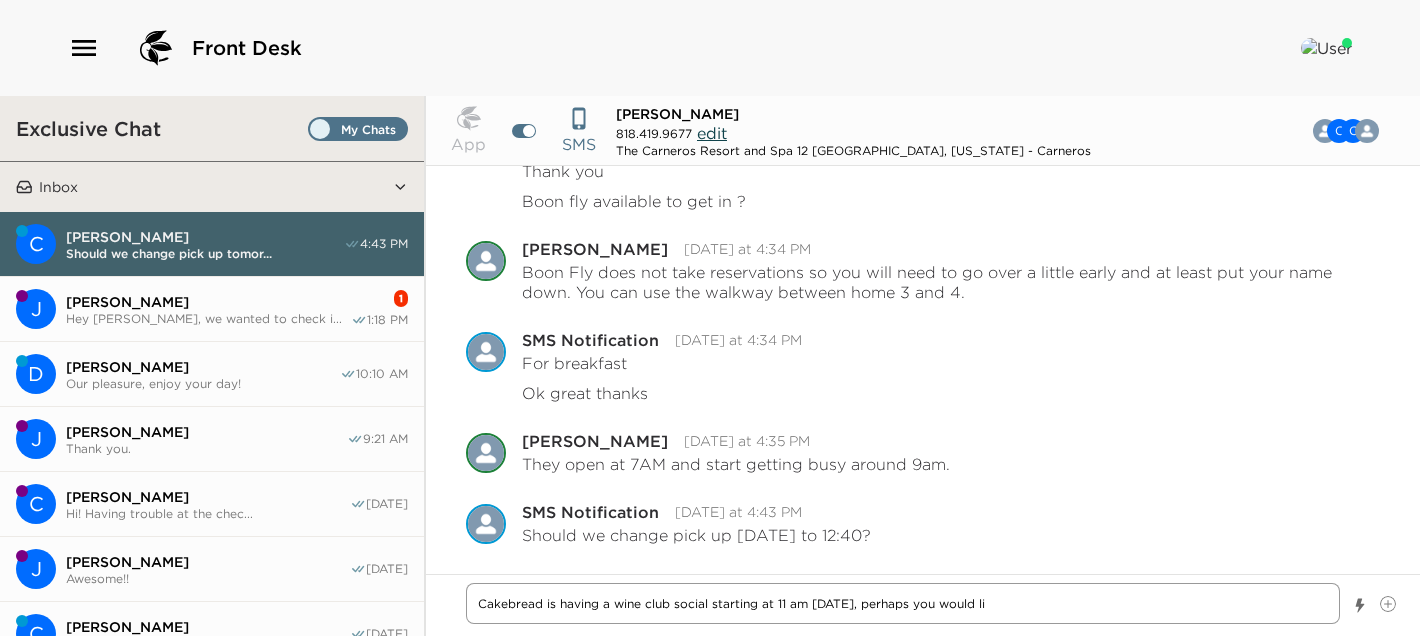type on "Cakebread is having a wine club social starting at 11 am [DATE], perhaps you would lik" 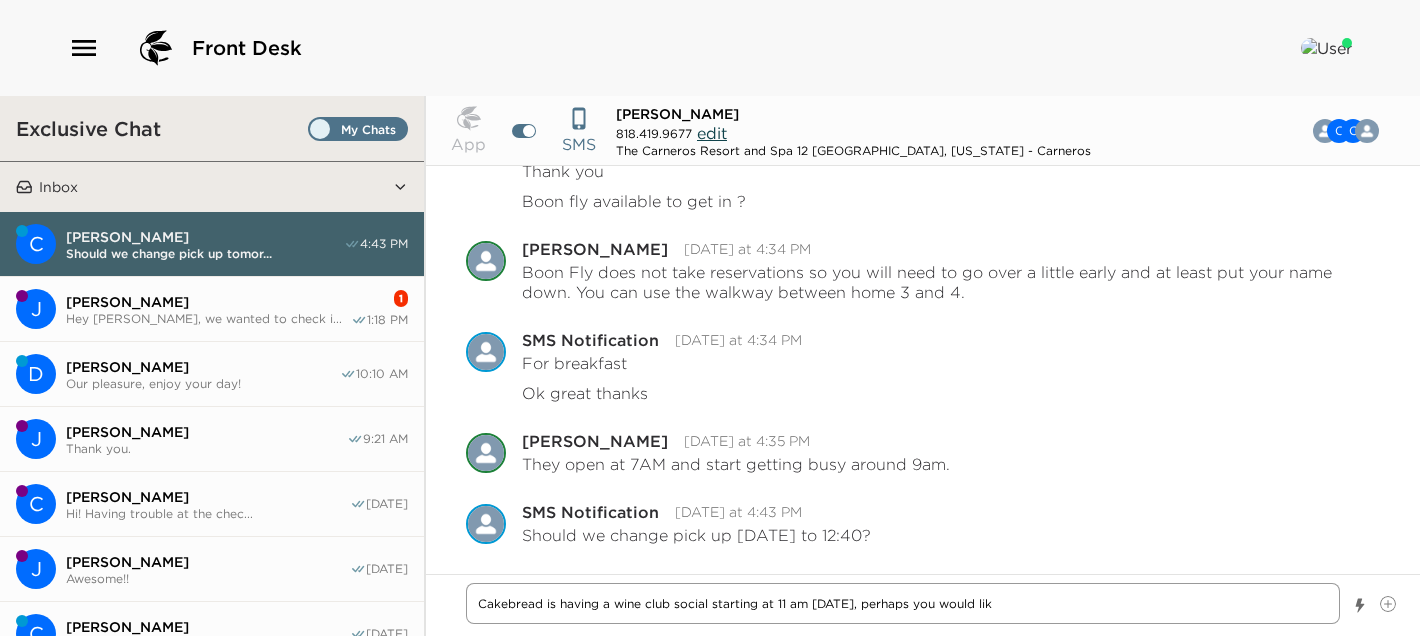 type on "Cakebread is having a wine club social starting at 11 am [DATE], perhaps you would like" 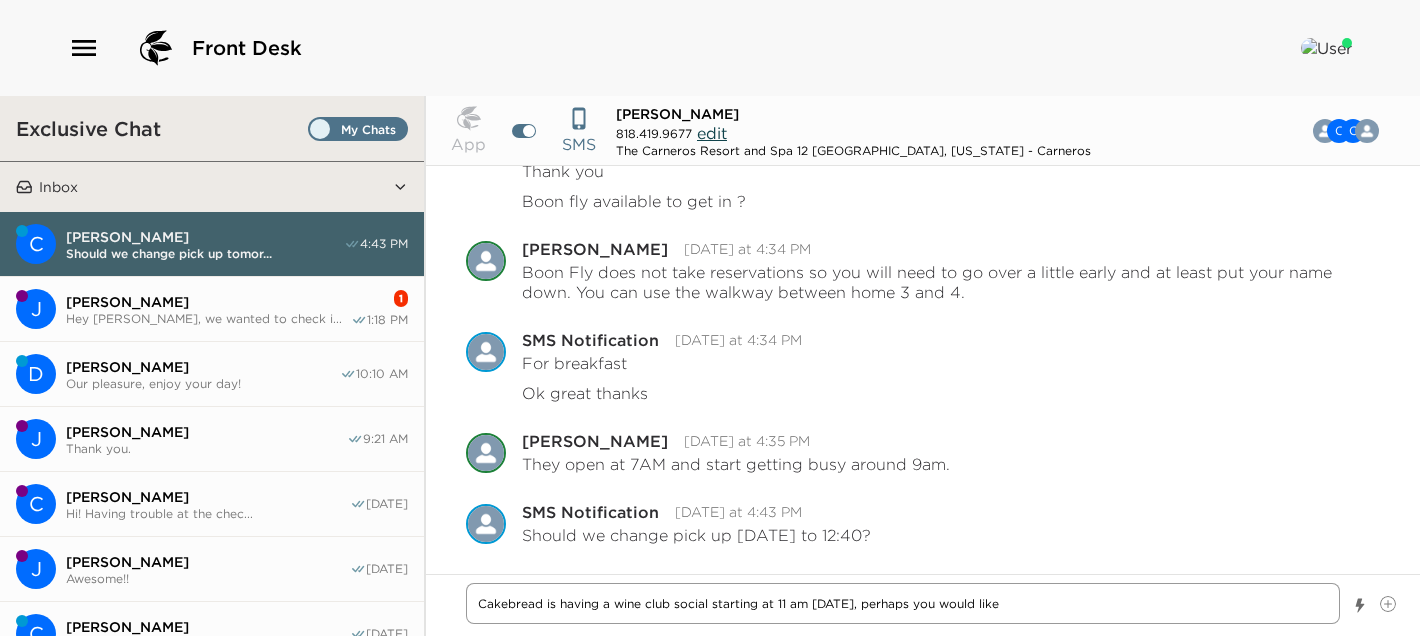 type on "Cakebread is having a wine club social starting at 11 am [DATE], perhaps you would like" 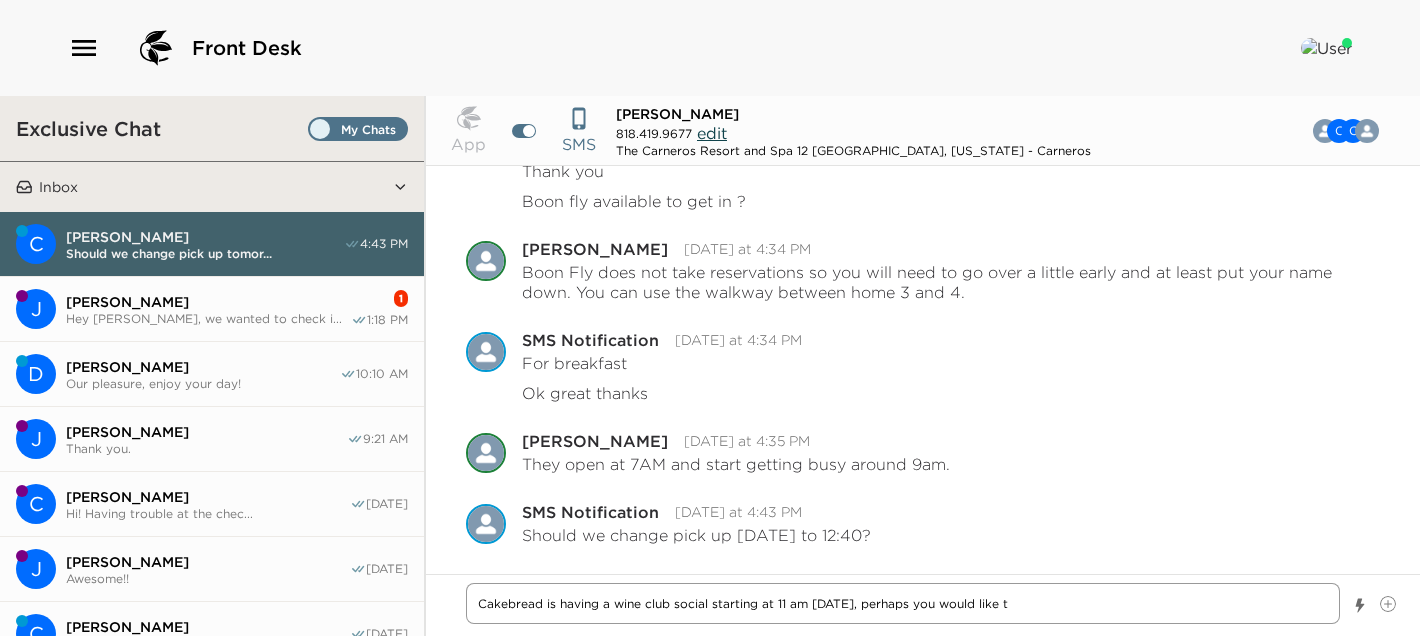 type on "Cakebread is having a wine club social starting at 11 am [DATE], perhaps you would like to" 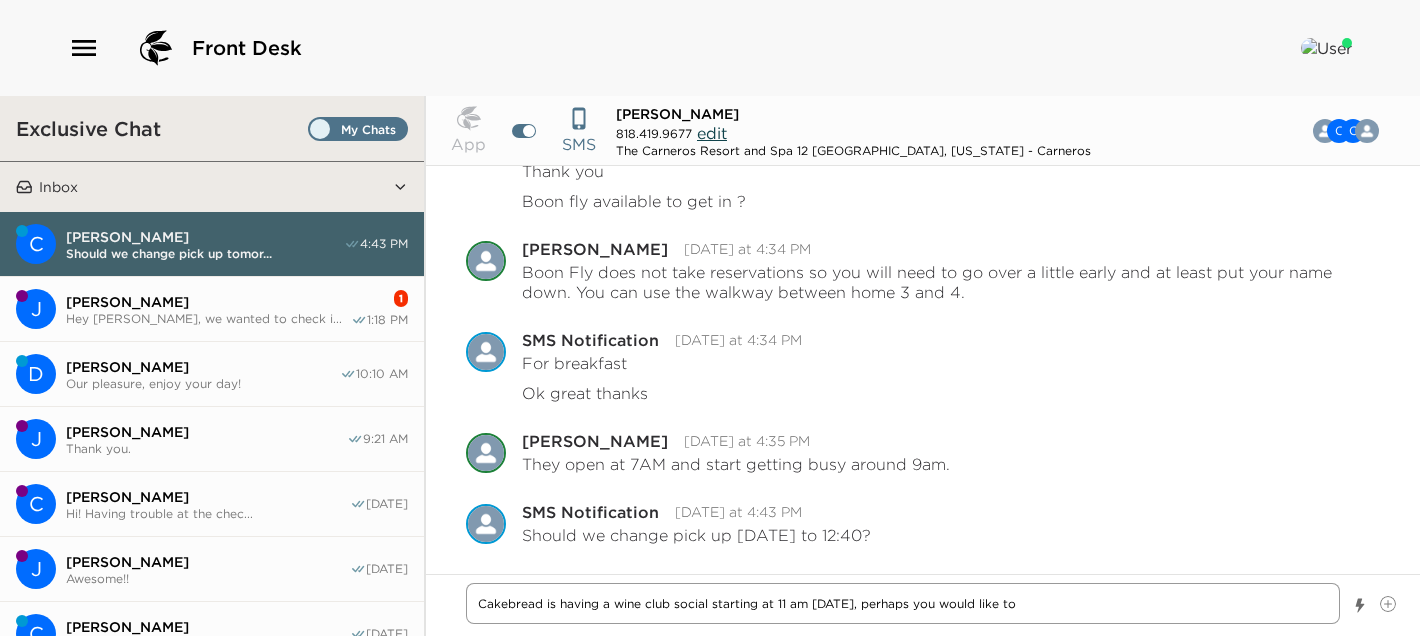 type on "Cakebread is having a wine club social starting at 11 am [DATE], perhaps you would like to" 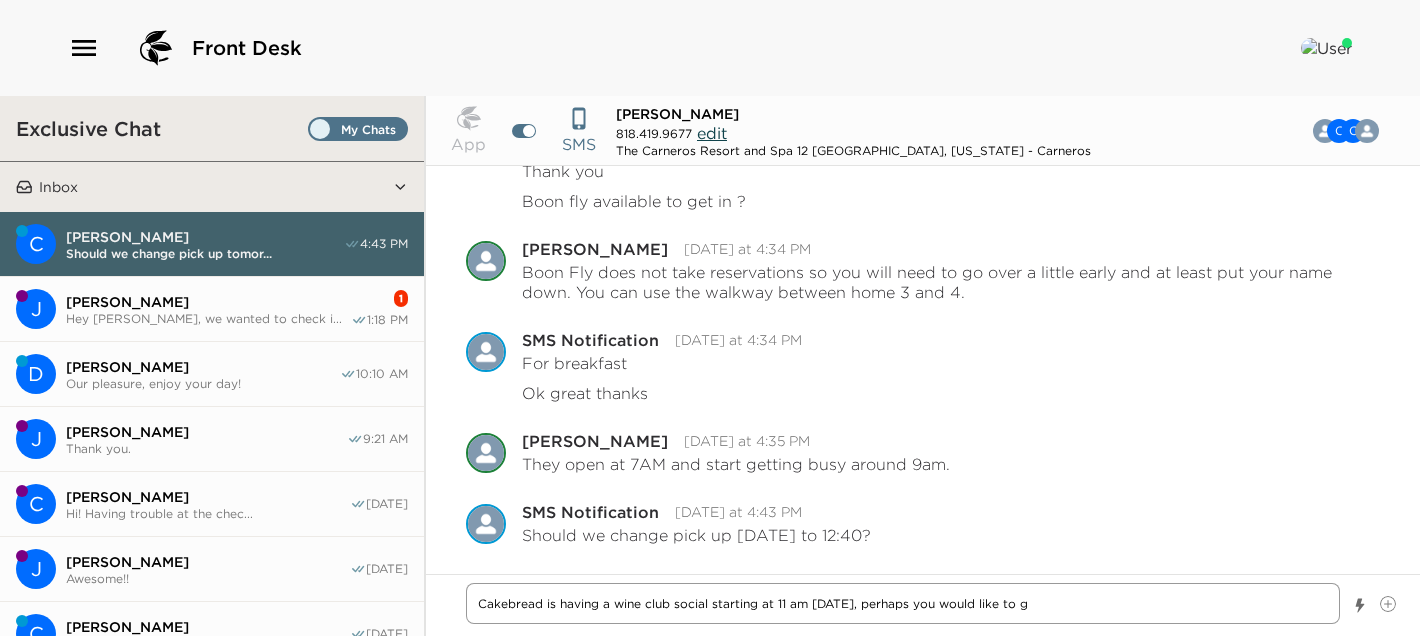 type on "Cakebread is having a wine club social starting at 11 am [DATE], perhaps you would like to go" 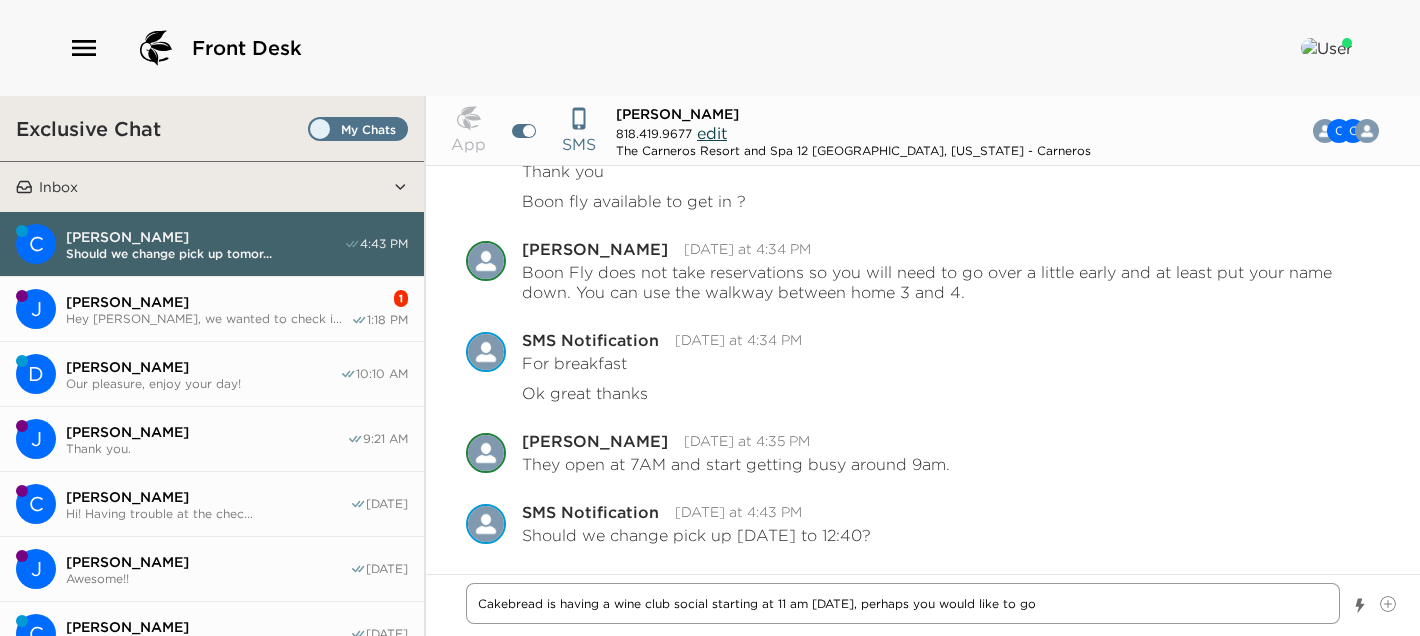 type on "Cakebread is having a wine club social starting at 11 am [DATE], perhaps you would like to go" 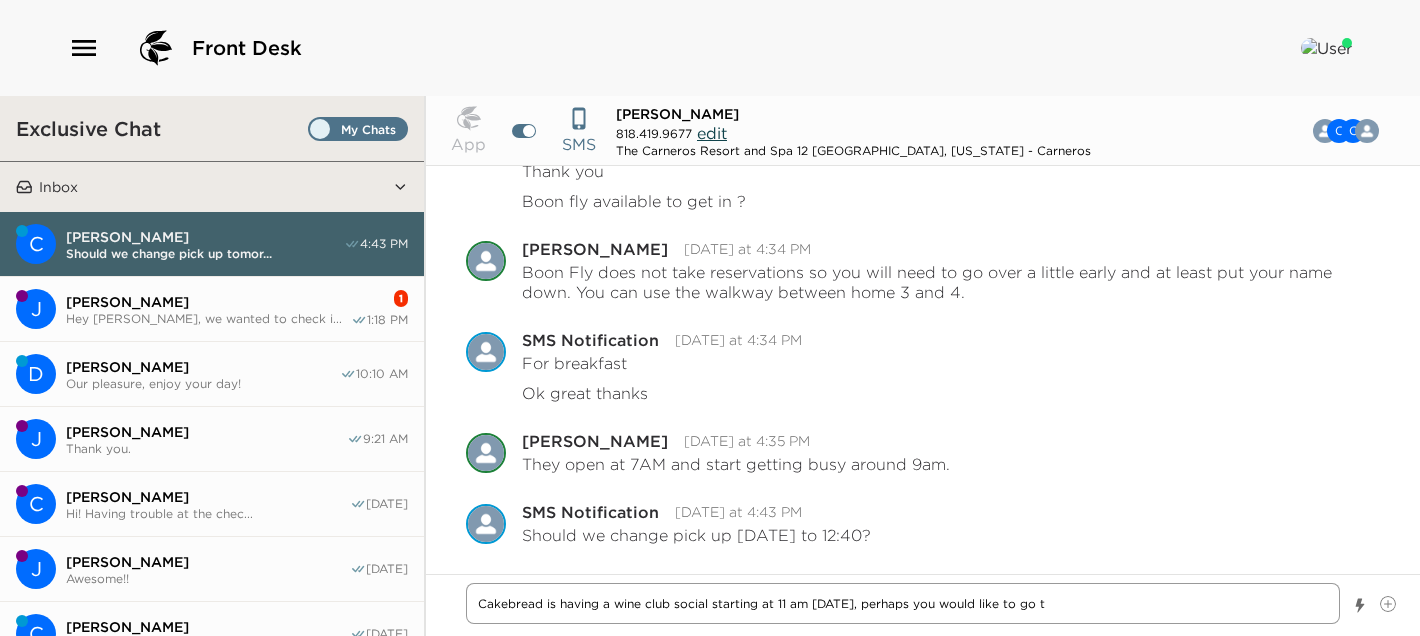 type on "Cakebread is having a wine club social starting at 11 am [DATE], perhaps you would like to go th" 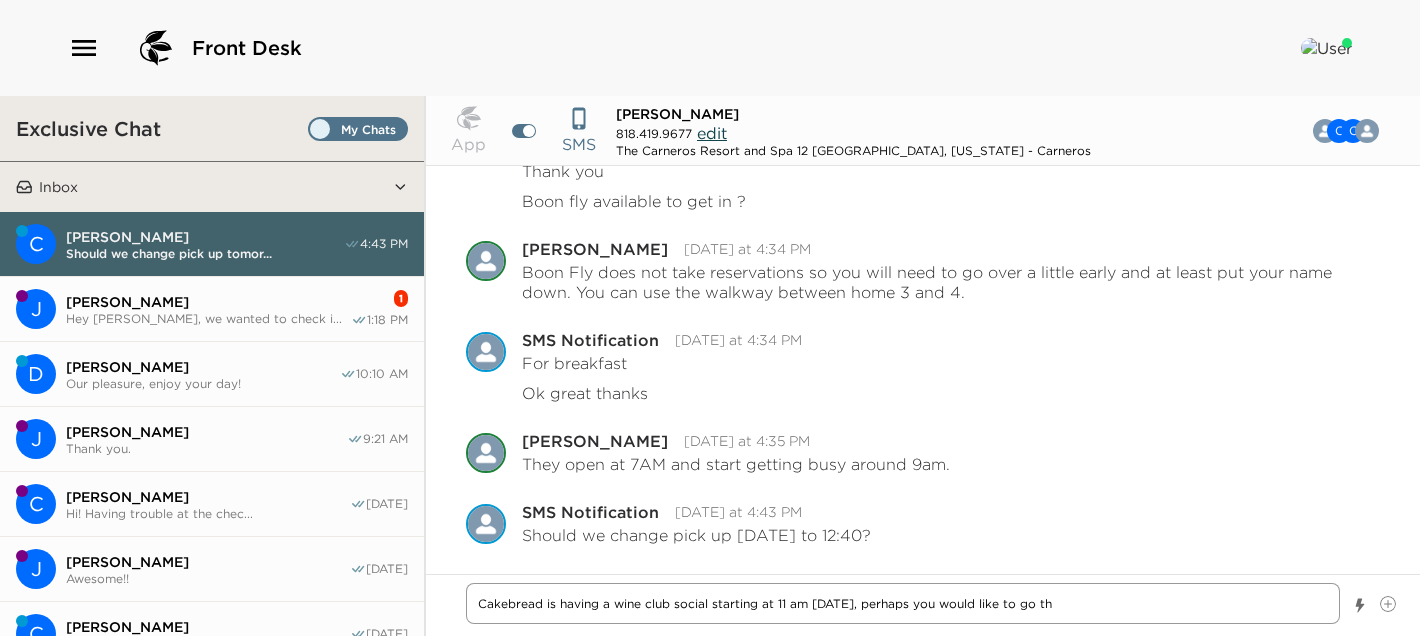type on "x" 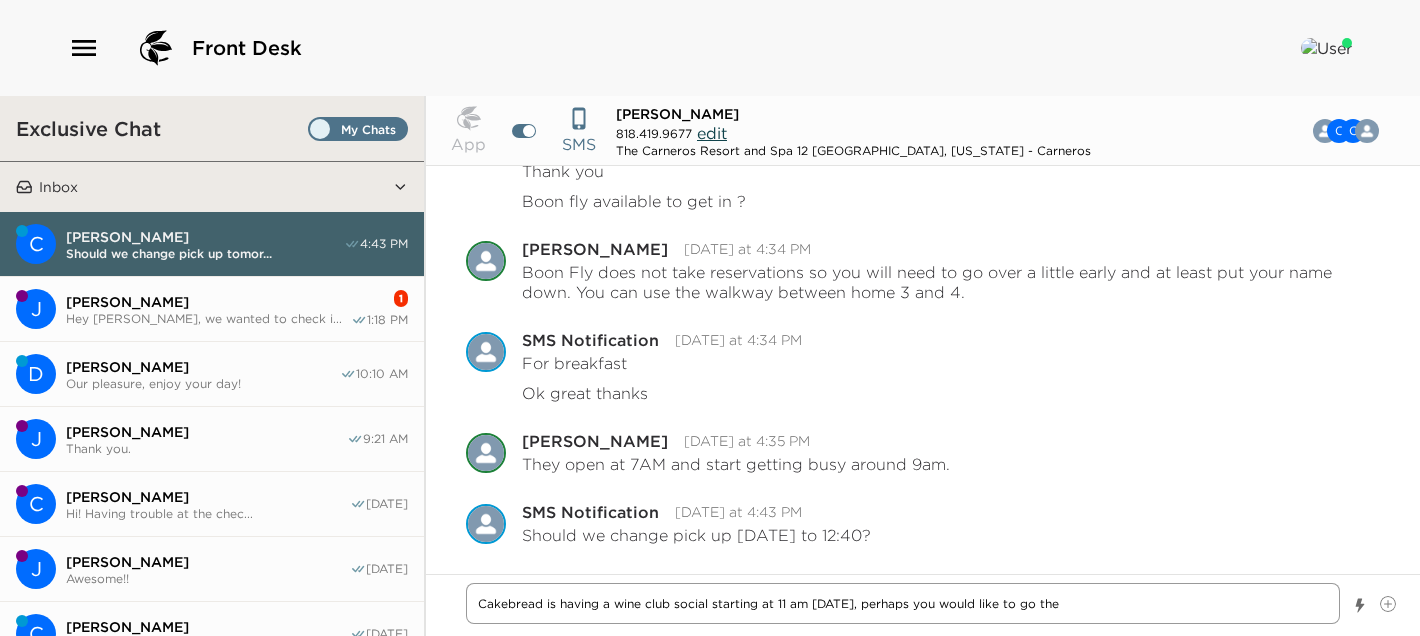 type on "Cakebread is having a wine club social starting at 11 am [DATE], perhaps you would like to go ther" 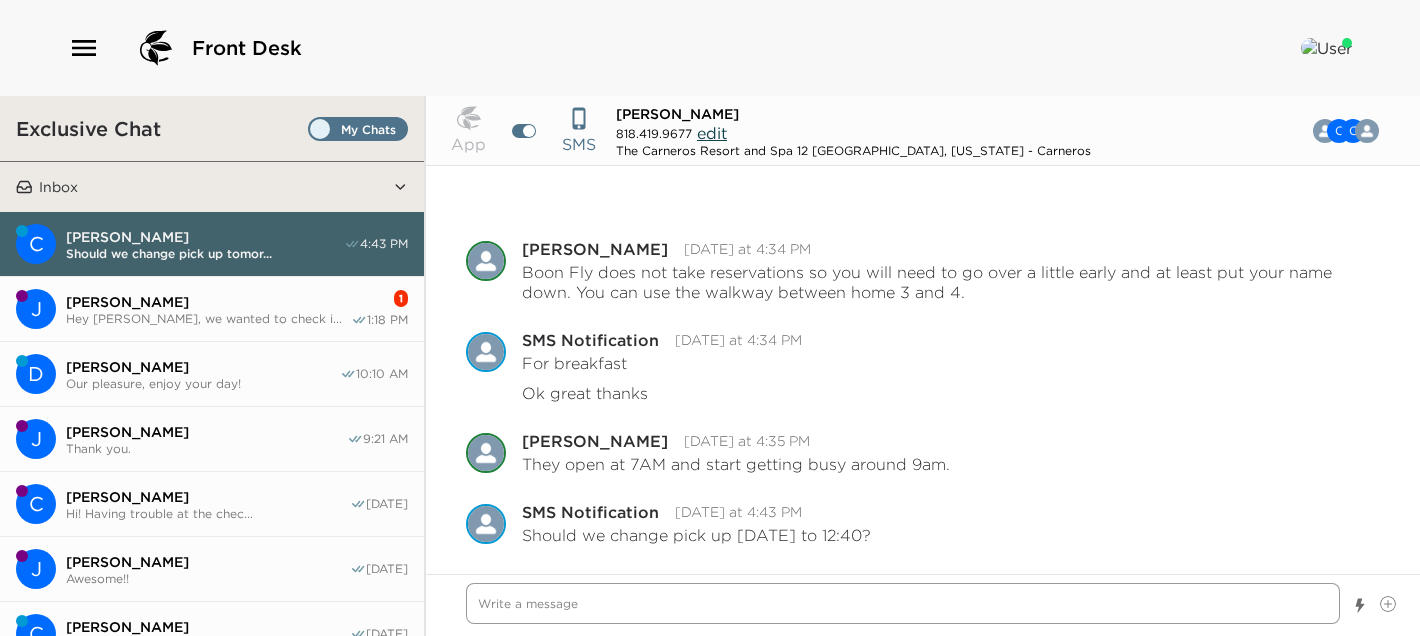 scroll, scrollTop: 1639, scrollLeft: 0, axis: vertical 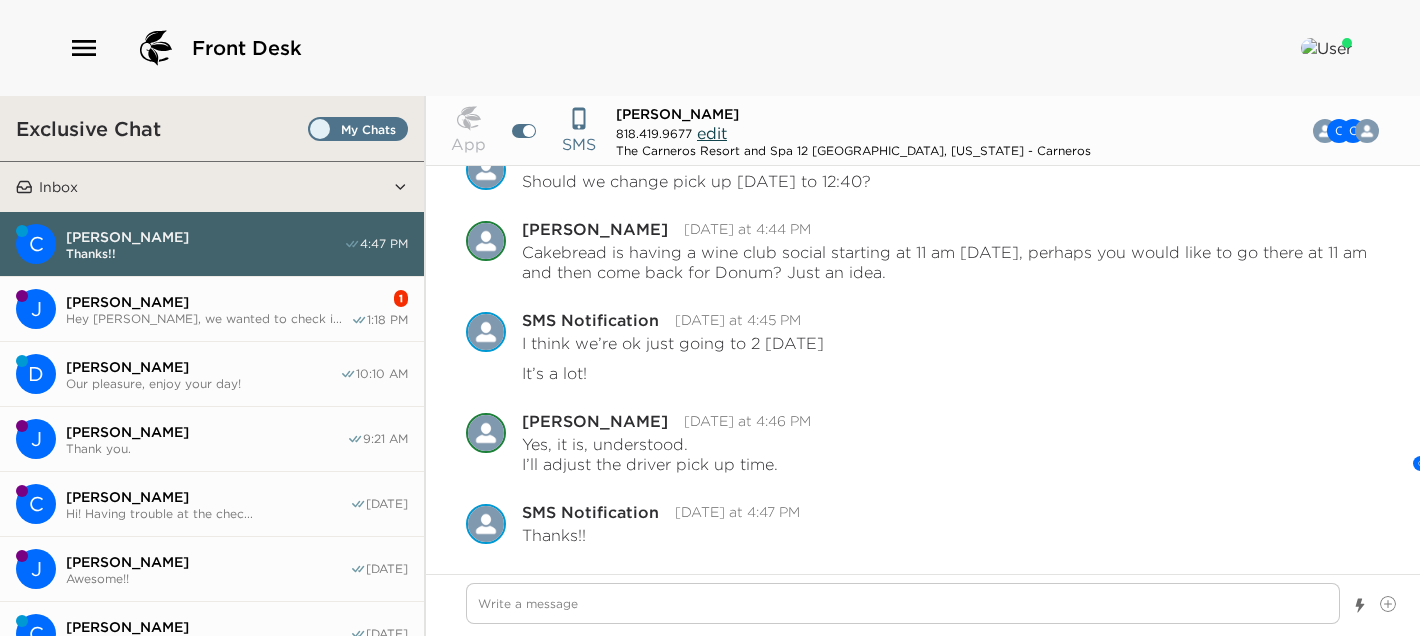 click on "[PERSON_NAME]" at bounding box center (205, 237) 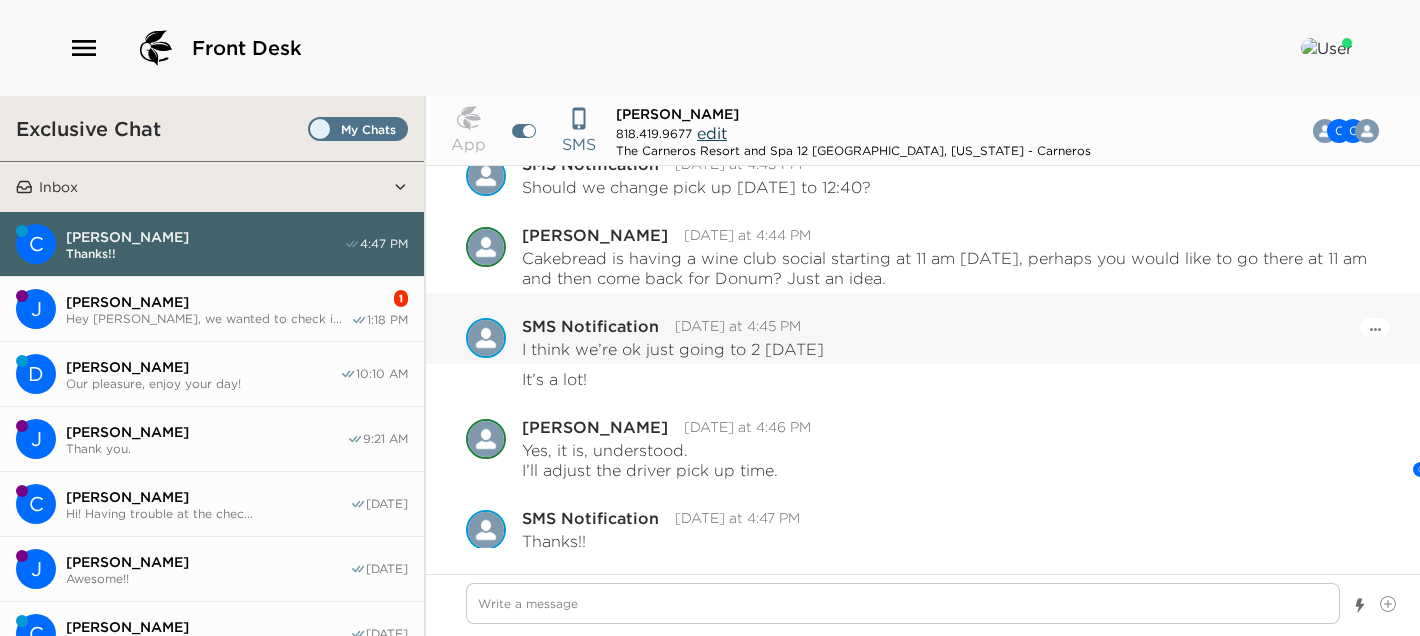 scroll, scrollTop: 1901, scrollLeft: 0, axis: vertical 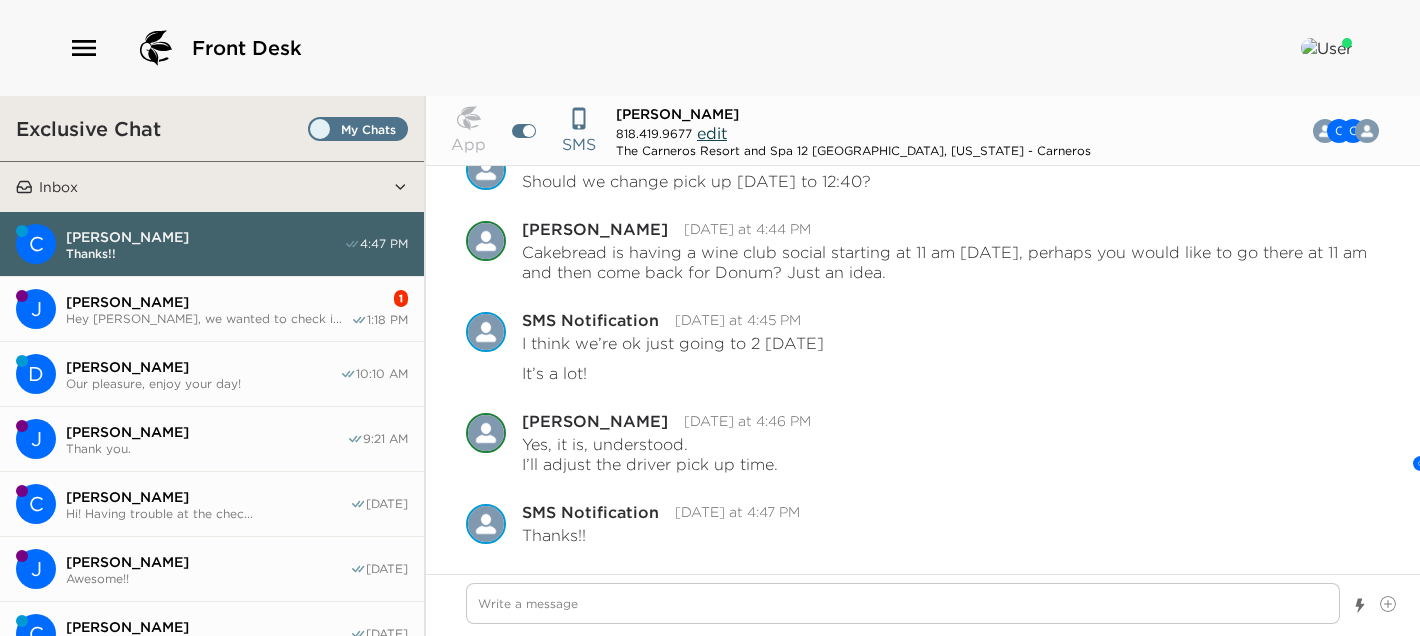 click on "[PERSON_NAME]" at bounding box center [208, 302] 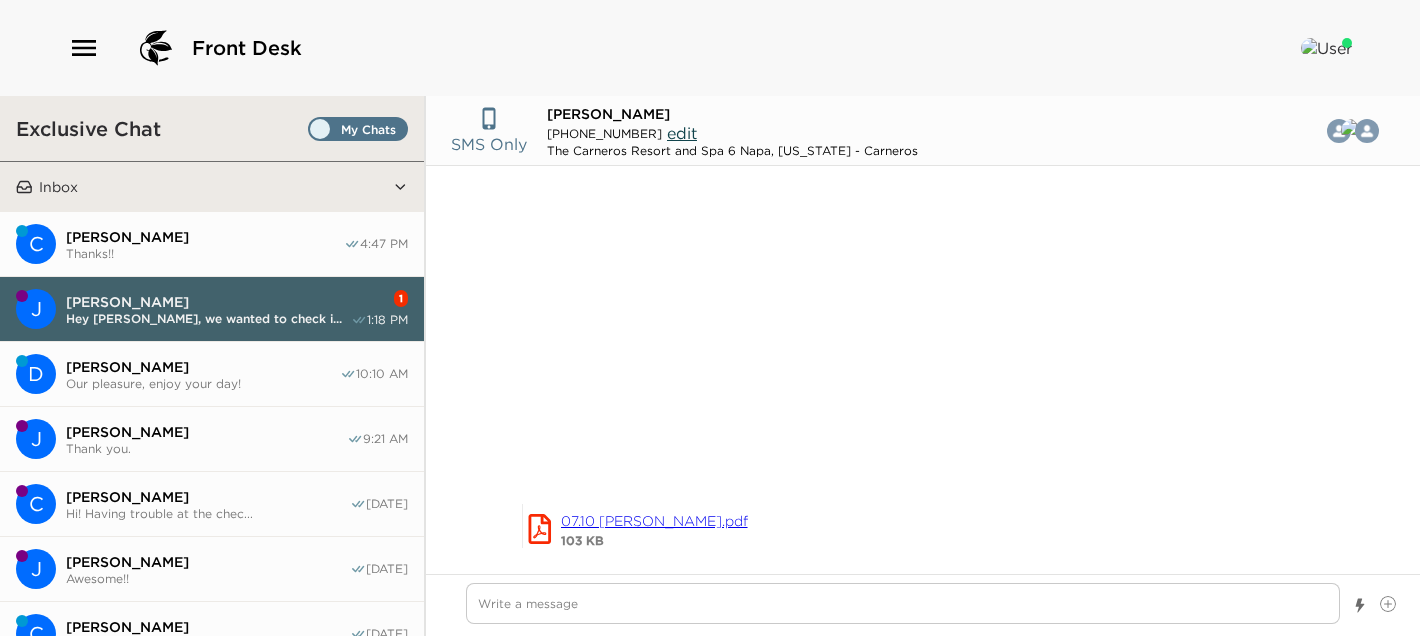 scroll, scrollTop: 383, scrollLeft: 0, axis: vertical 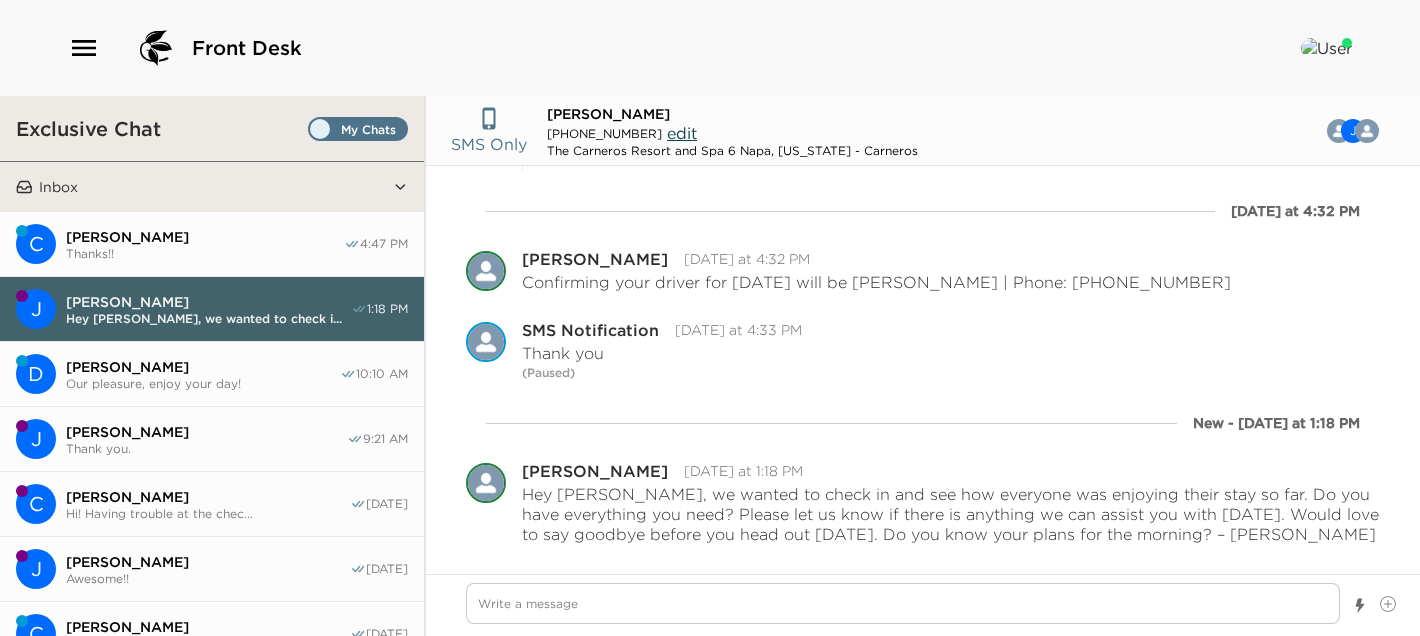 click on "Thanks!!" at bounding box center [205, 253] 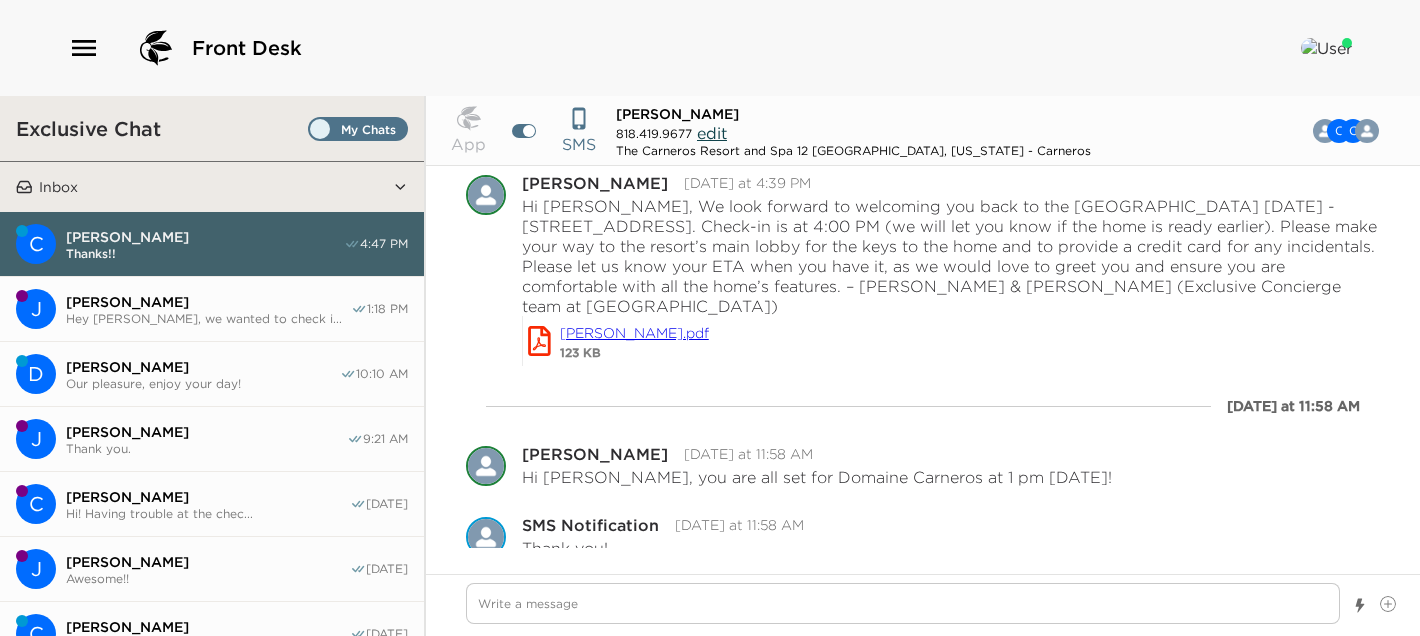 scroll, scrollTop: 0, scrollLeft: 0, axis: both 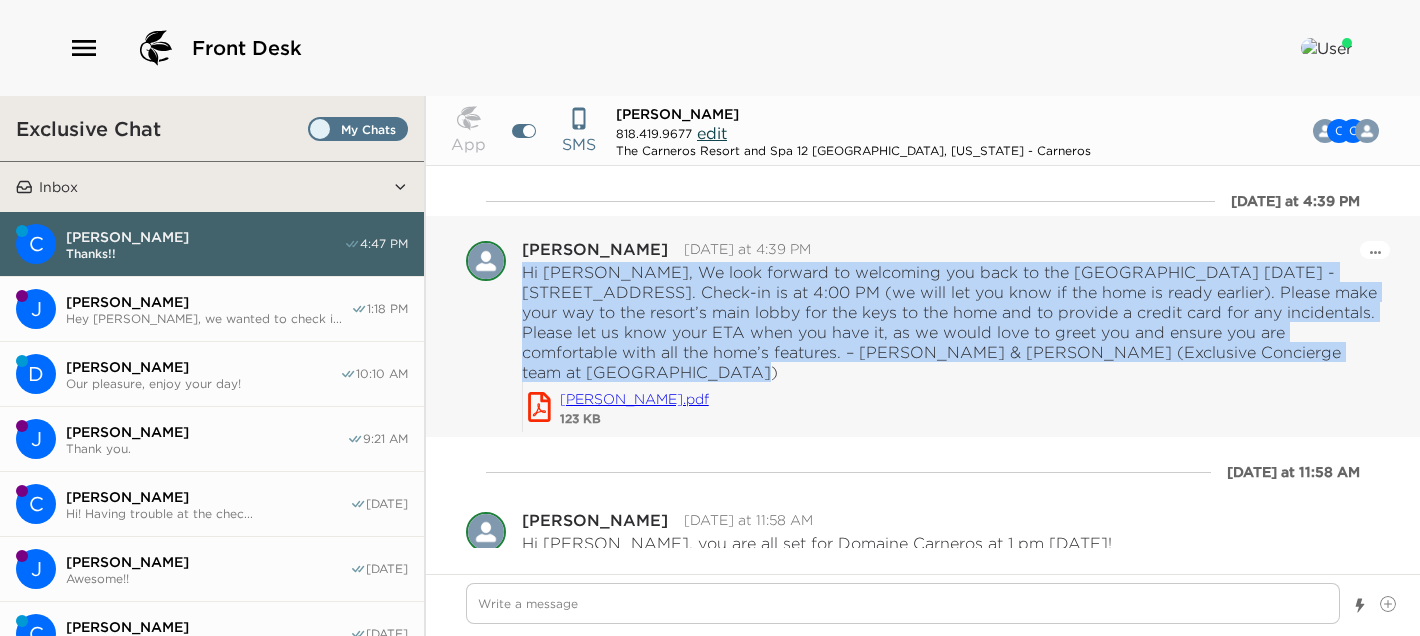 drag, startPoint x: 525, startPoint y: 267, endPoint x: 1098, endPoint y: 363, distance: 580.9862 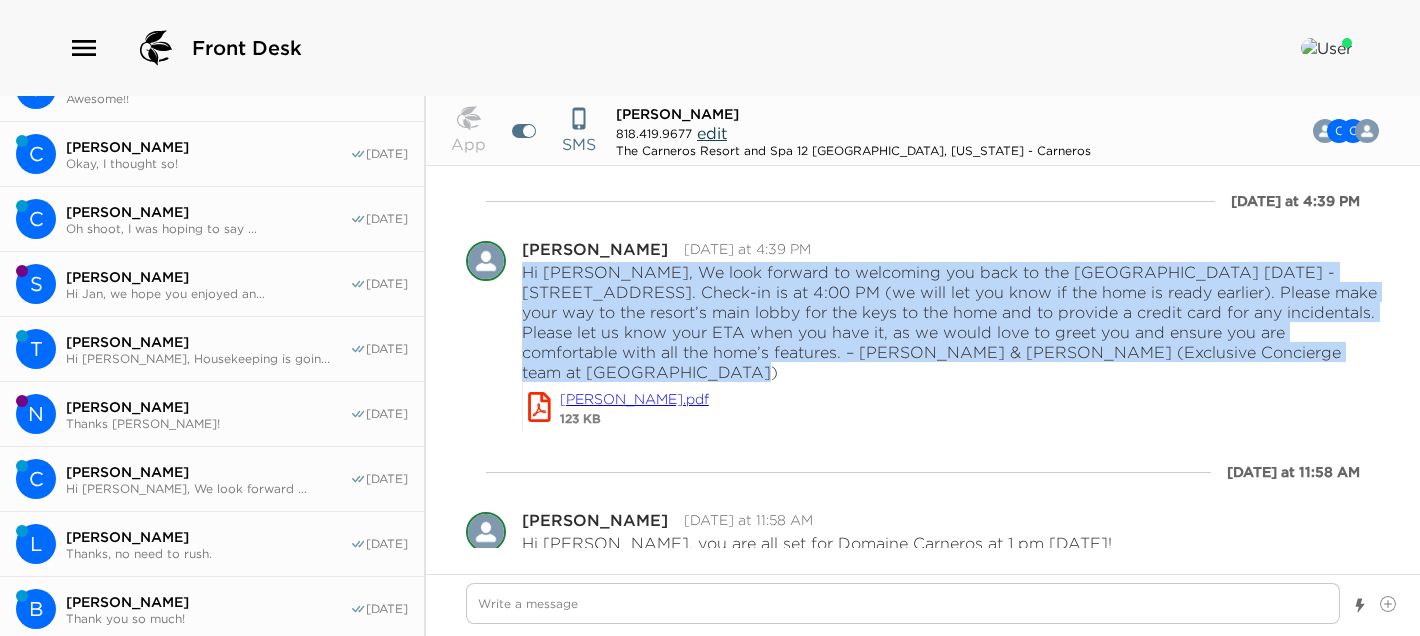 scroll, scrollTop: 881, scrollLeft: 0, axis: vertical 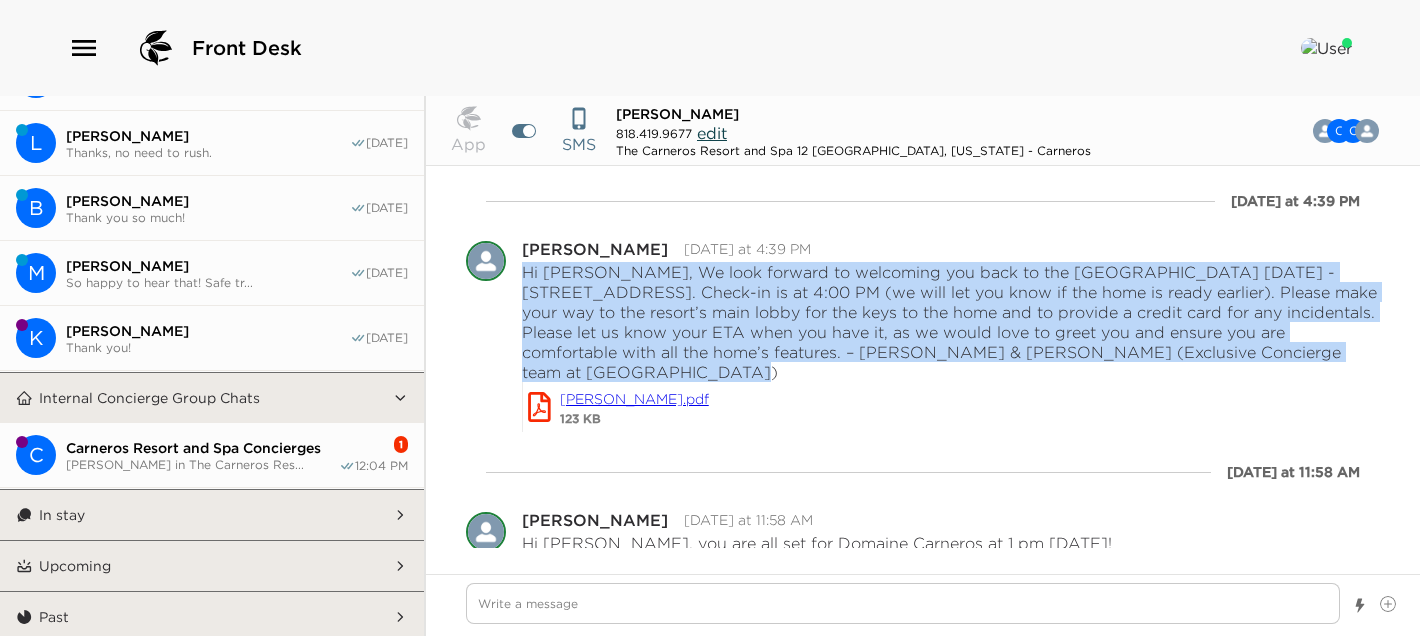 click on "Upcoming" at bounding box center (213, 566) 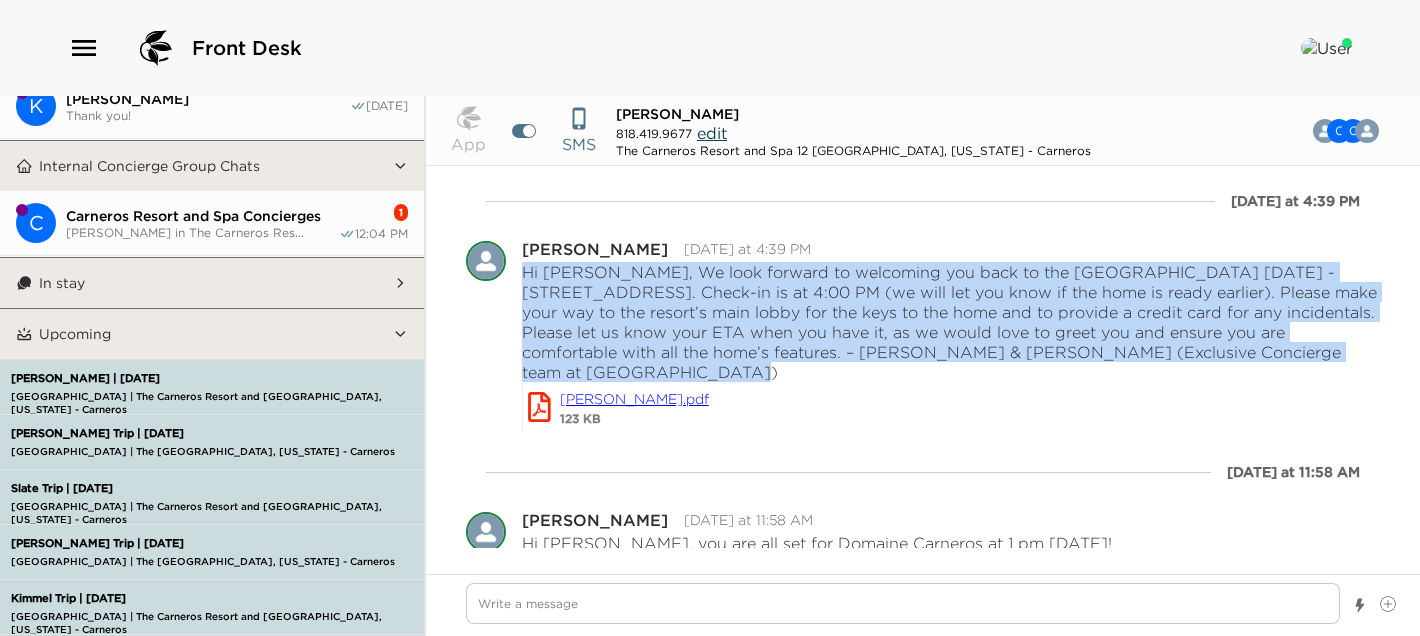 scroll, scrollTop: 1121, scrollLeft: 0, axis: vertical 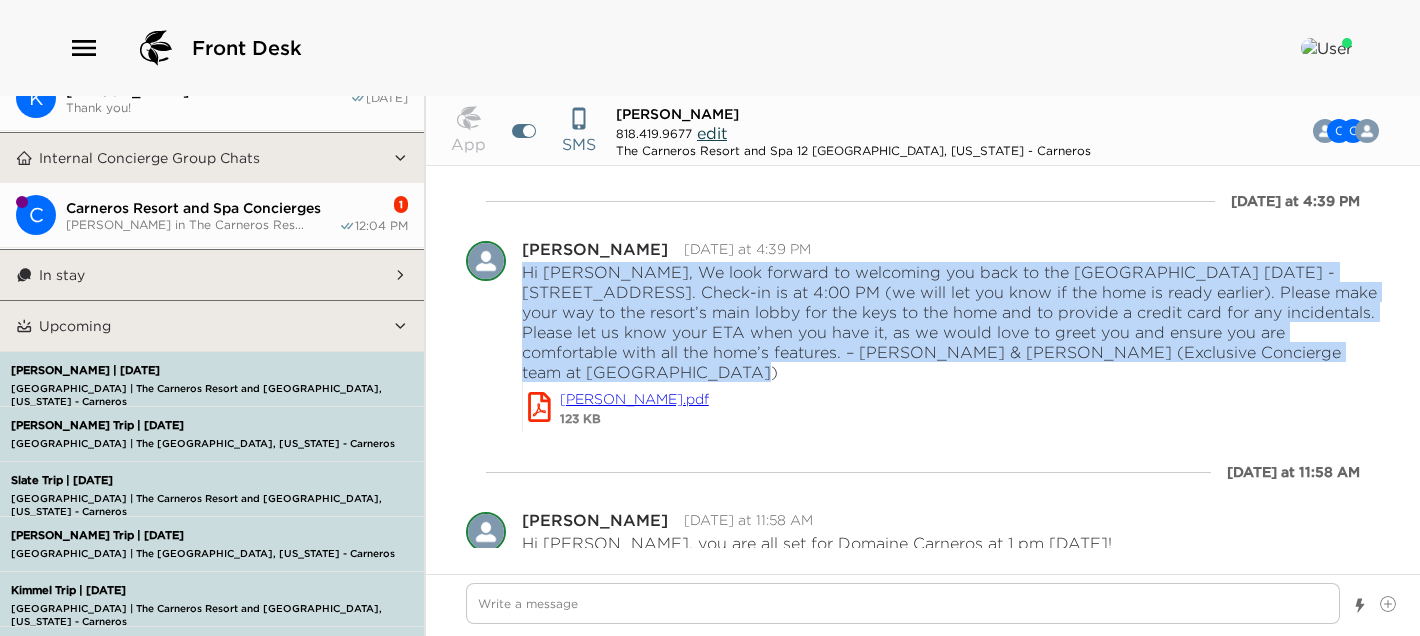 click on "[PERSON_NAME] | [DATE]" at bounding box center (222, 370) 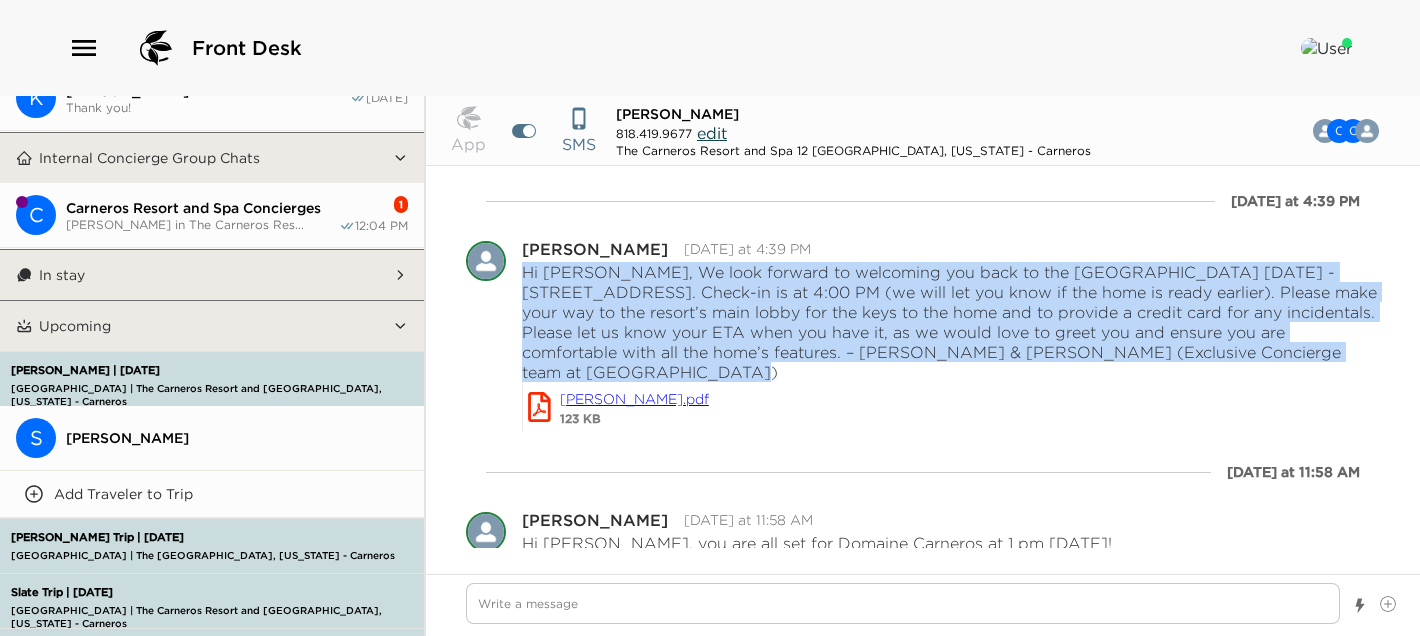 click on "[PERSON_NAME]" at bounding box center [237, 438] 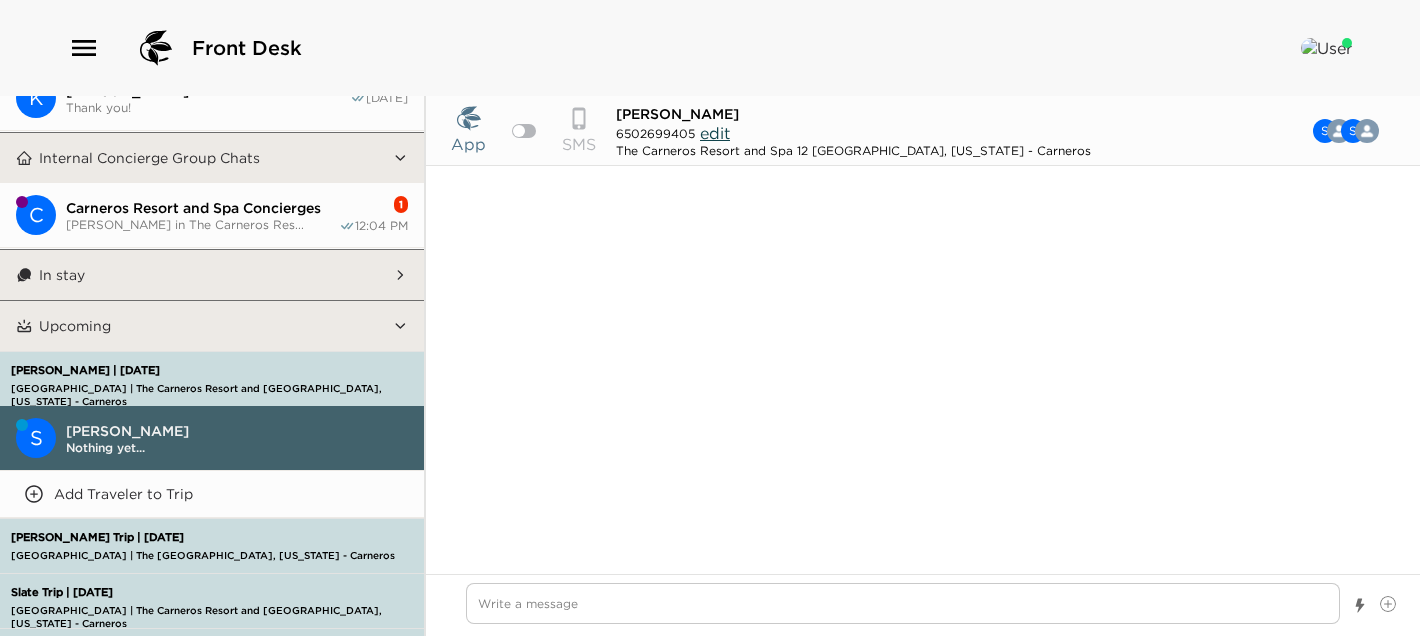 scroll, scrollTop: 1016, scrollLeft: 0, axis: vertical 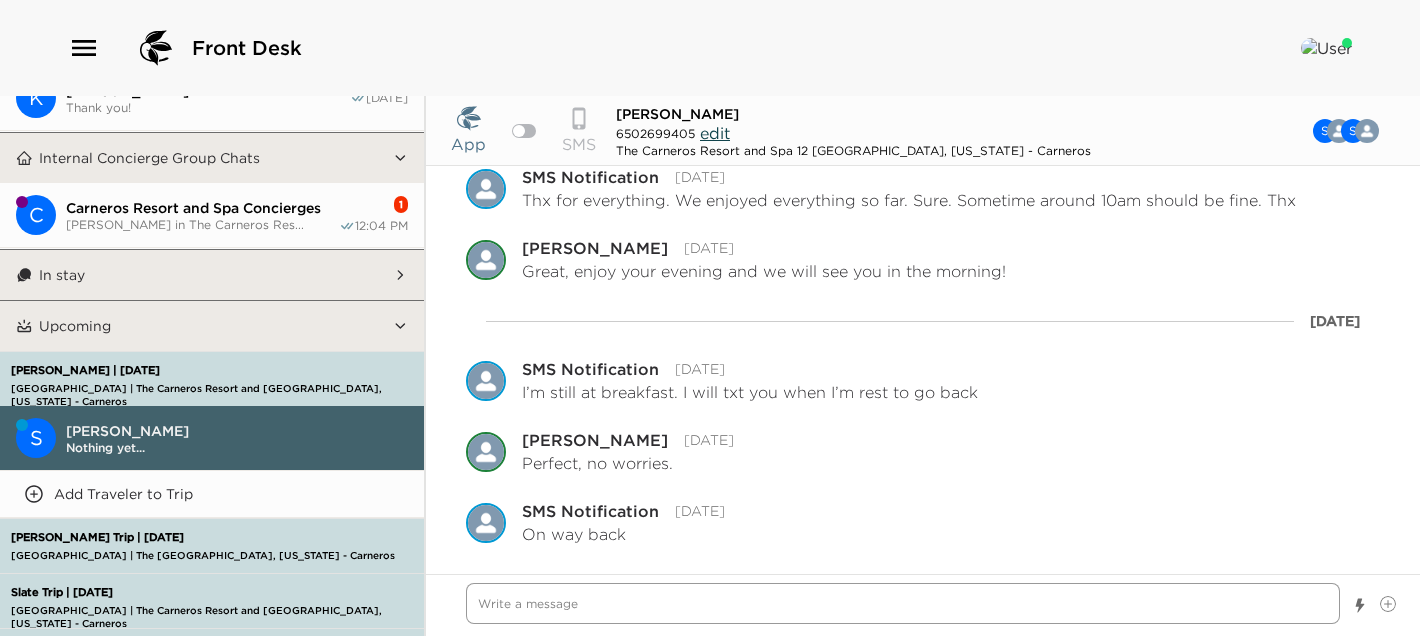 click at bounding box center [903, 603] 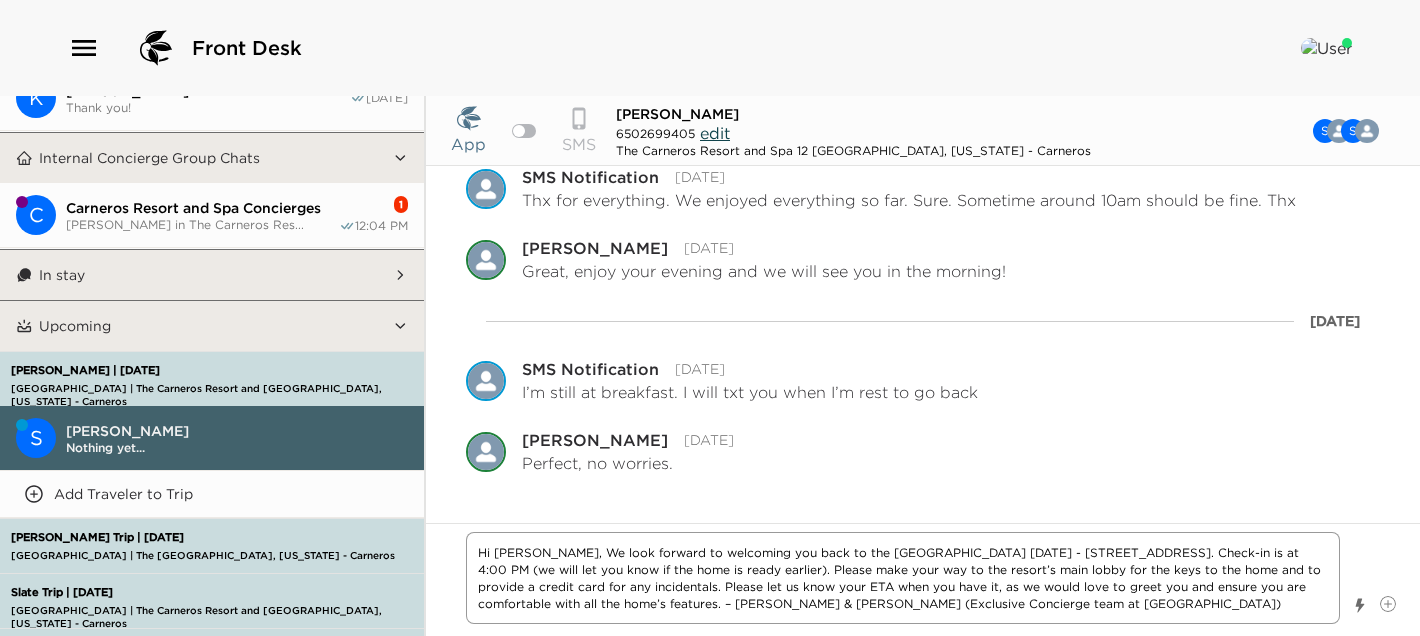 drag, startPoint x: 544, startPoint y: 550, endPoint x: 496, endPoint y: 552, distance: 48.04165 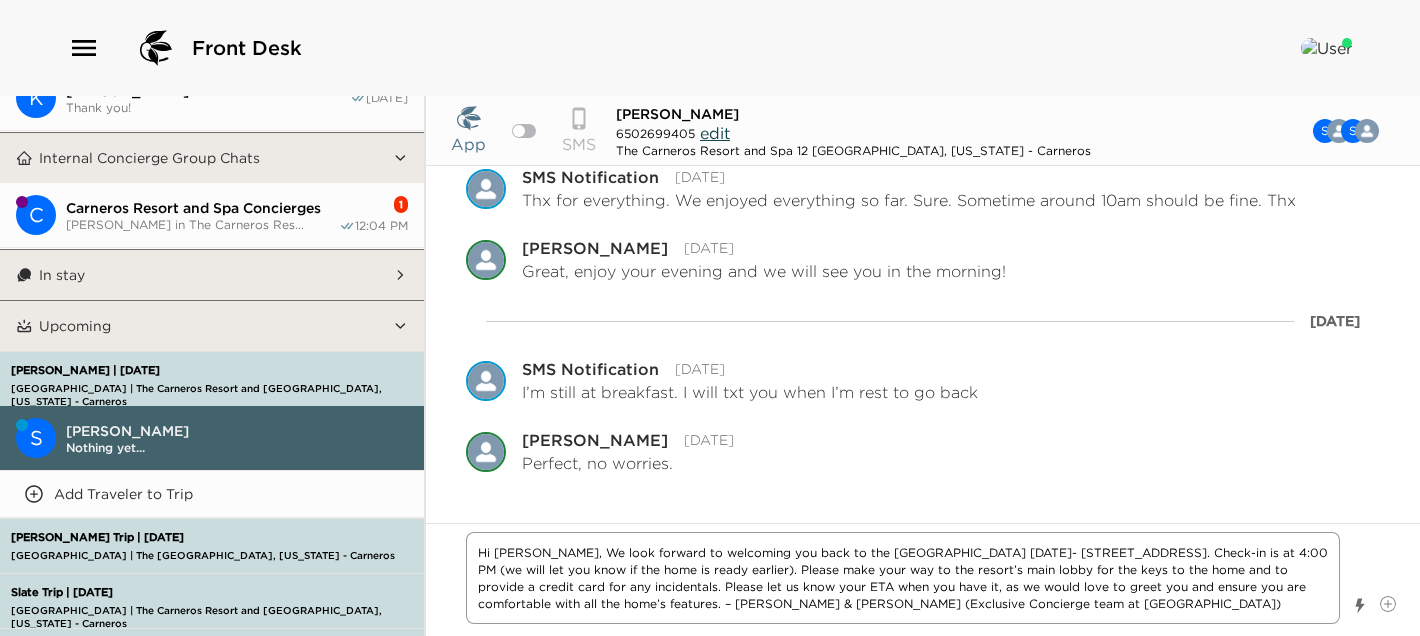 click on "Hi [PERSON_NAME], We look forward to welcoming you back to the [GEOGRAPHIC_DATA] [DATE]- [STREET_ADDRESS]. Check-in is at 4:00 PM (we will let you know if the home is ready earlier). Please make your way to the resort’s main lobby for the keys to the home and to provide a credit card for any incidentals. Please let us know your ETA when you have it, as we would love to greet you and ensure you are comfortable with all the home’s features. – [PERSON_NAME] & [PERSON_NAME] (Exclusive Concierge team at [GEOGRAPHIC_DATA])" at bounding box center [903, 578] 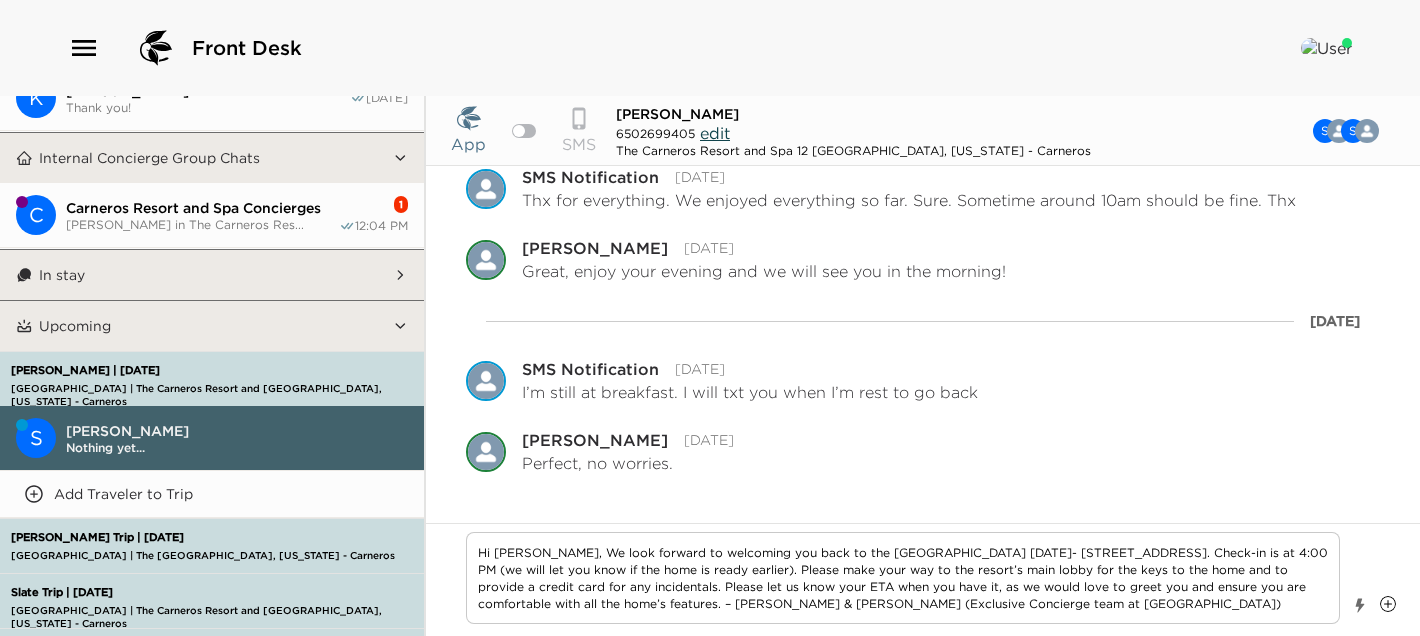 click 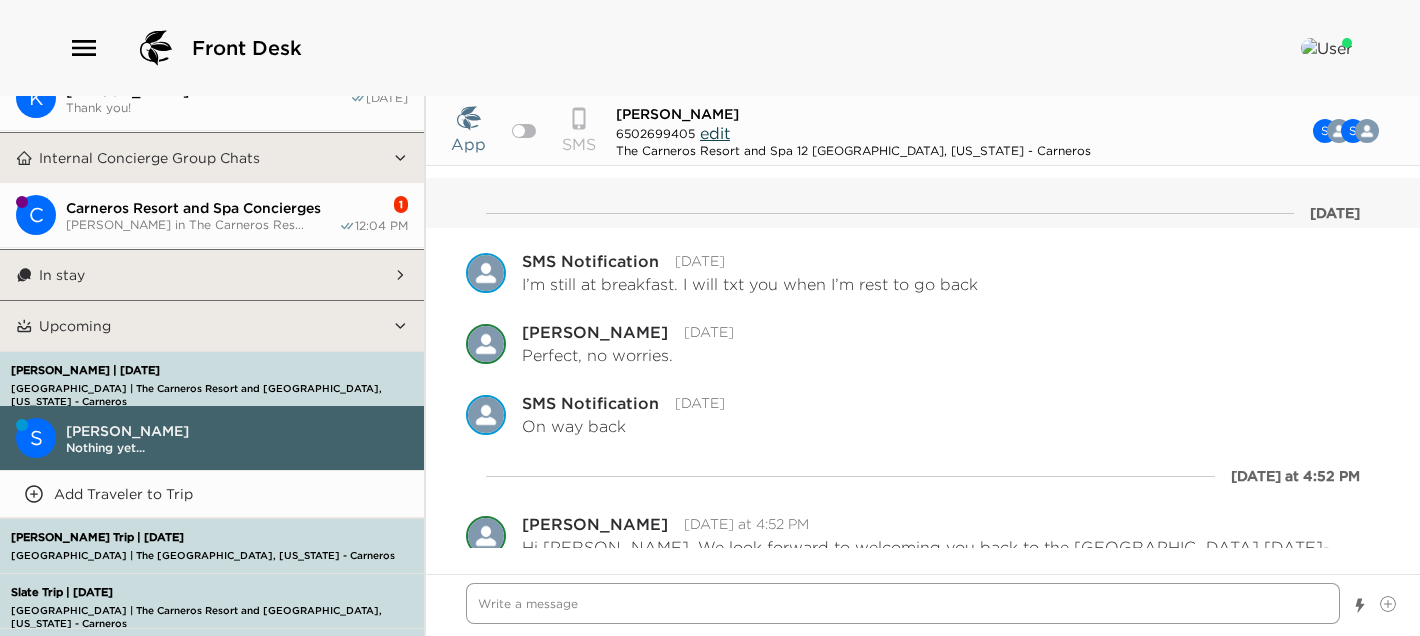 scroll, scrollTop: 1287, scrollLeft: 0, axis: vertical 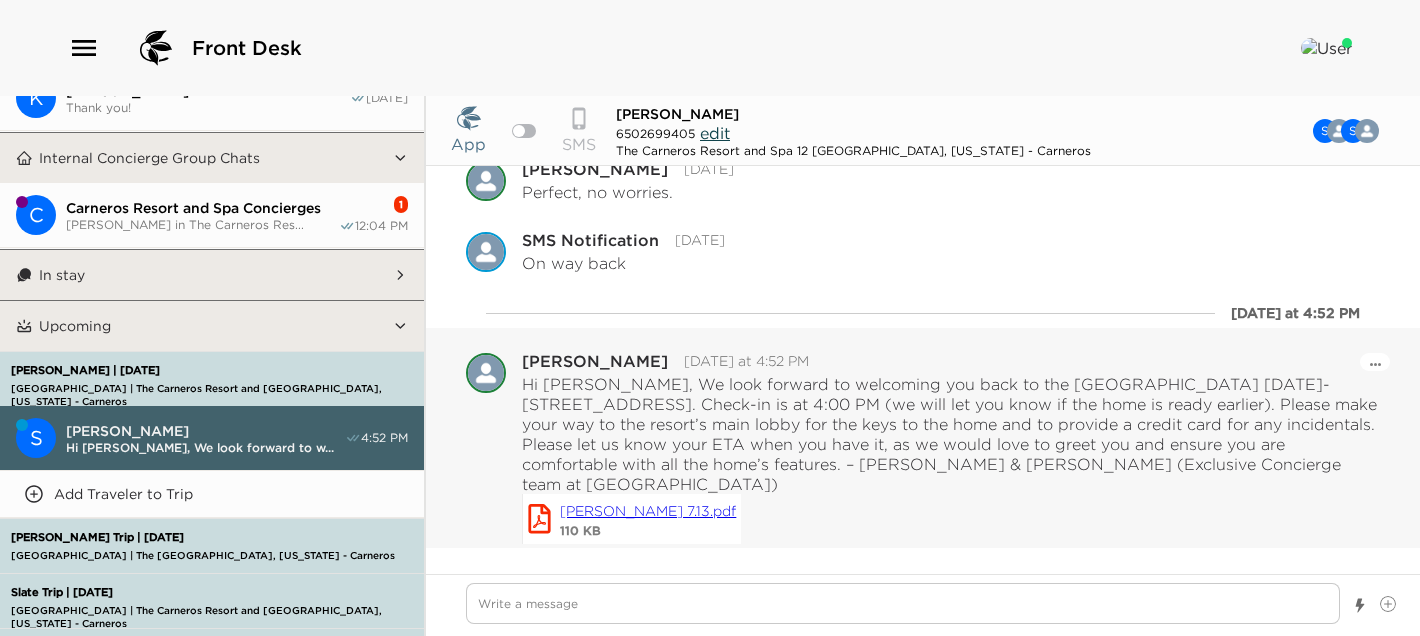 click on "[PERSON_NAME] 7.13.pdf" at bounding box center [648, 511] 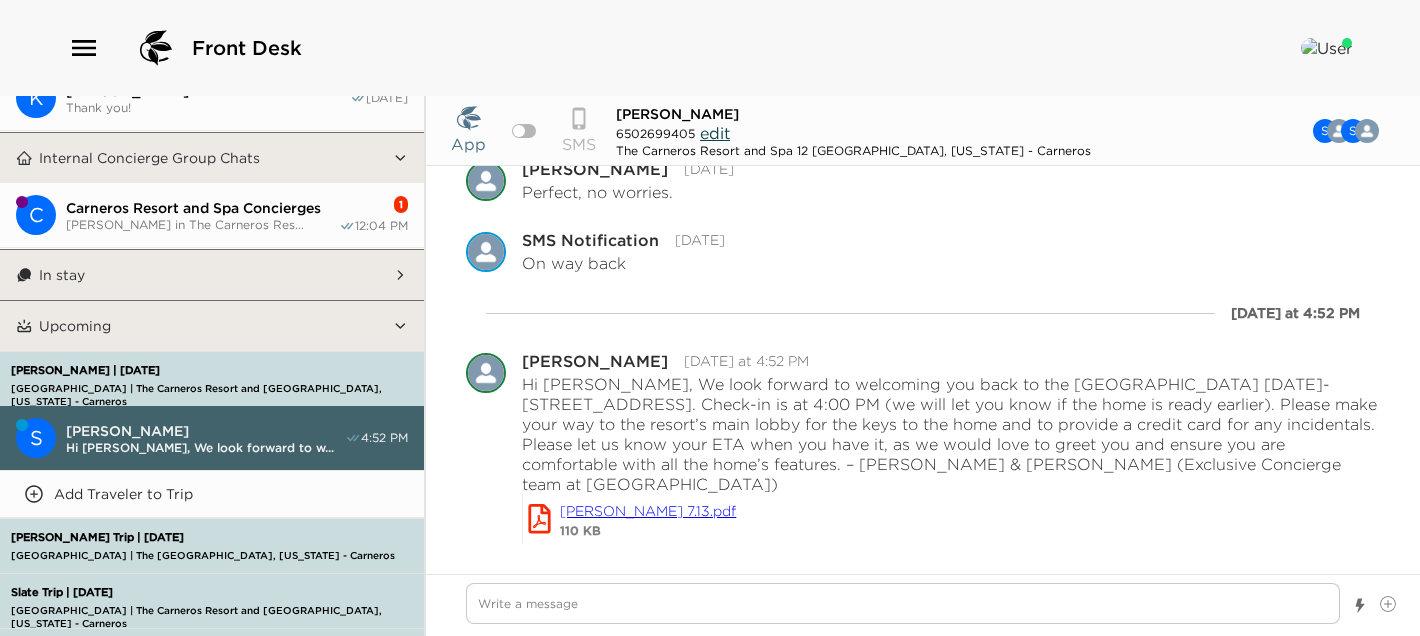 click on "[PERSON_NAME] in The Carneros Res..." at bounding box center (202, 224) 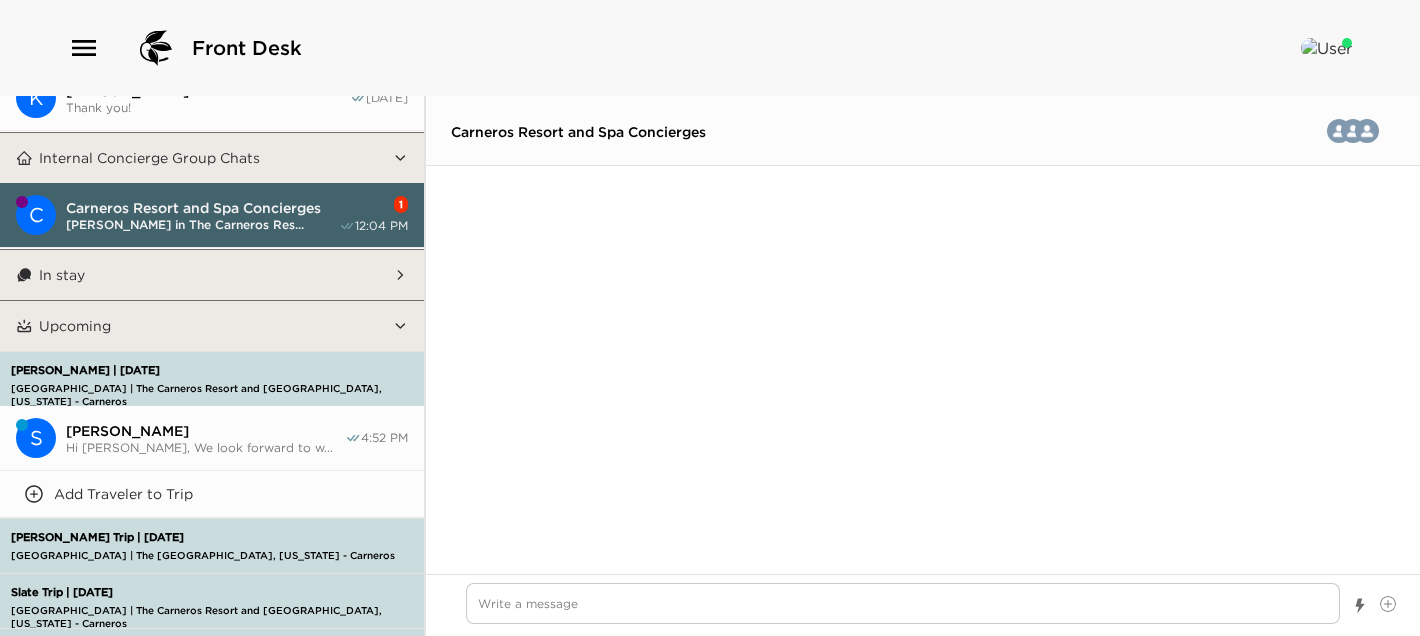 scroll, scrollTop: 4398, scrollLeft: 0, axis: vertical 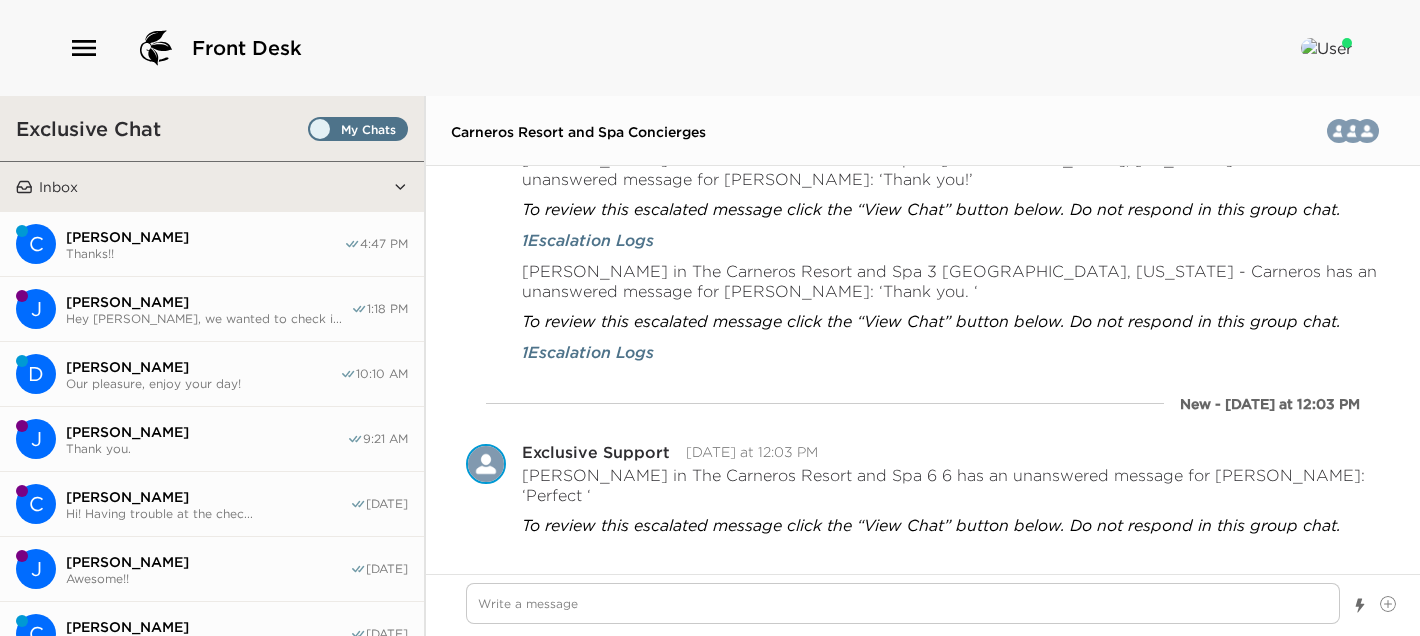 click on "[PERSON_NAME]" at bounding box center (208, 302) 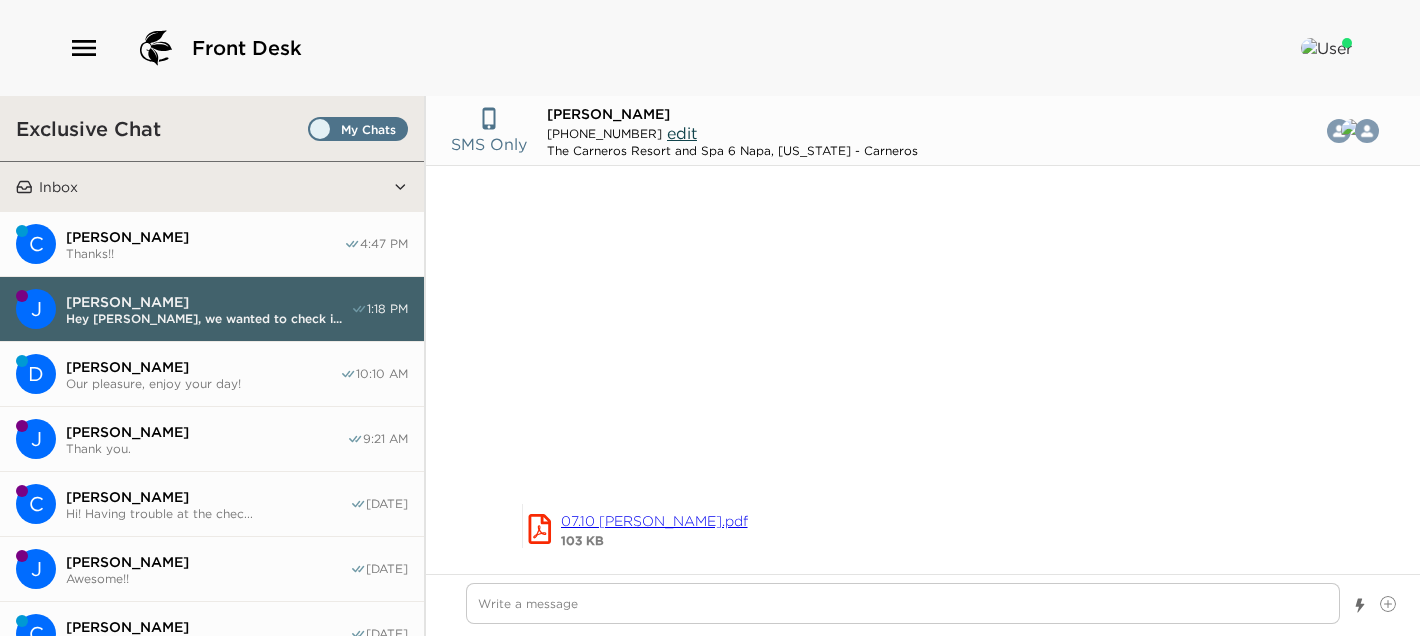 scroll, scrollTop: 383, scrollLeft: 0, axis: vertical 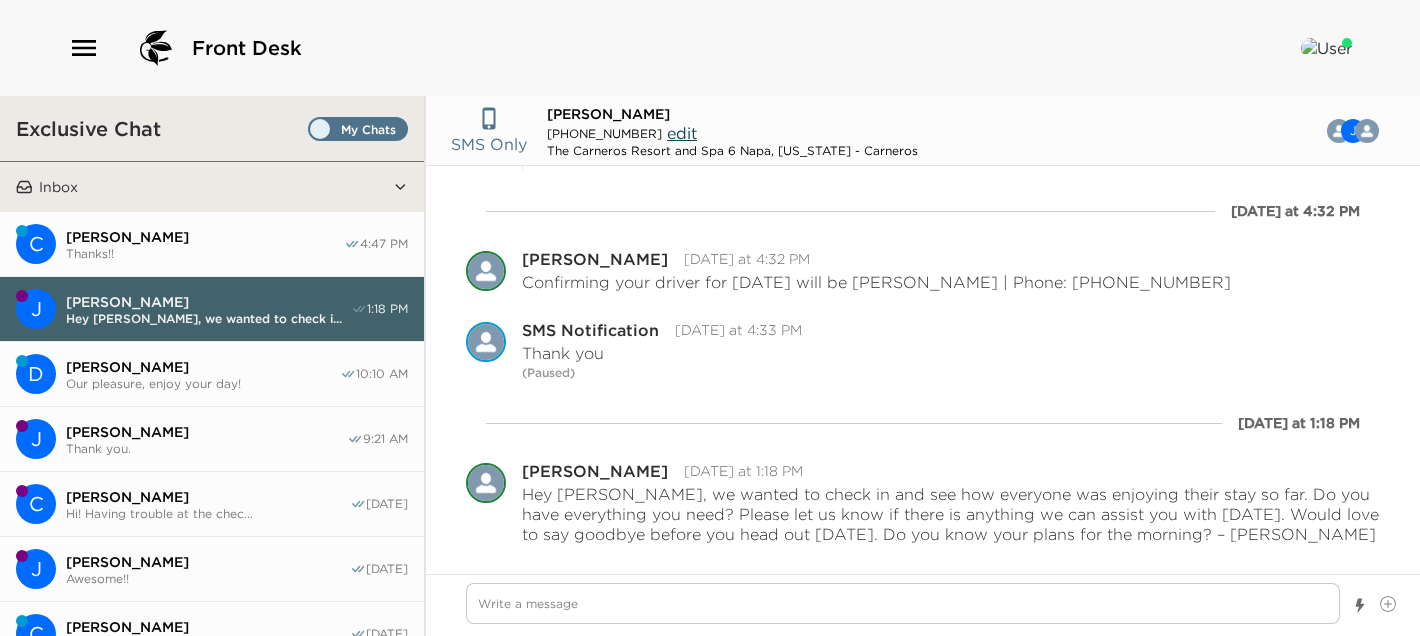 click on "[PERSON_NAME]" at bounding box center [205, 237] 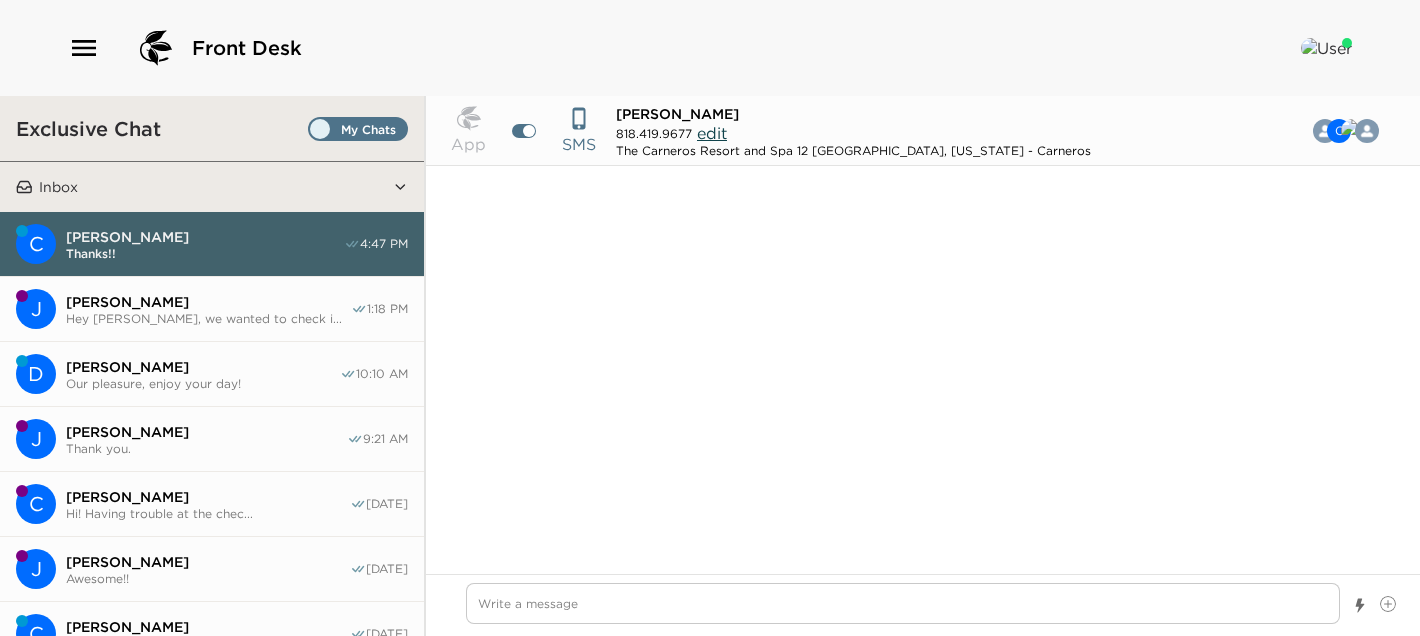 scroll, scrollTop: 1816, scrollLeft: 0, axis: vertical 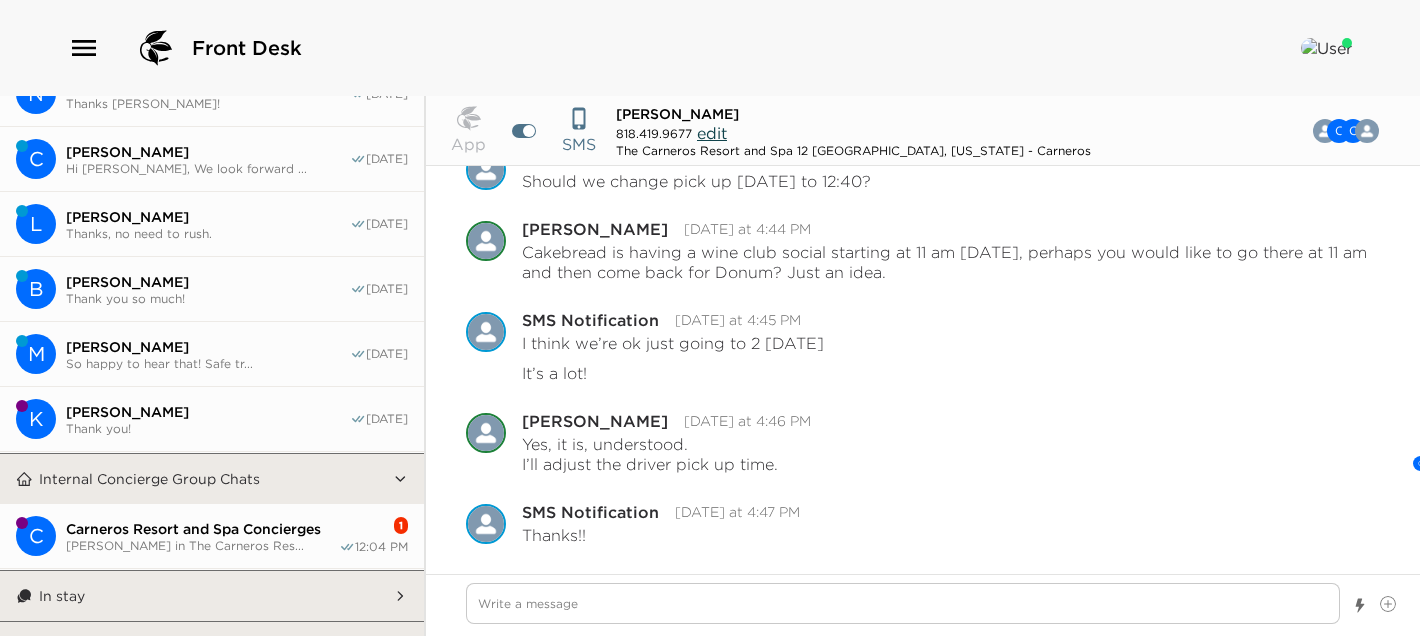click on "Carneros Resort and Spa Concierges" at bounding box center (202, 529) 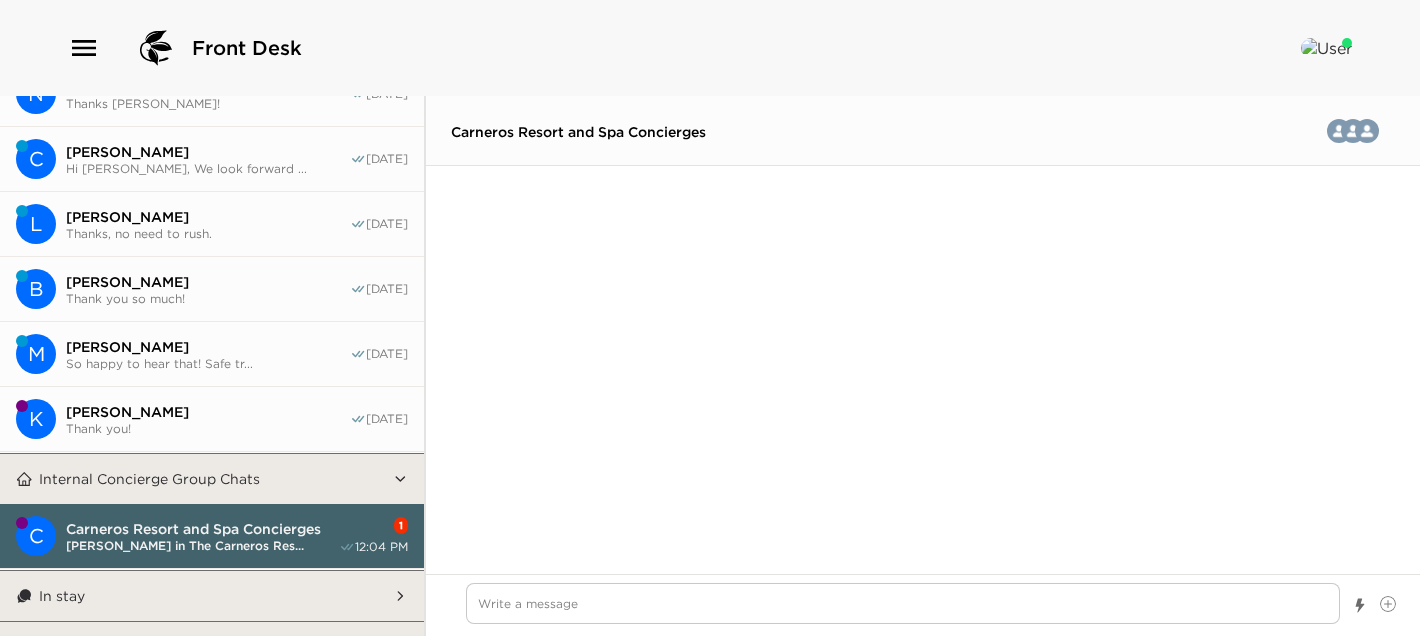 scroll, scrollTop: 4398, scrollLeft: 0, axis: vertical 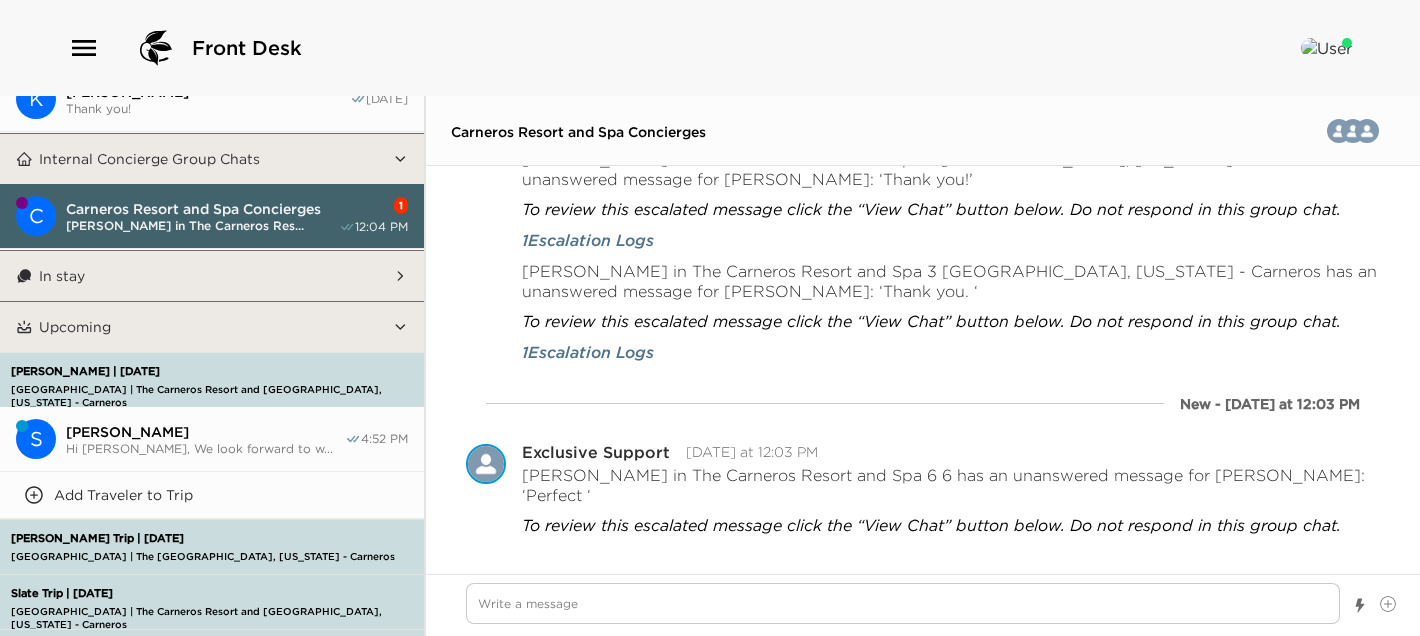 click on "Hi [PERSON_NAME], We look forward to w..." at bounding box center (205, 448) 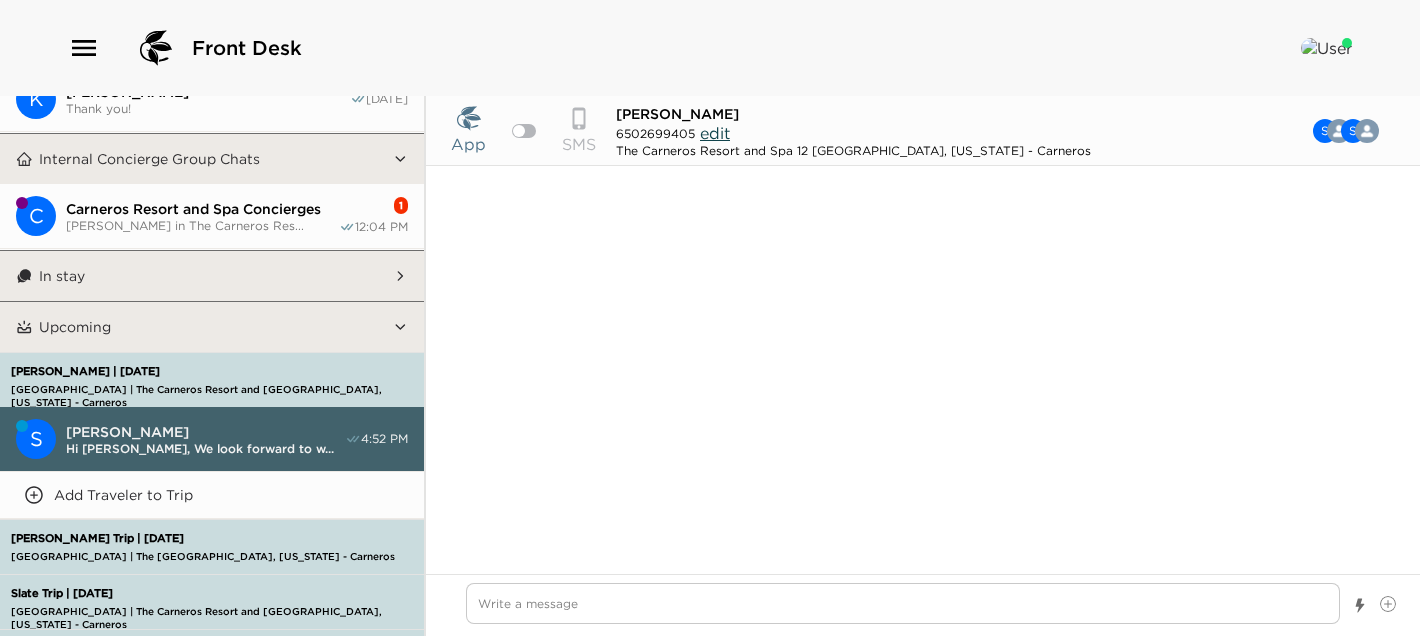scroll, scrollTop: 3648, scrollLeft: 0, axis: vertical 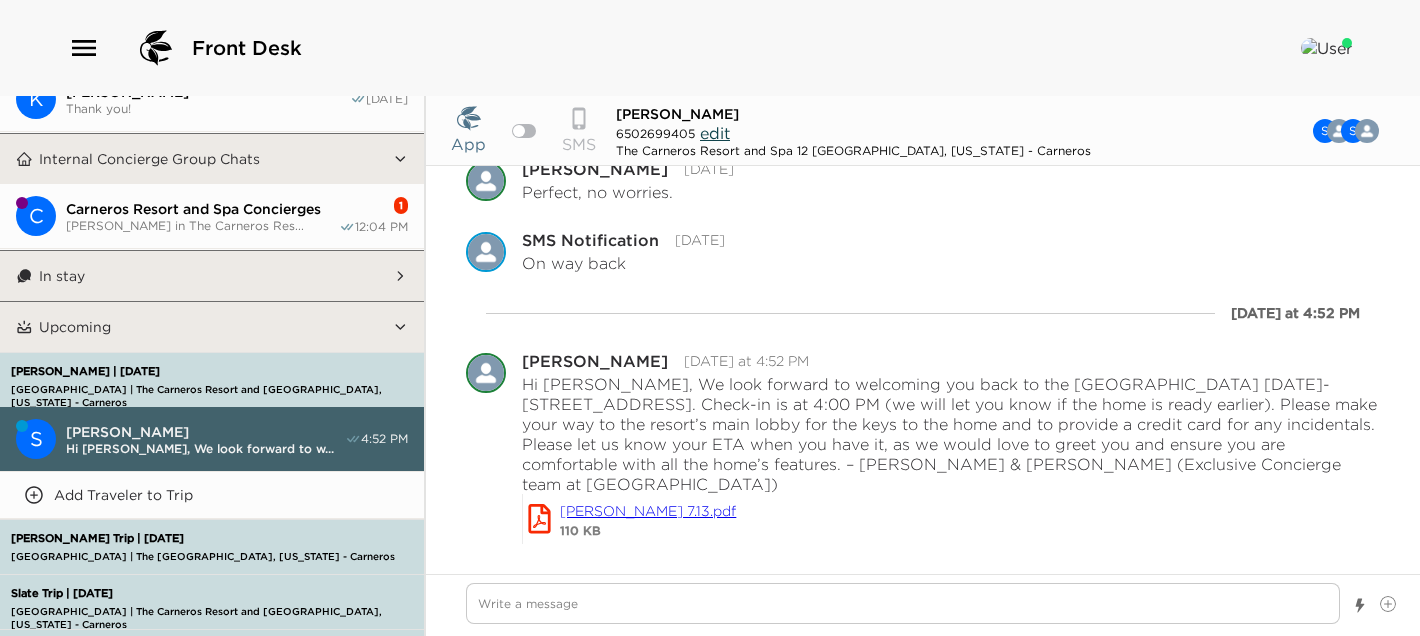 click on "[PERSON_NAME] in The Carneros Res..." at bounding box center [202, 225] 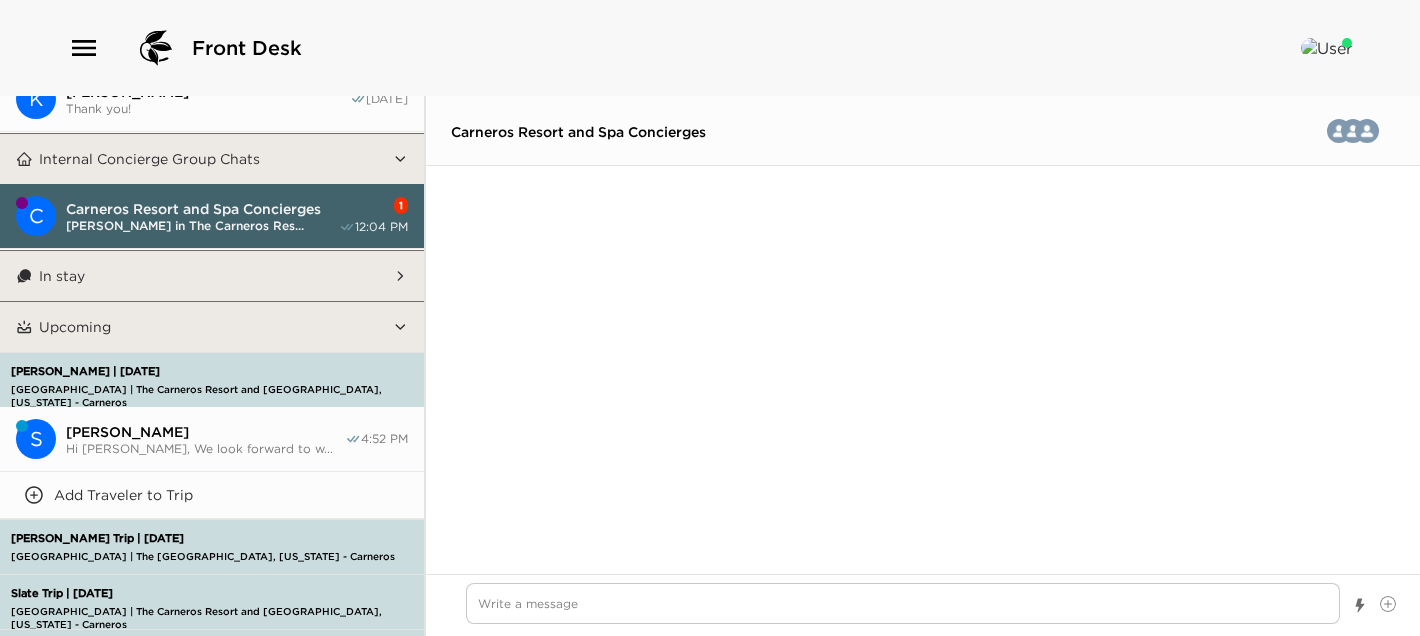 scroll, scrollTop: 4398, scrollLeft: 0, axis: vertical 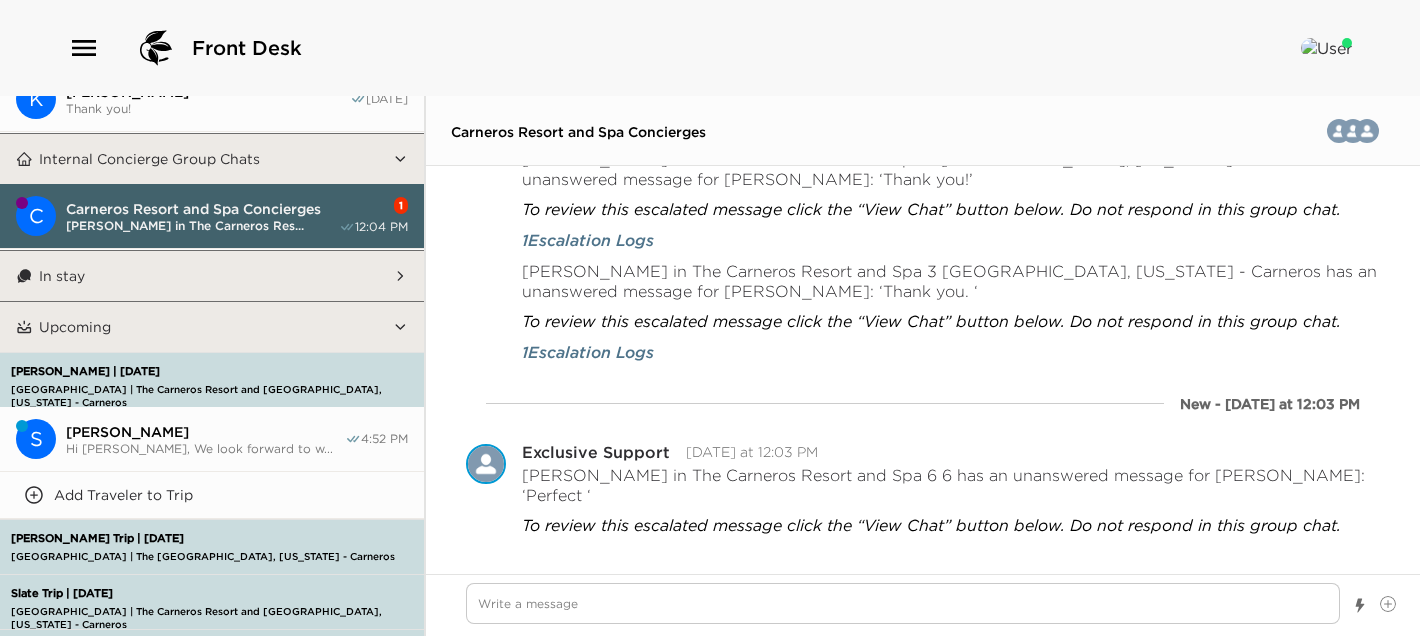 click on "[PERSON_NAME]" at bounding box center [205, 432] 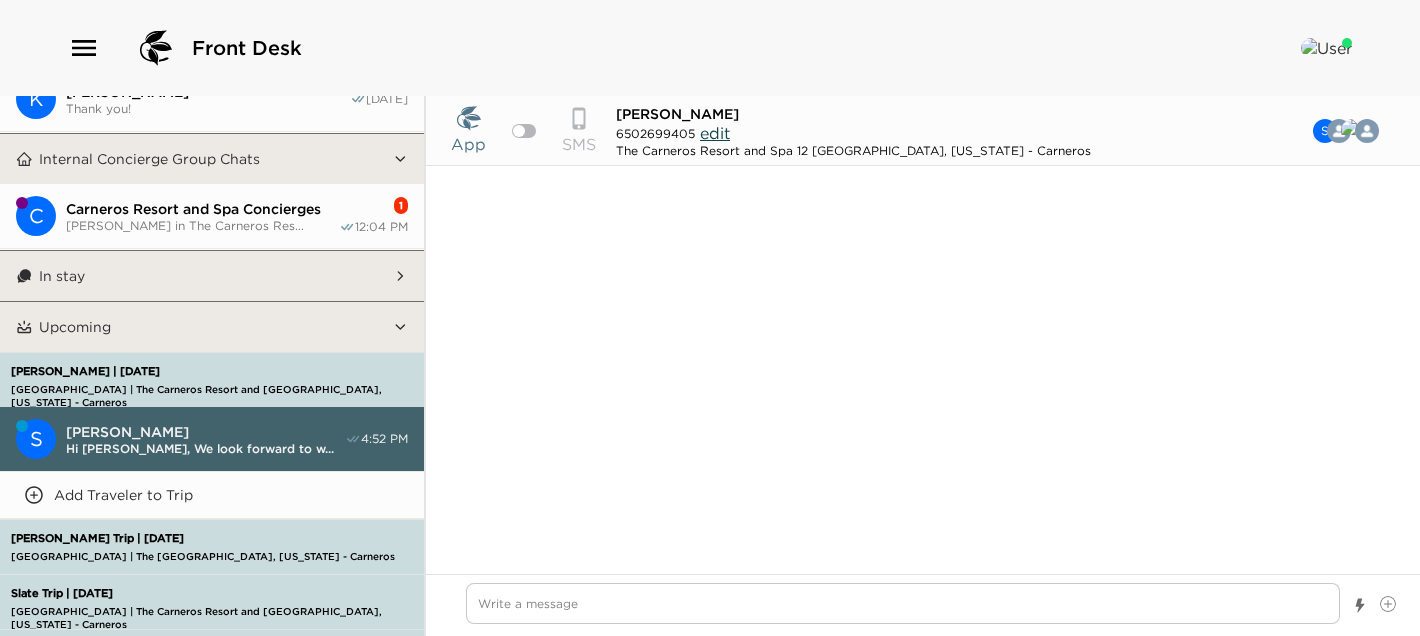 scroll, scrollTop: 3648, scrollLeft: 0, axis: vertical 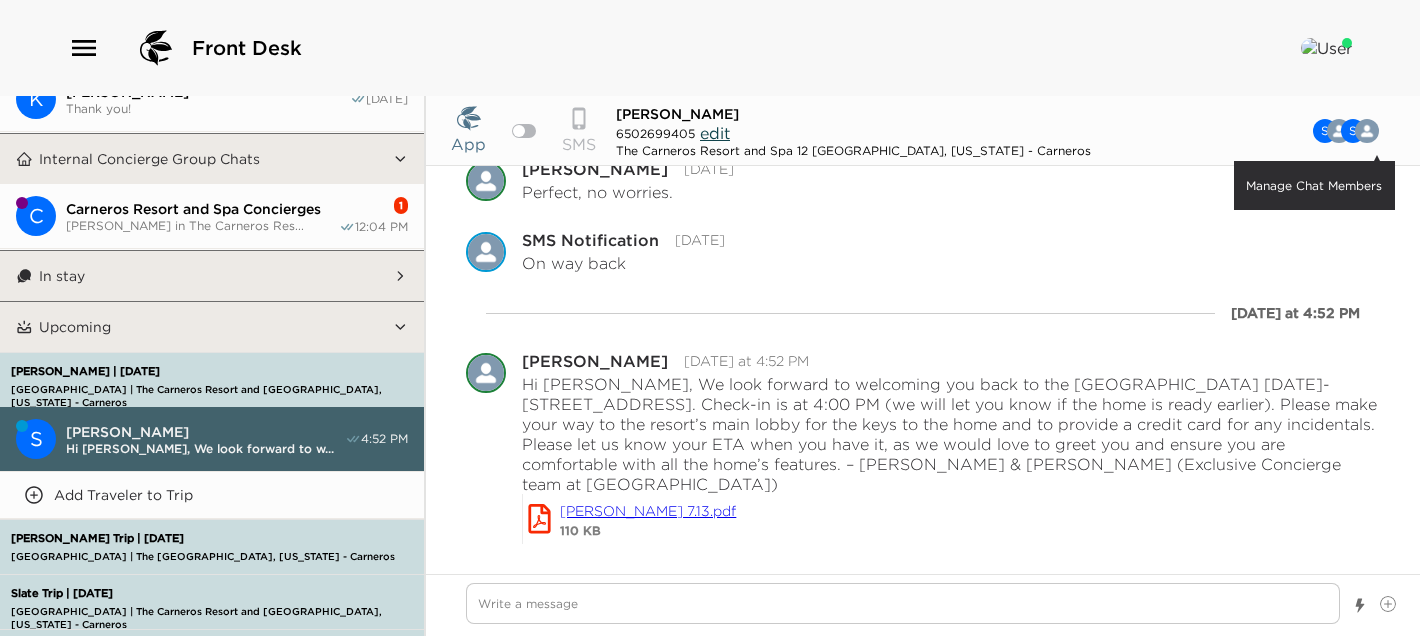 click on "S S Manage Chat Members" at bounding box center (1349, 131) 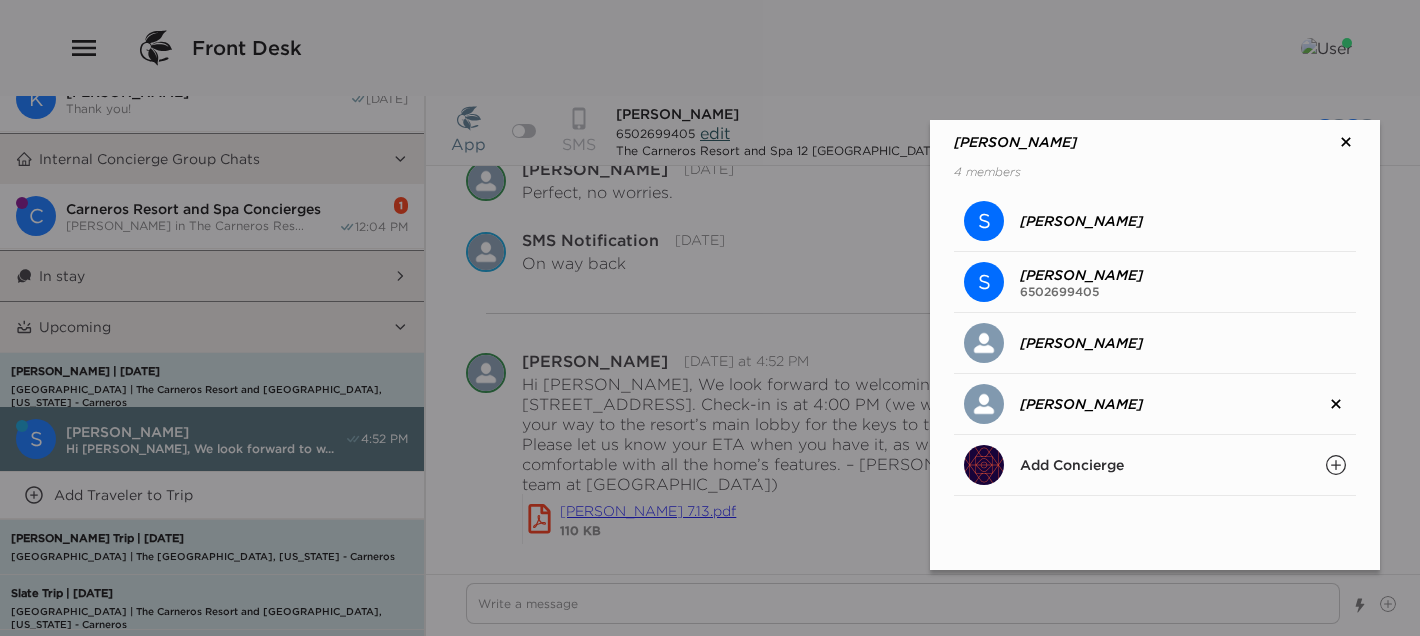 click 